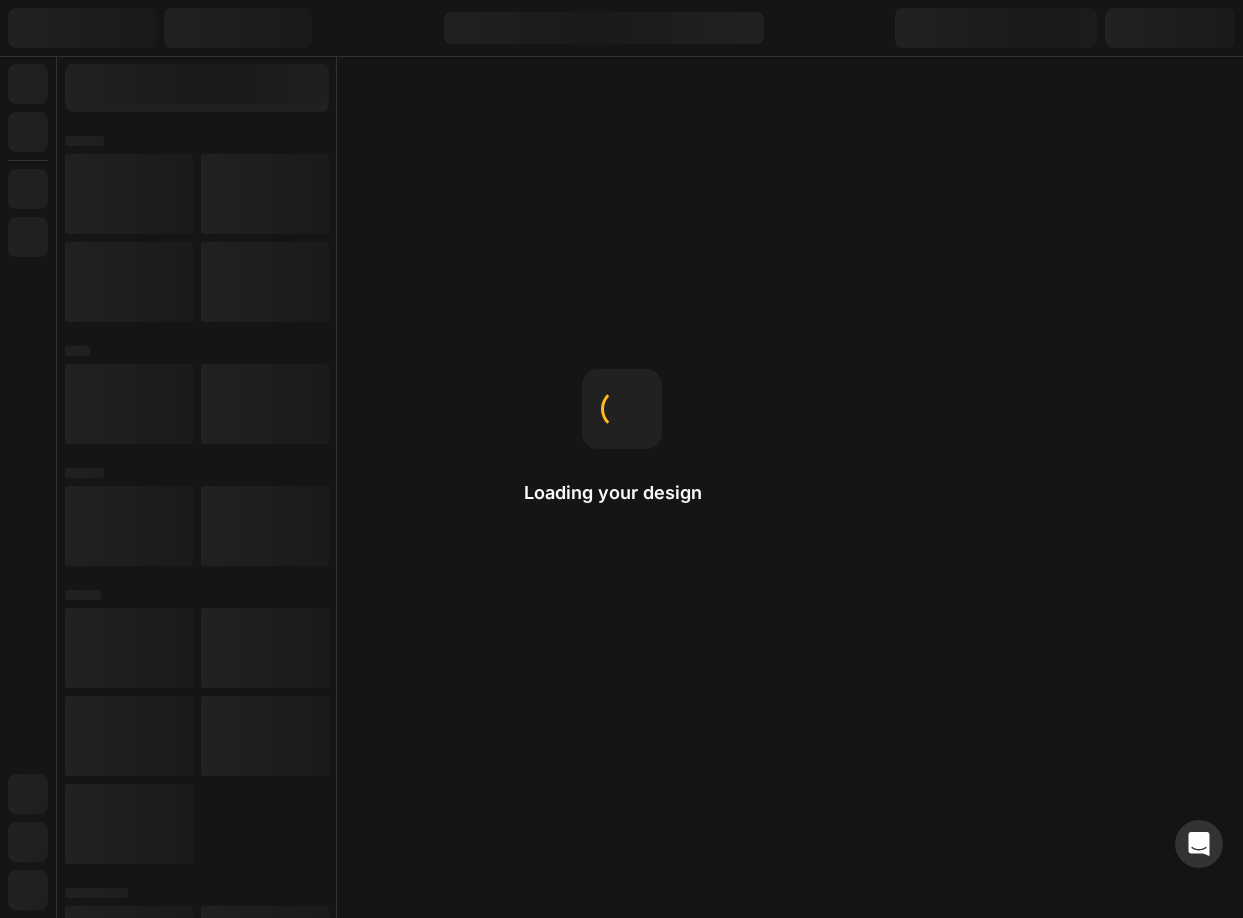 scroll, scrollTop: 0, scrollLeft: 0, axis: both 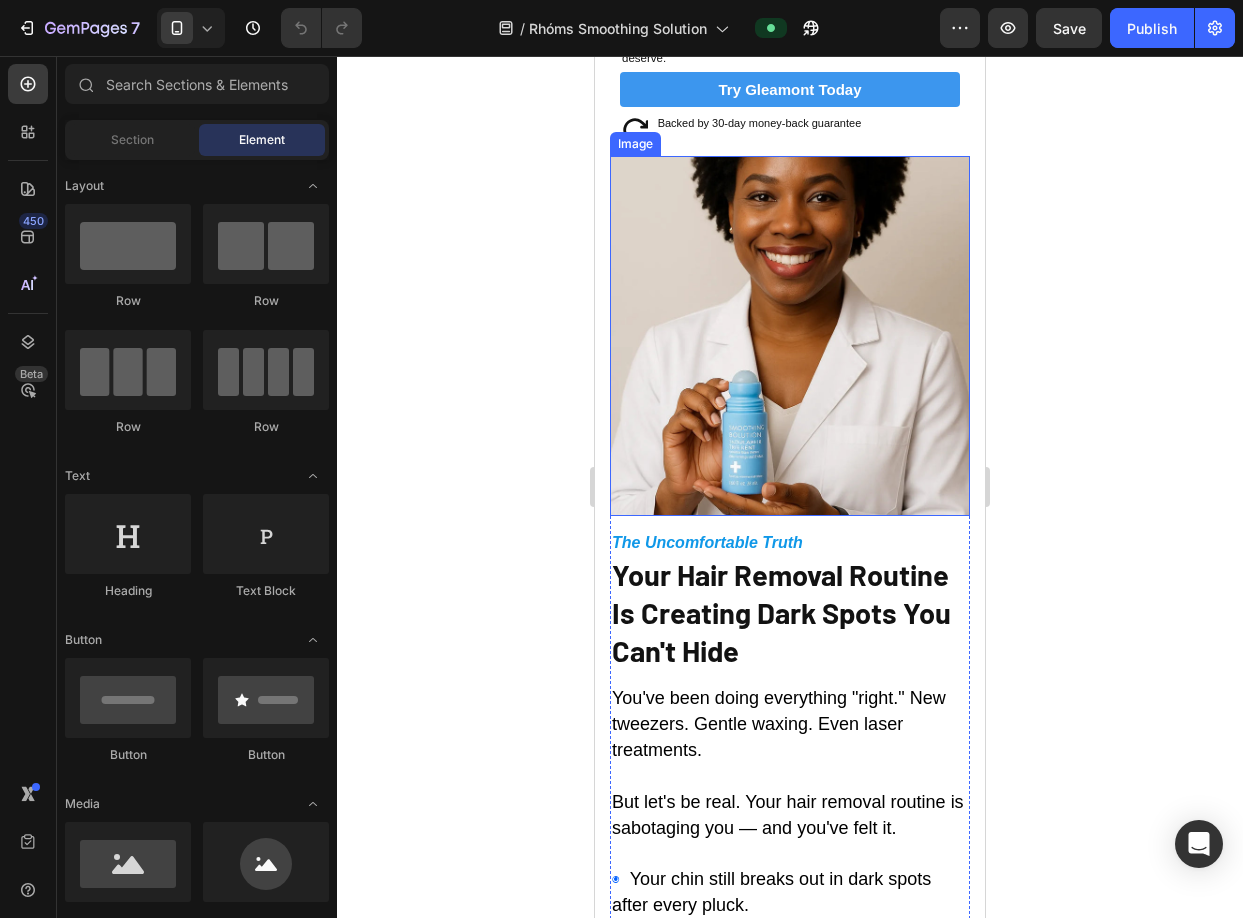 click at bounding box center (790, 336) 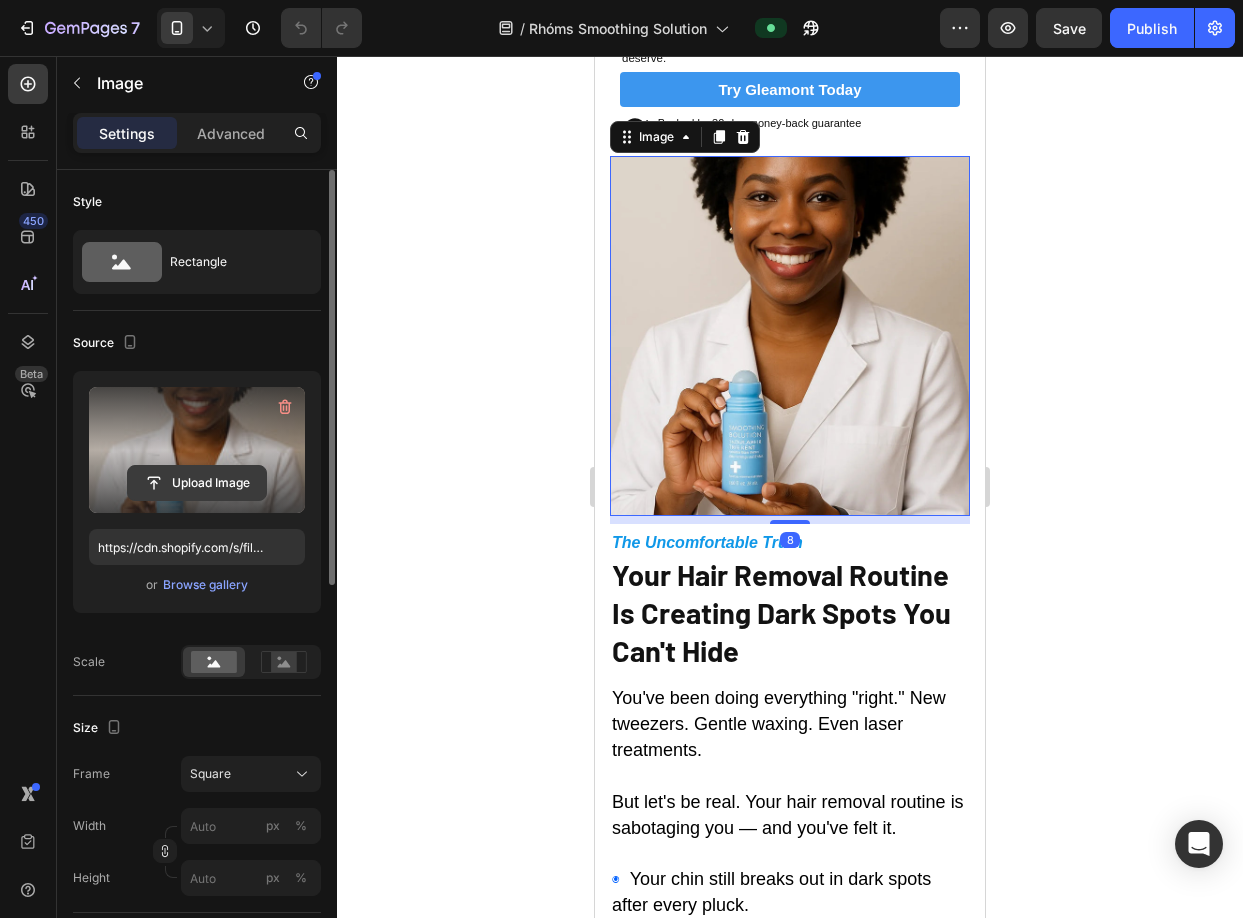 click 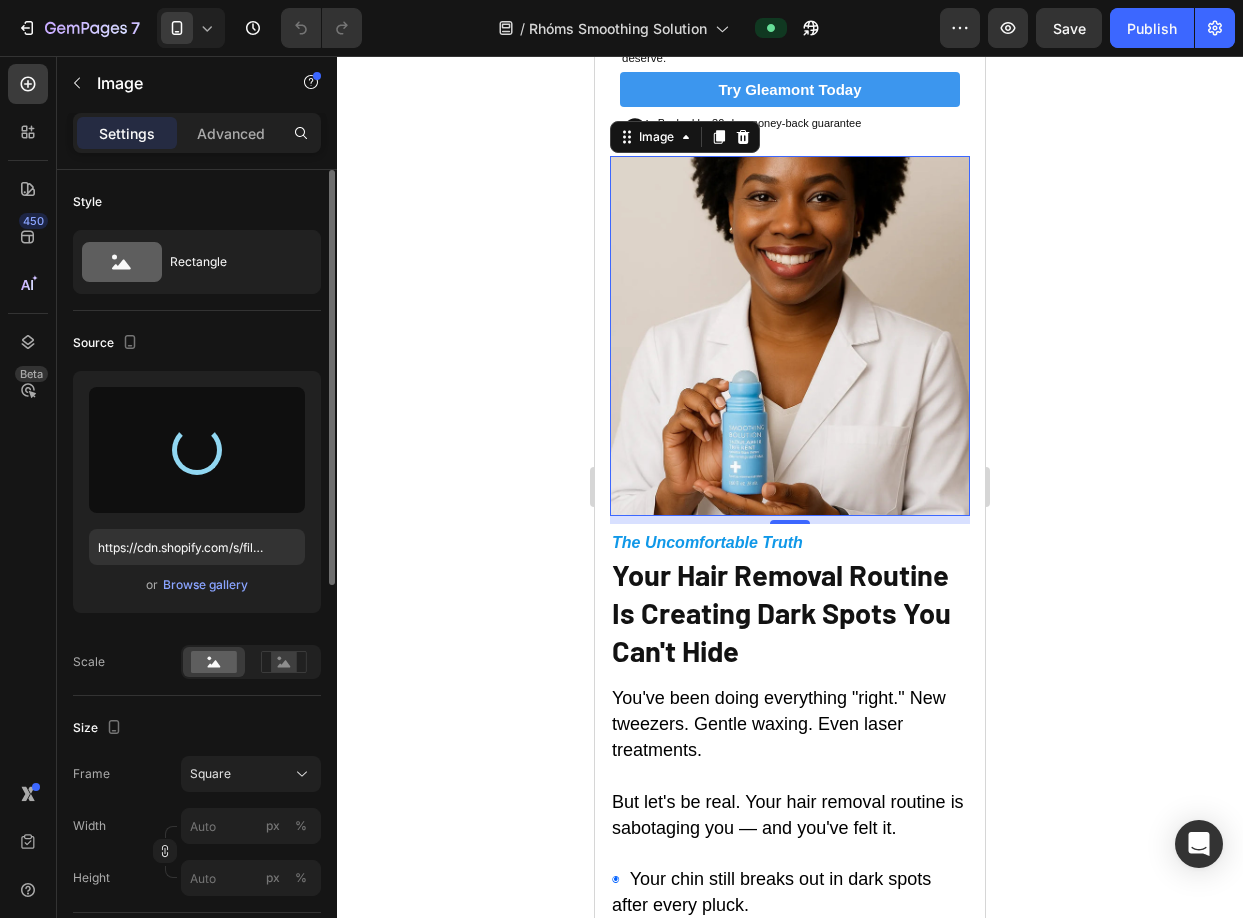 type on "https://cdn.shopify.com/s/files/1/0631/3407/2898/files/gempages_578206958549467836-057f6f58-5c4d-41a6-a7e1-1e5814b4de7e.webp" 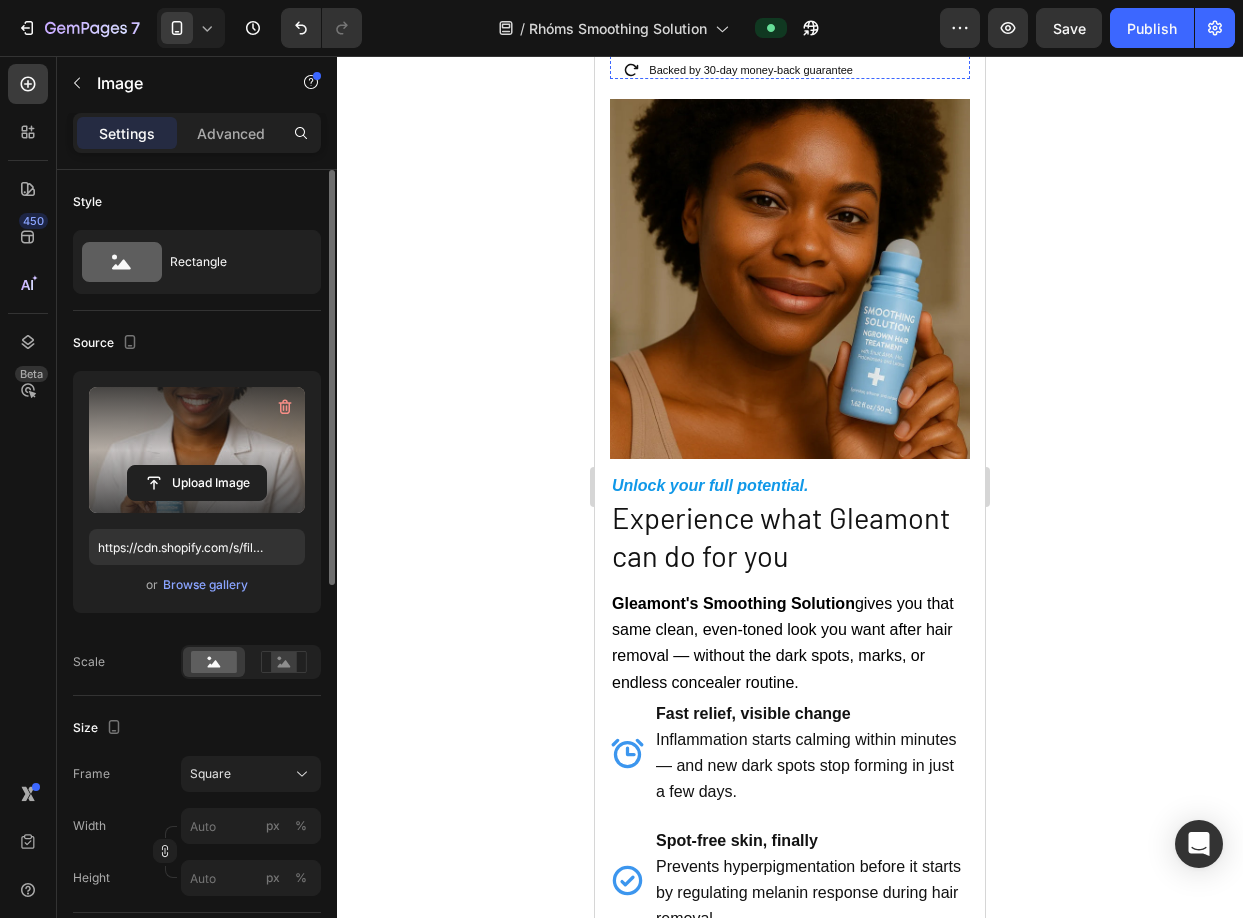 scroll, scrollTop: 1761, scrollLeft: 0, axis: vertical 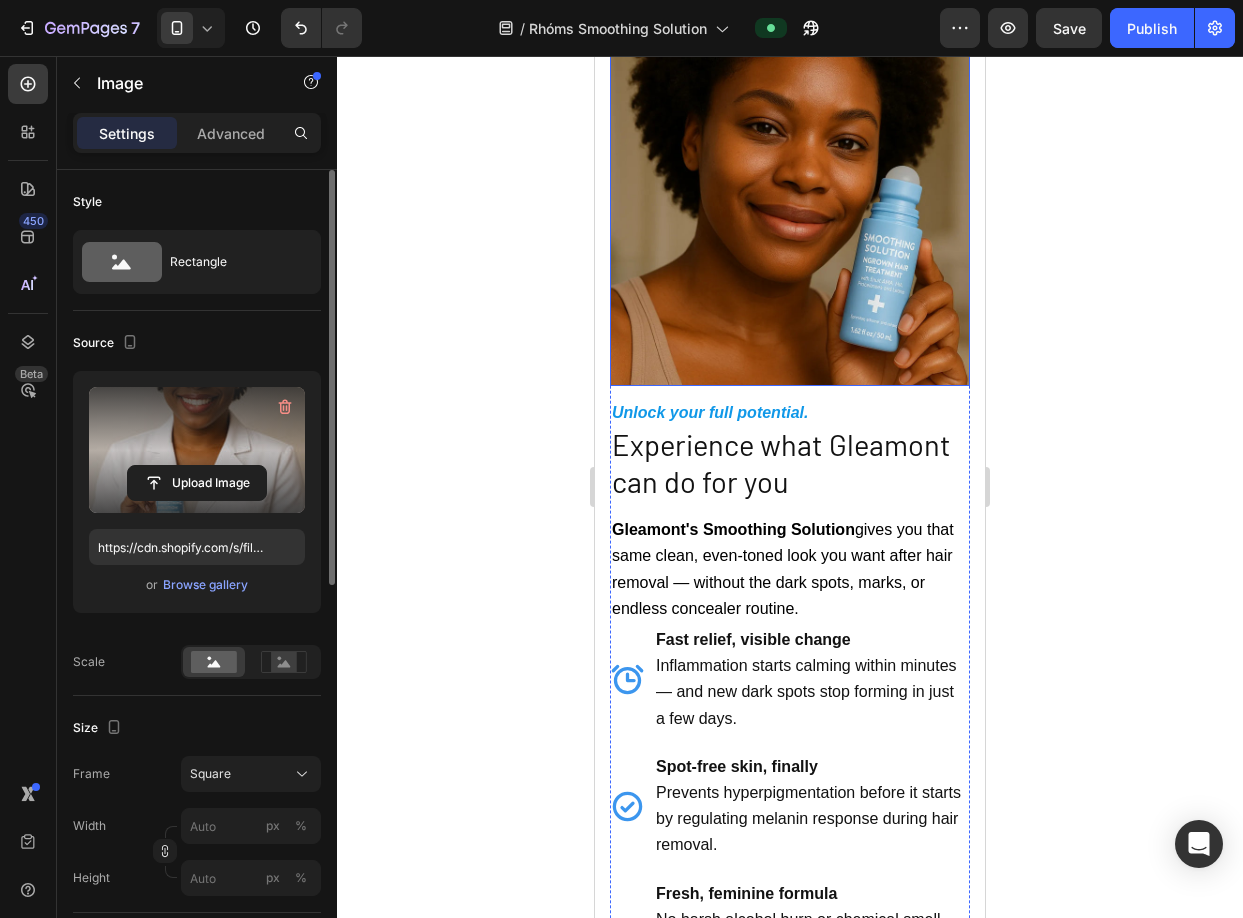 click at bounding box center (790, 206) 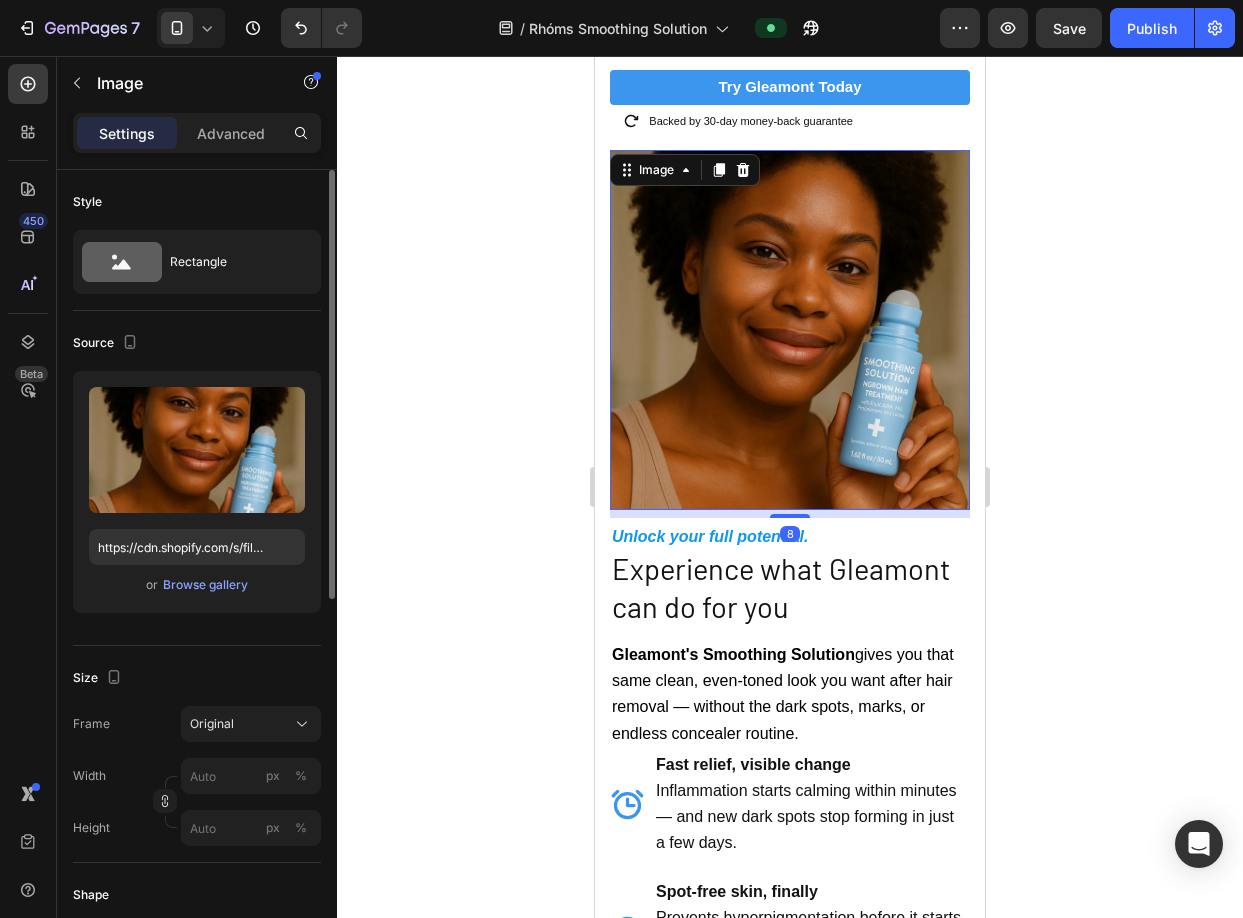 scroll, scrollTop: 1526, scrollLeft: 0, axis: vertical 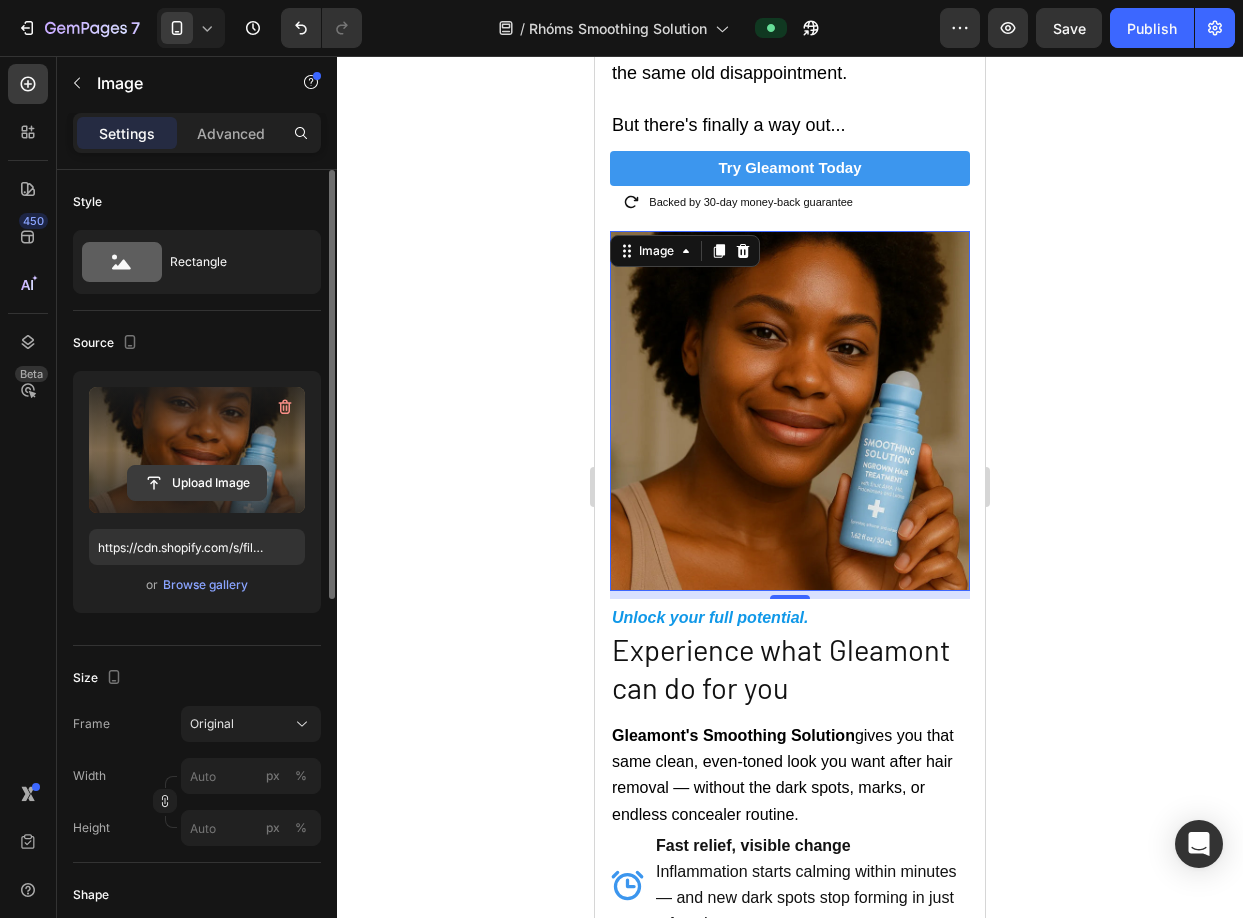 click 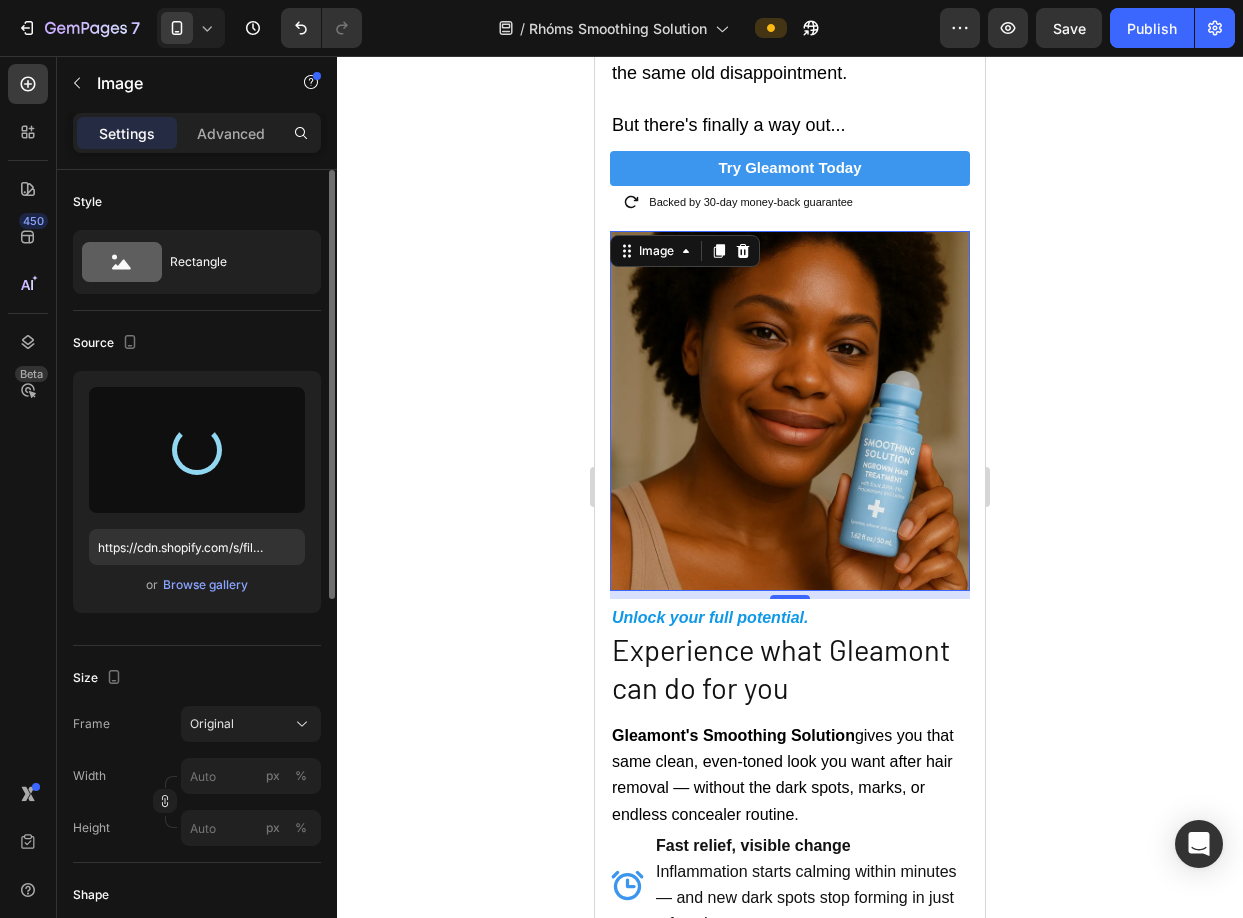 type on "https://cdn.shopify.com/s/files/1/0631/3407/2898/files/gempages_578206958549467836-6762fe6c-0cb1-406c-8c99-22487edcee10.webp" 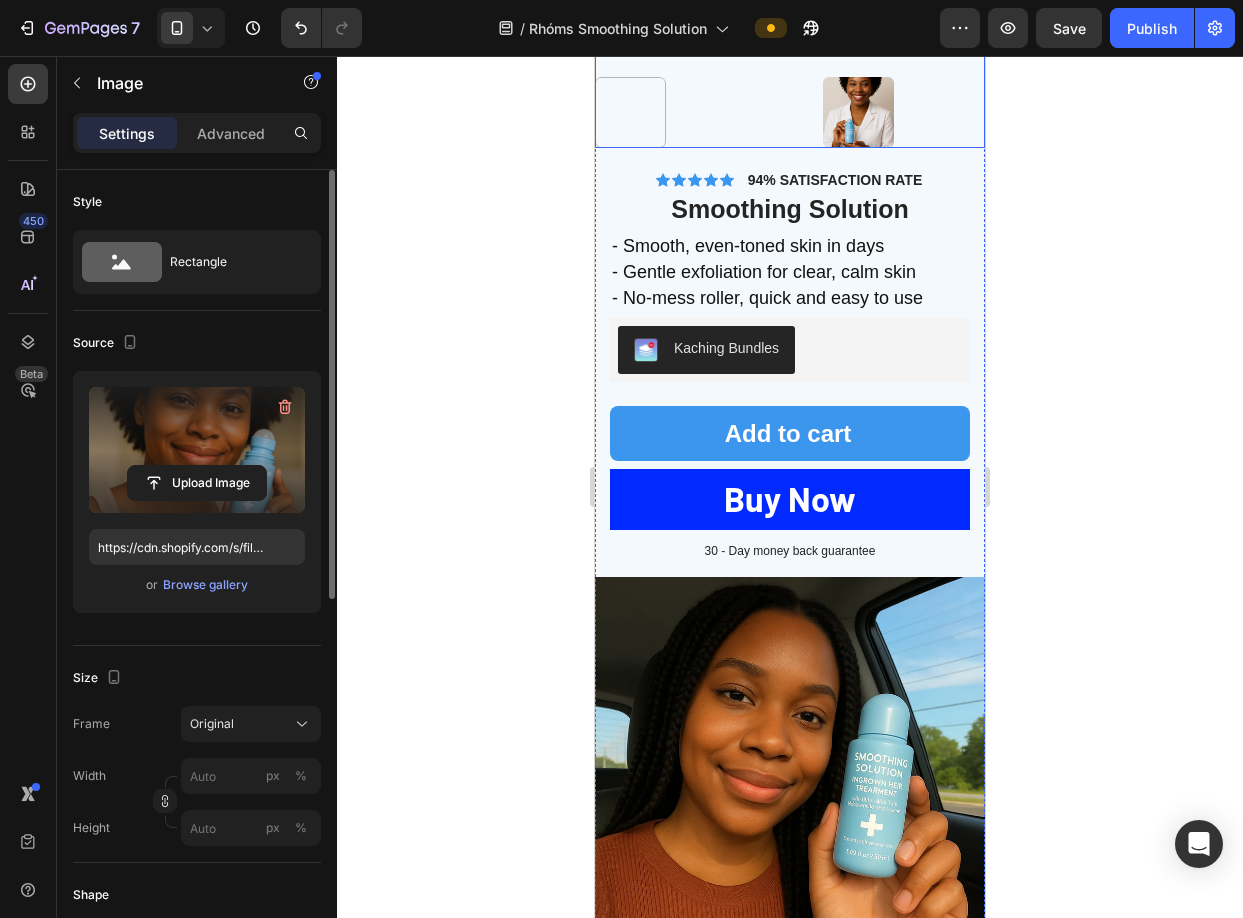 scroll, scrollTop: 5794, scrollLeft: 0, axis: vertical 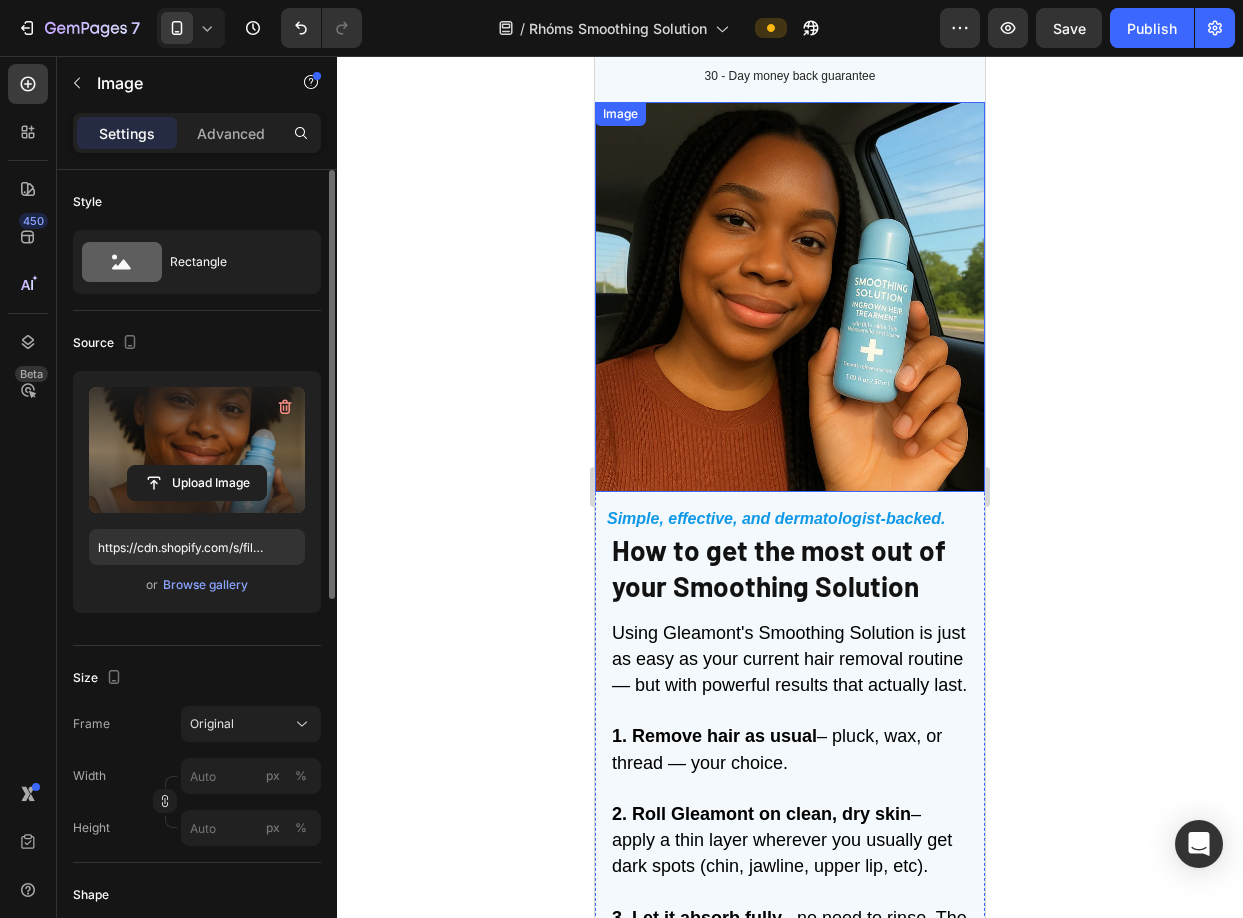 click at bounding box center [790, 297] 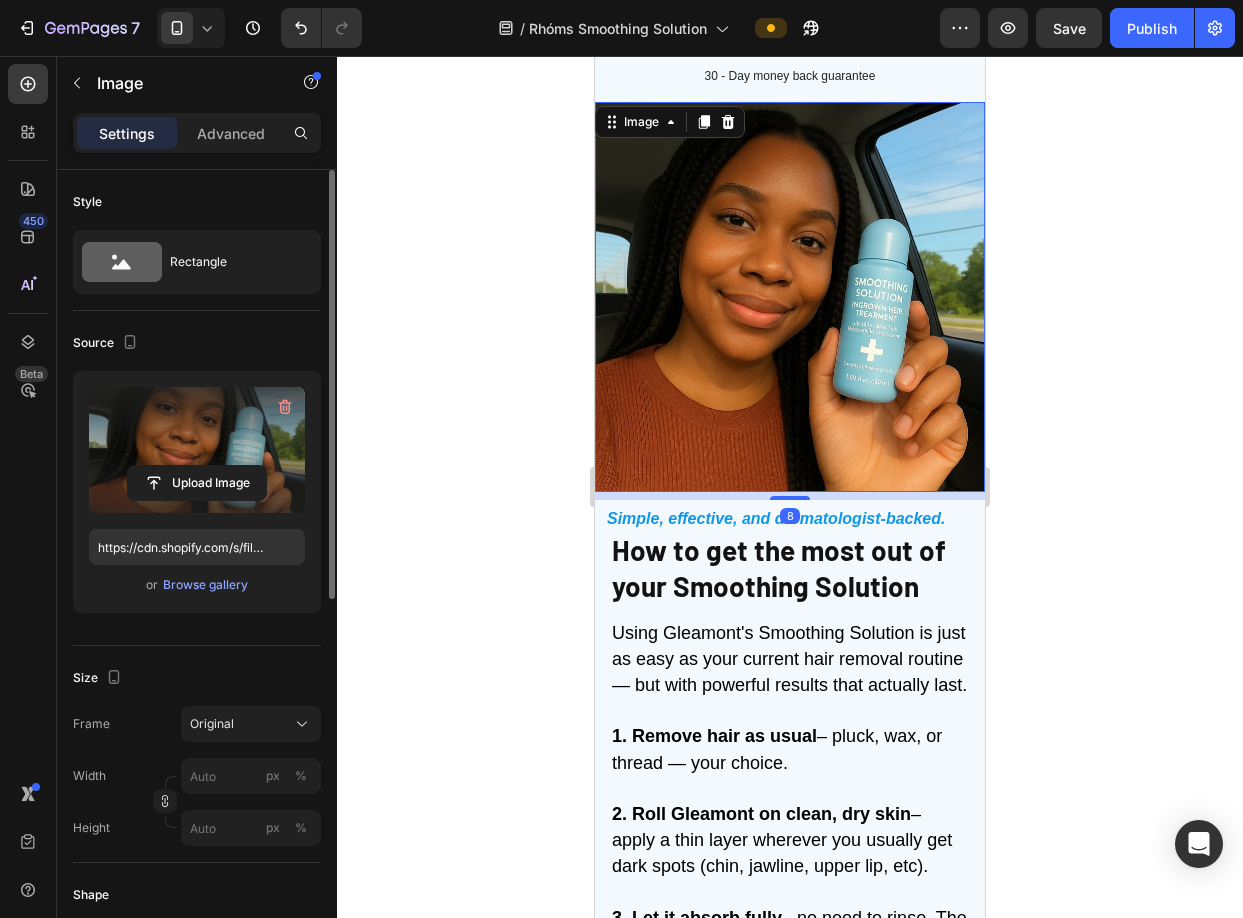 click at bounding box center [197, 450] 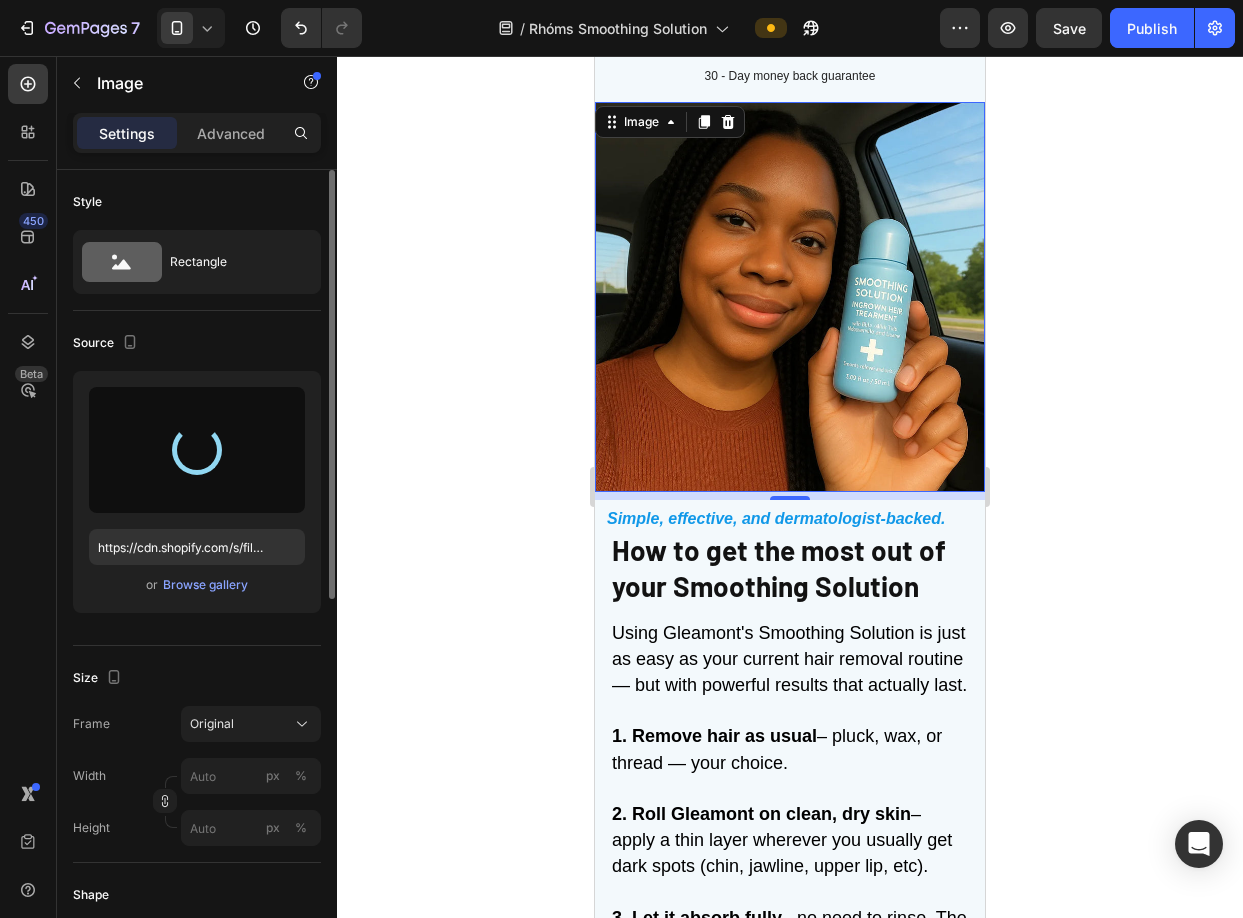 type on "https://cdn.shopify.com/s/files/1/0631/3407/2898/files/gempages_578206958549467836-d73ec8fc-e49e-46ae-9c59-0c122873a3bc.webp" 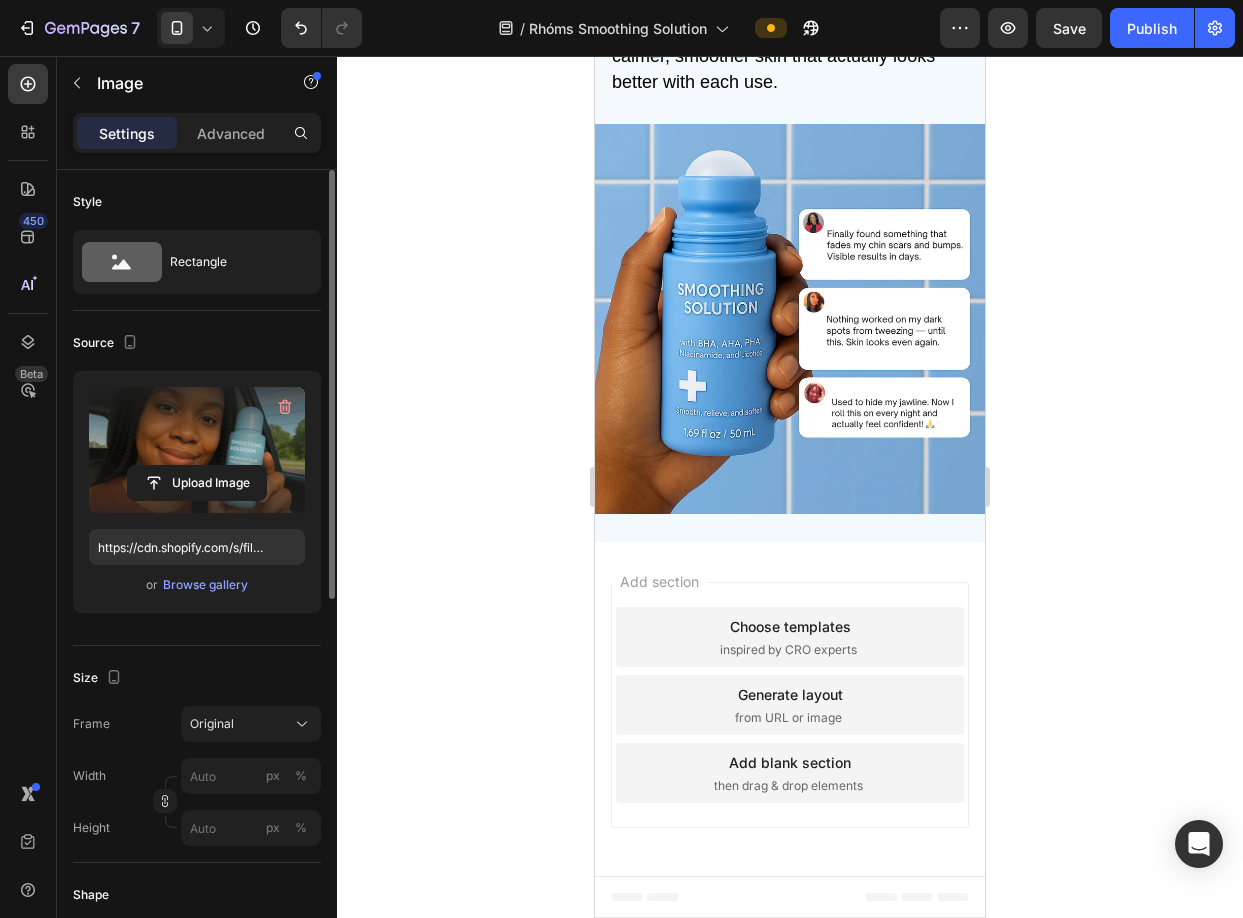 scroll, scrollTop: 7109, scrollLeft: 0, axis: vertical 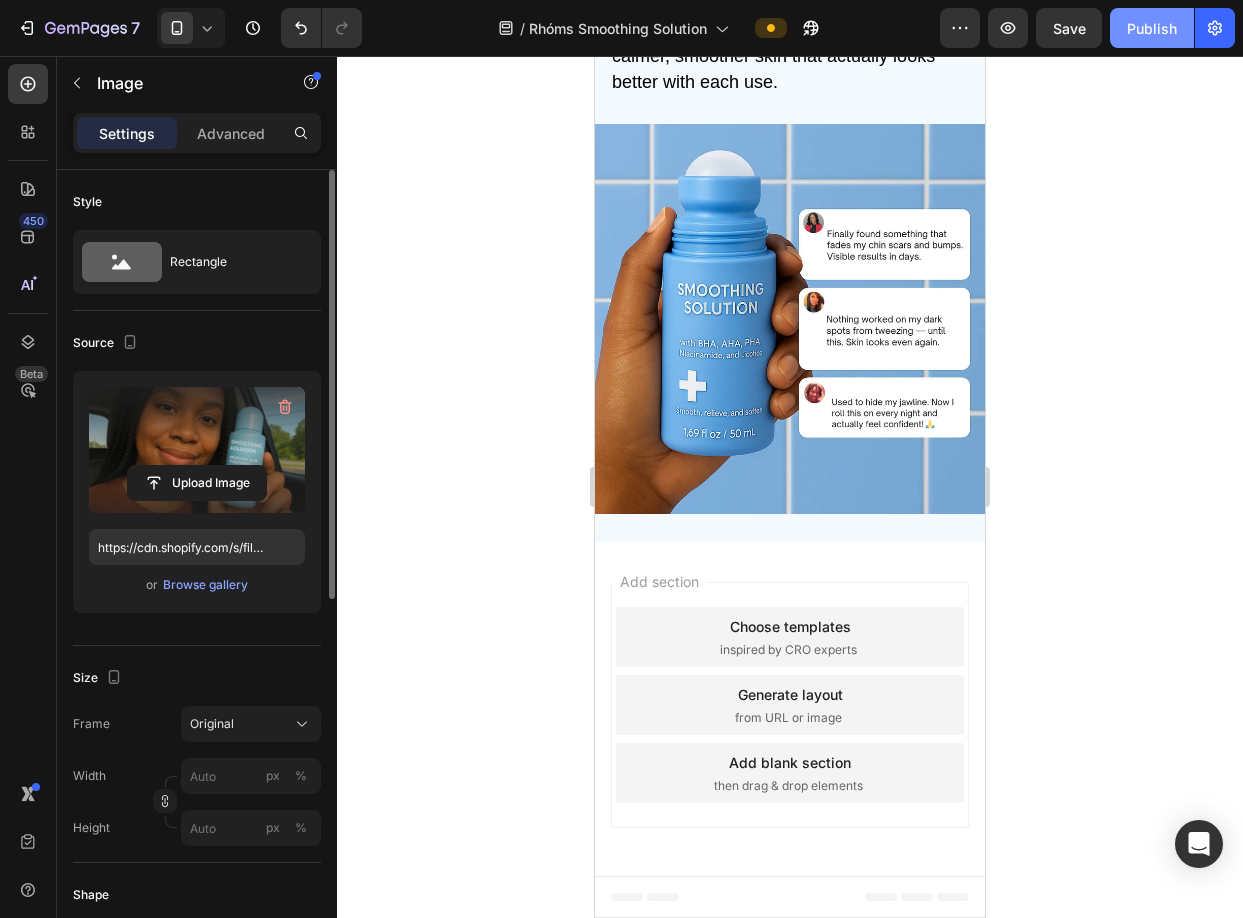 click on "Publish" at bounding box center (1152, 28) 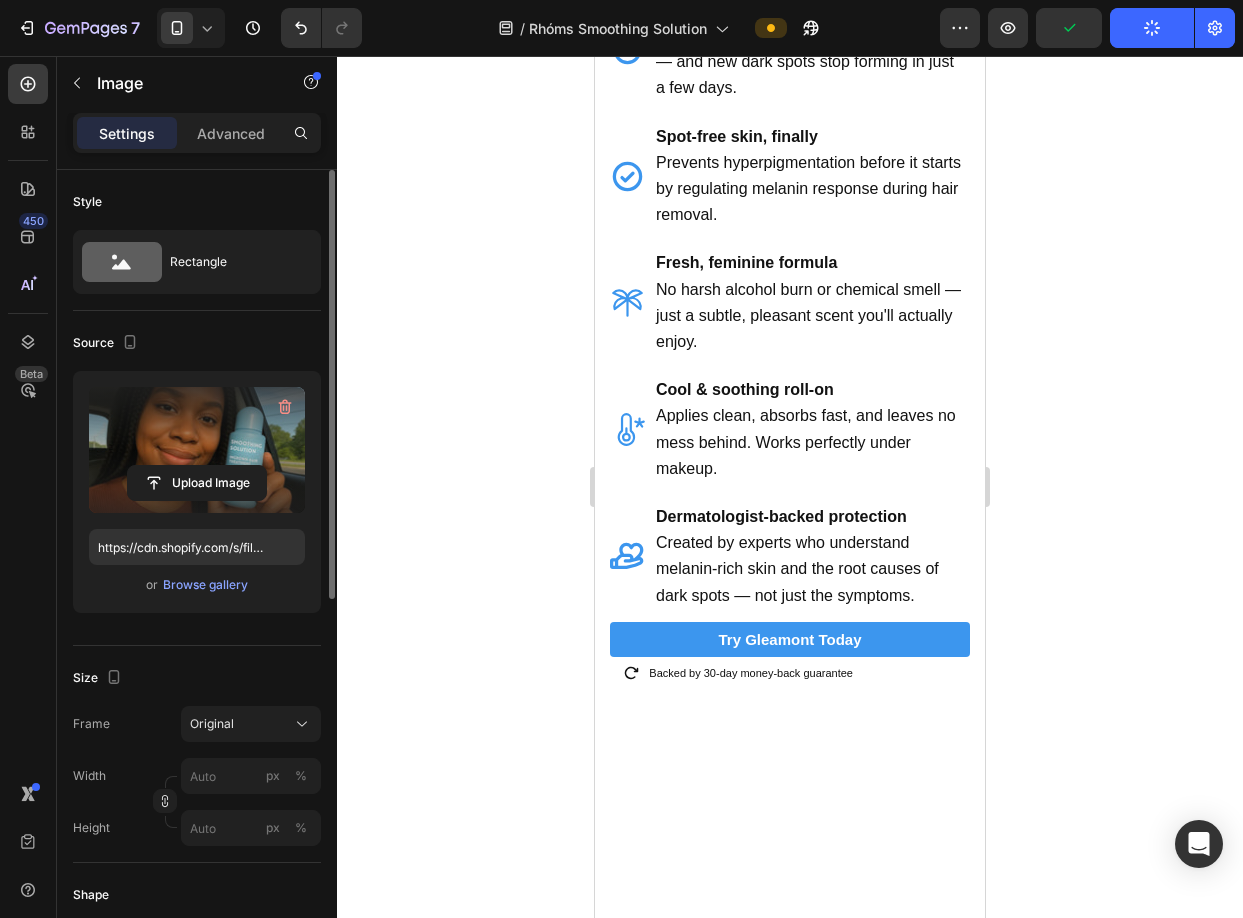 scroll, scrollTop: 0, scrollLeft: 0, axis: both 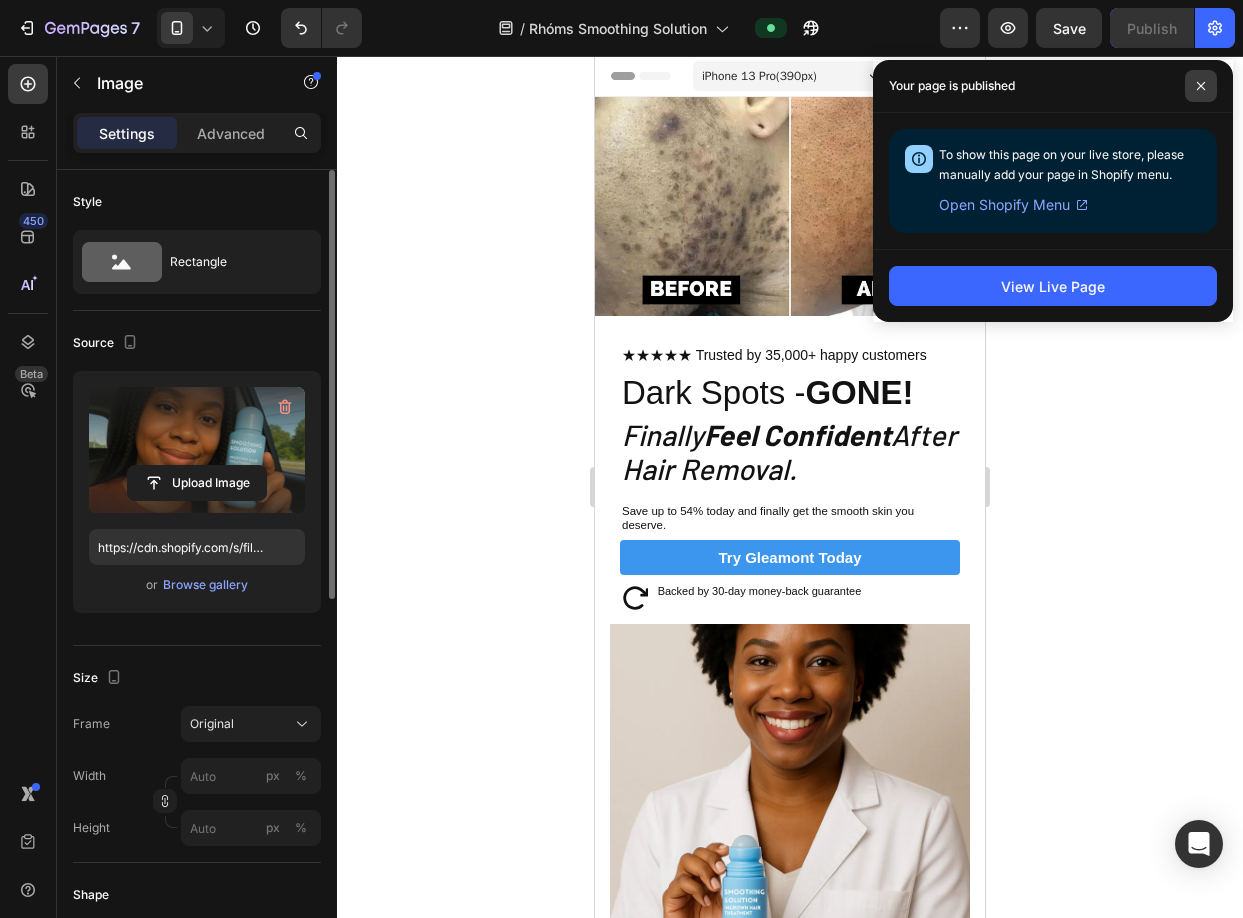 click 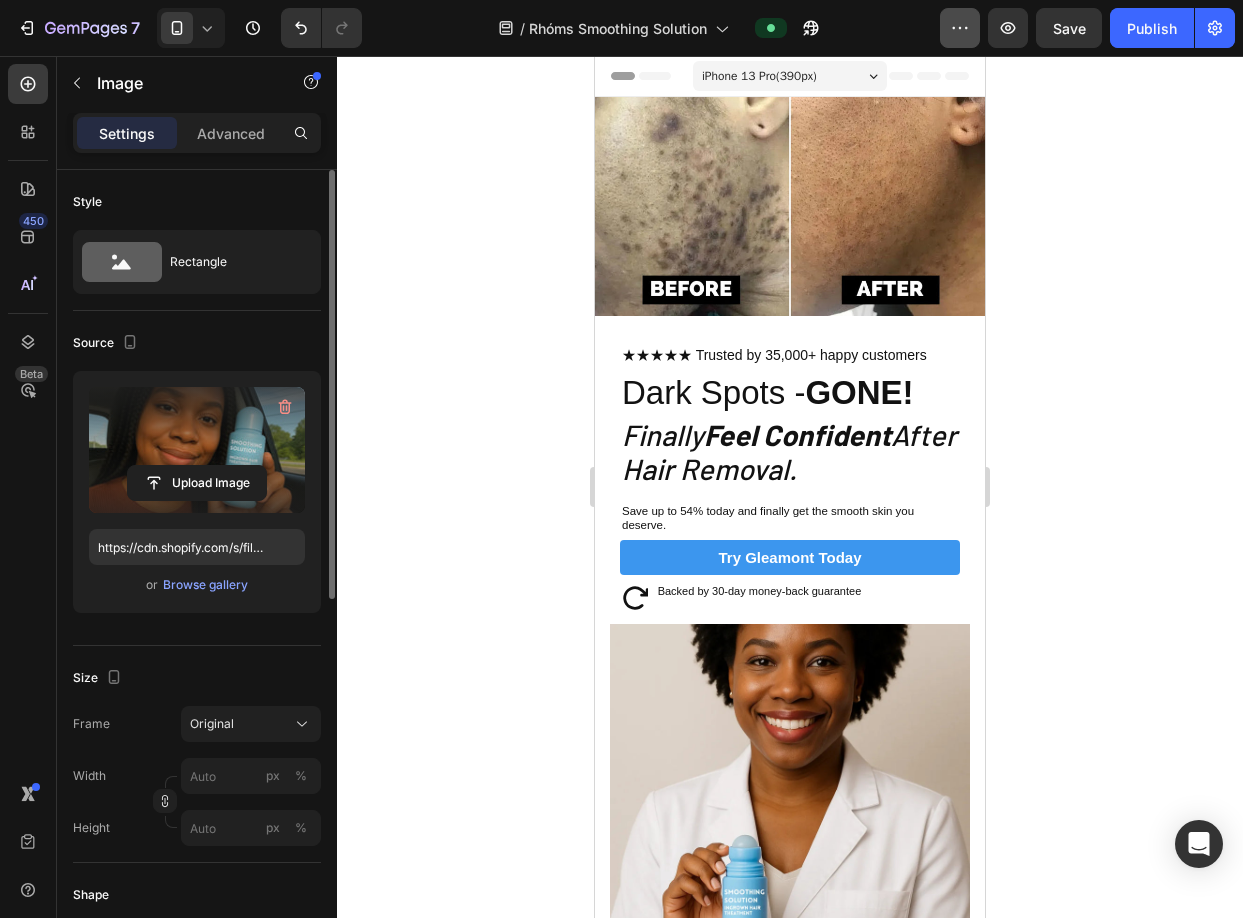 click 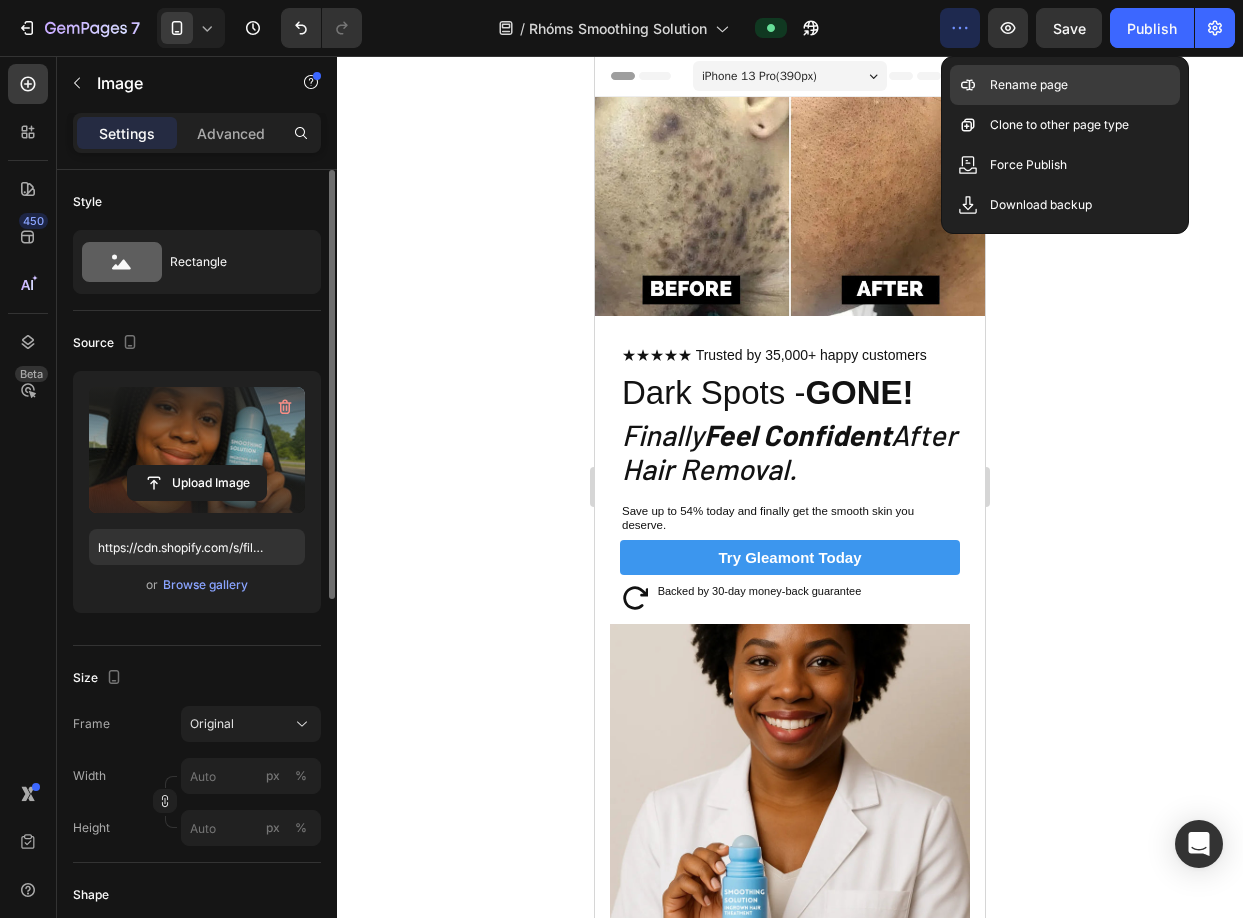 click on "Rename page" 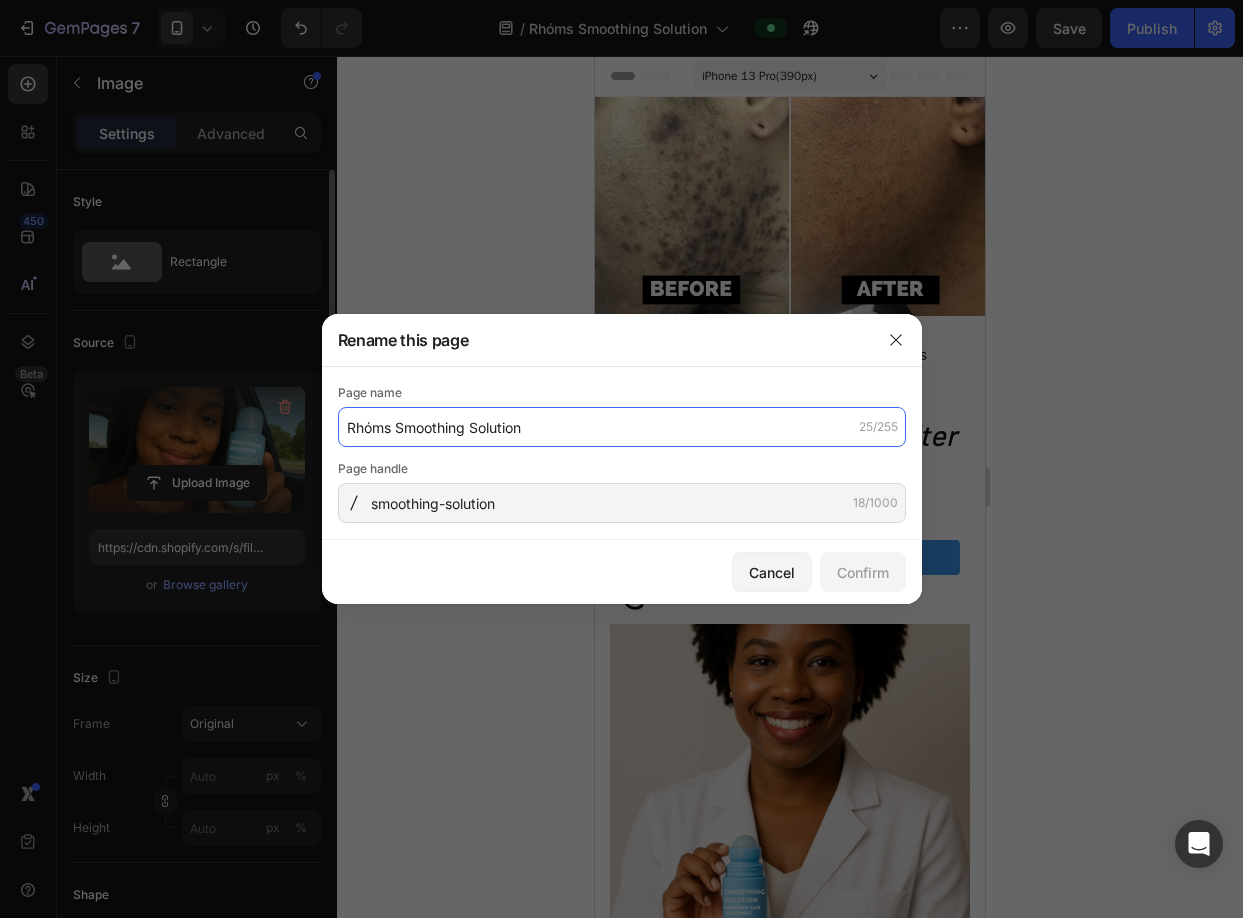 click on "Rhóms Smoothing Solution" 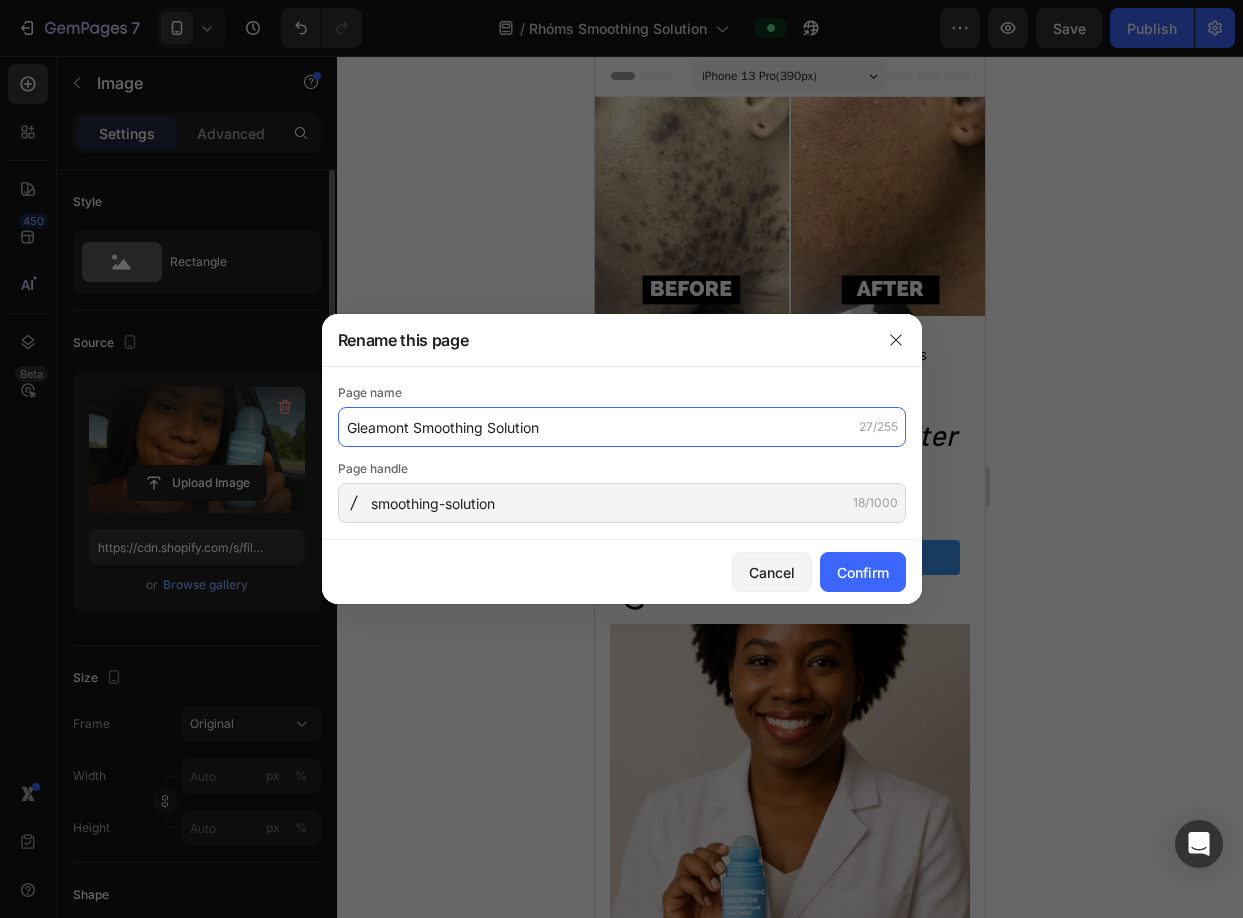 click on "Gleamont Smoothing Solution" 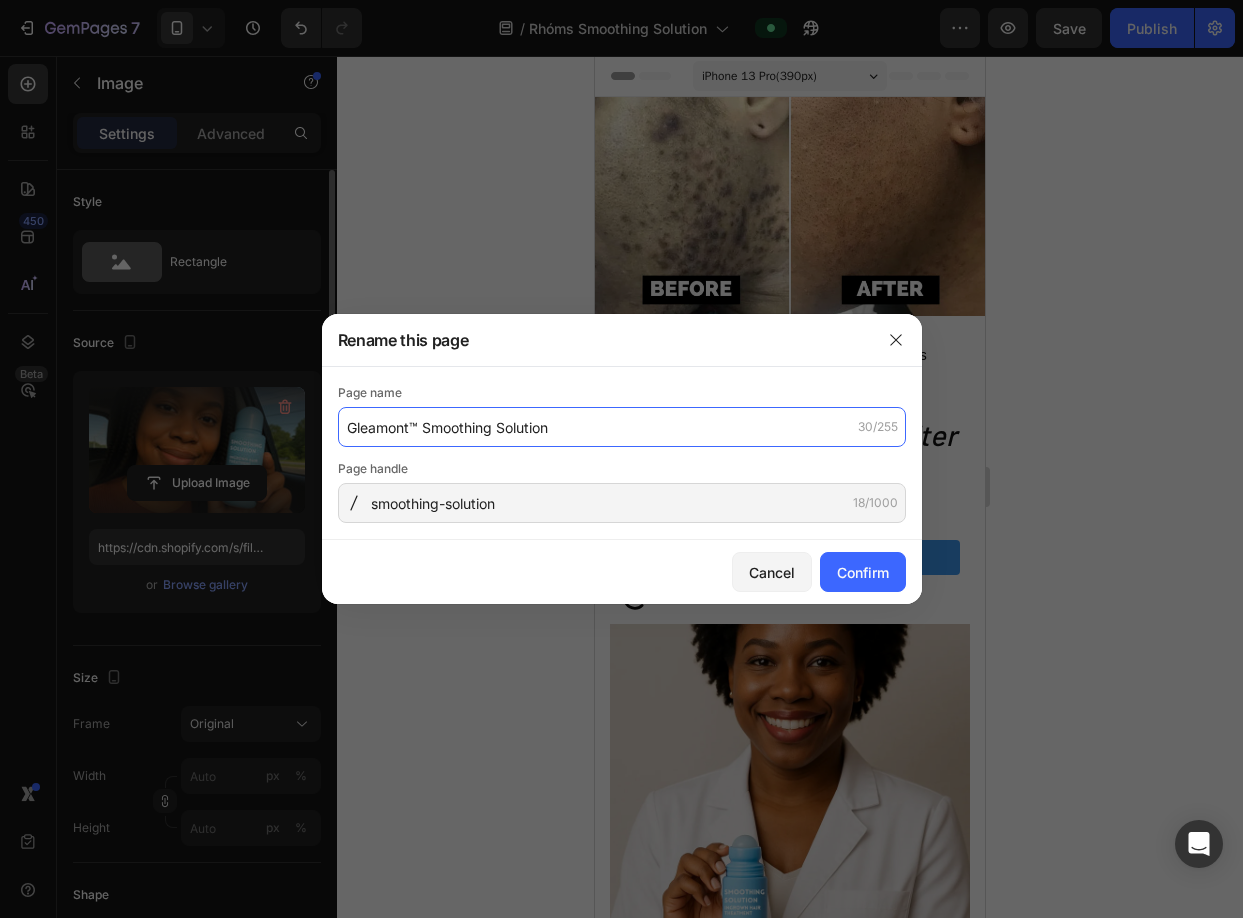 type on "Gleamont™ Smoothing Solution" 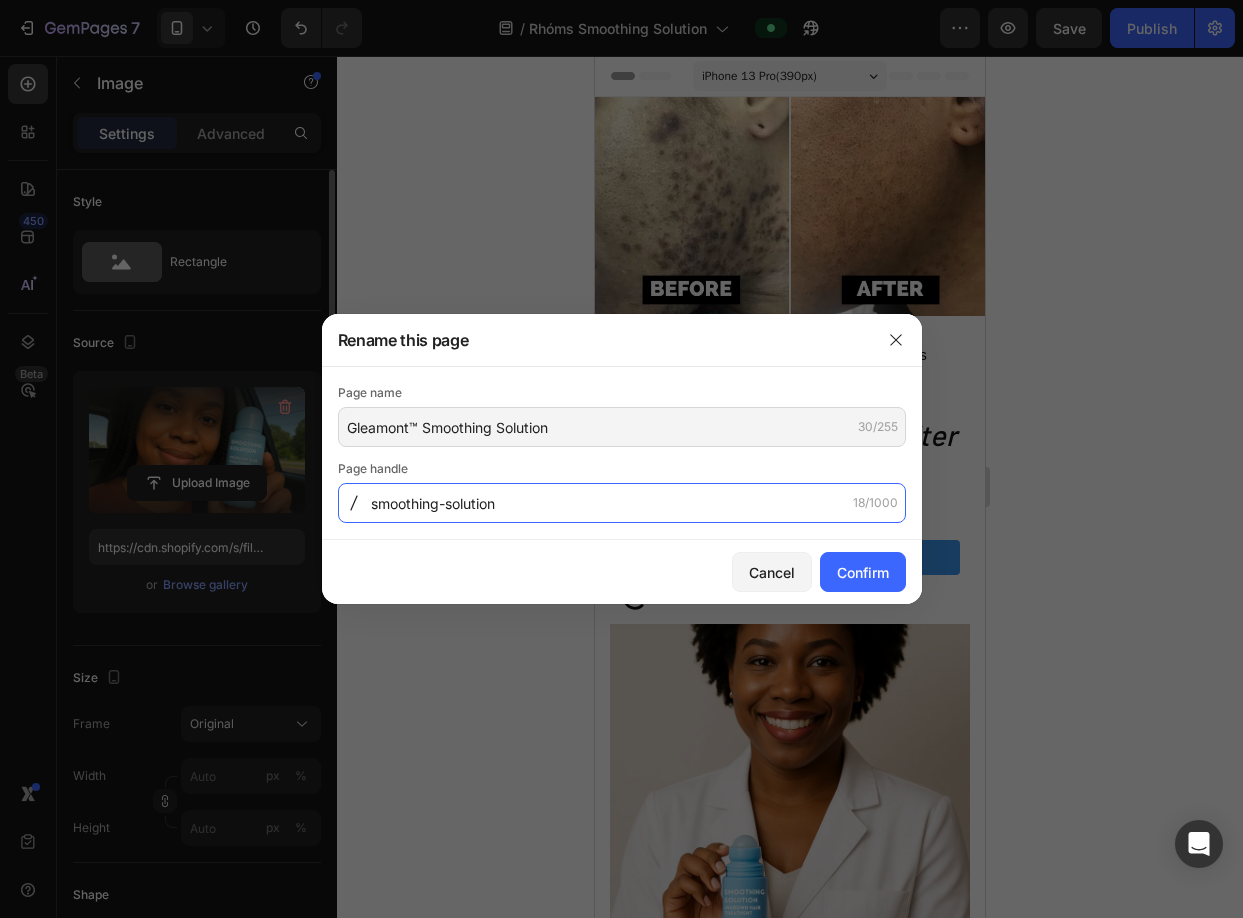 click on "smoothing-solution" 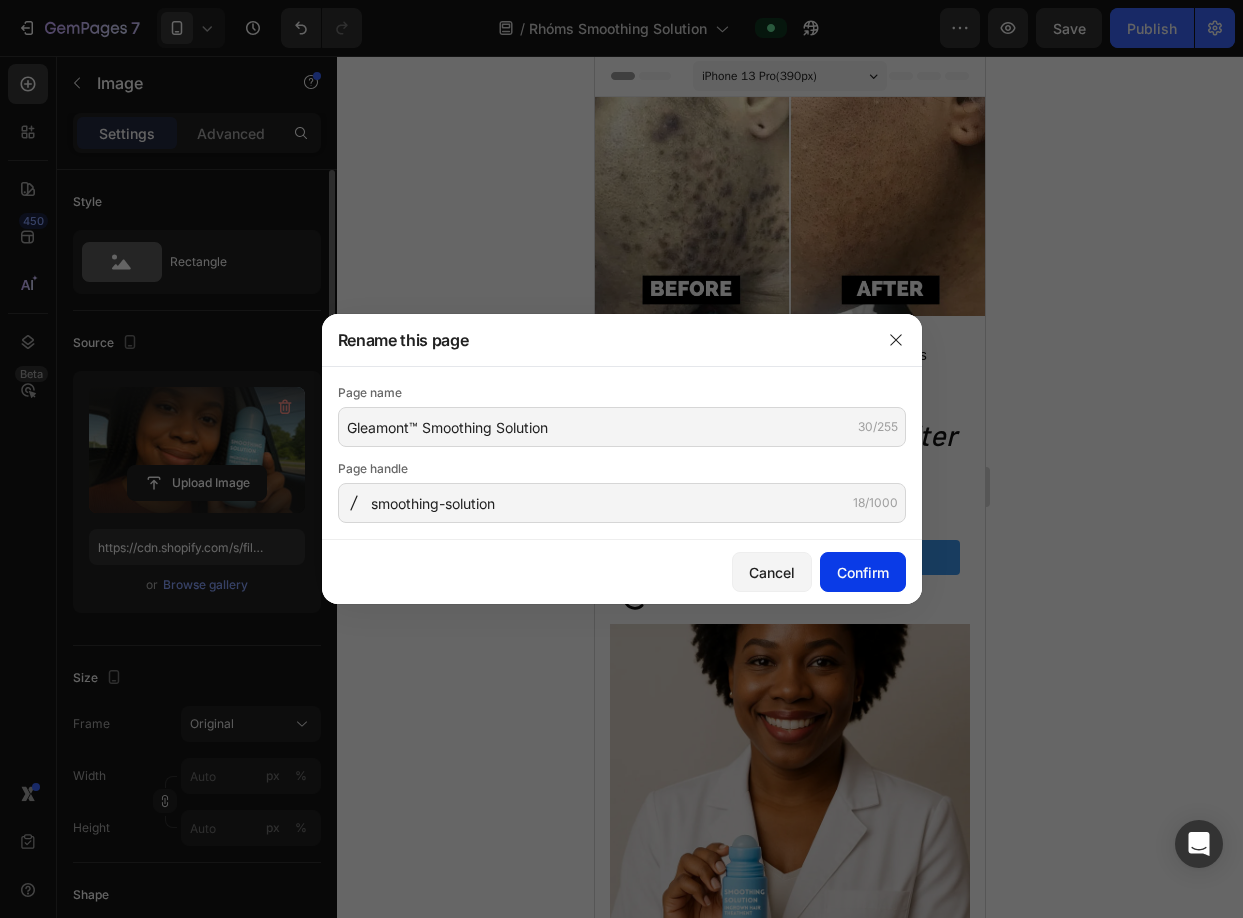 click on "Confirm" 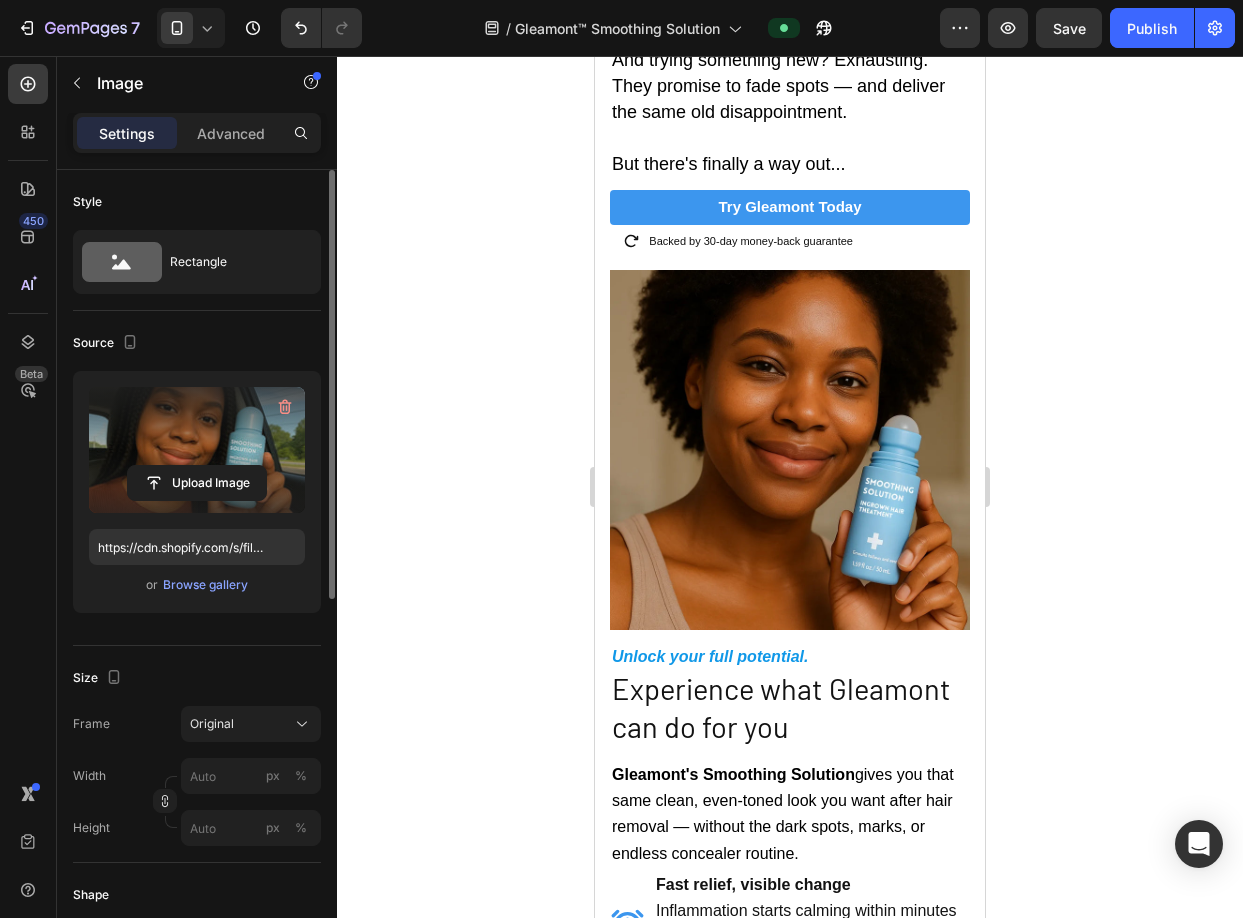 scroll, scrollTop: 1513, scrollLeft: 0, axis: vertical 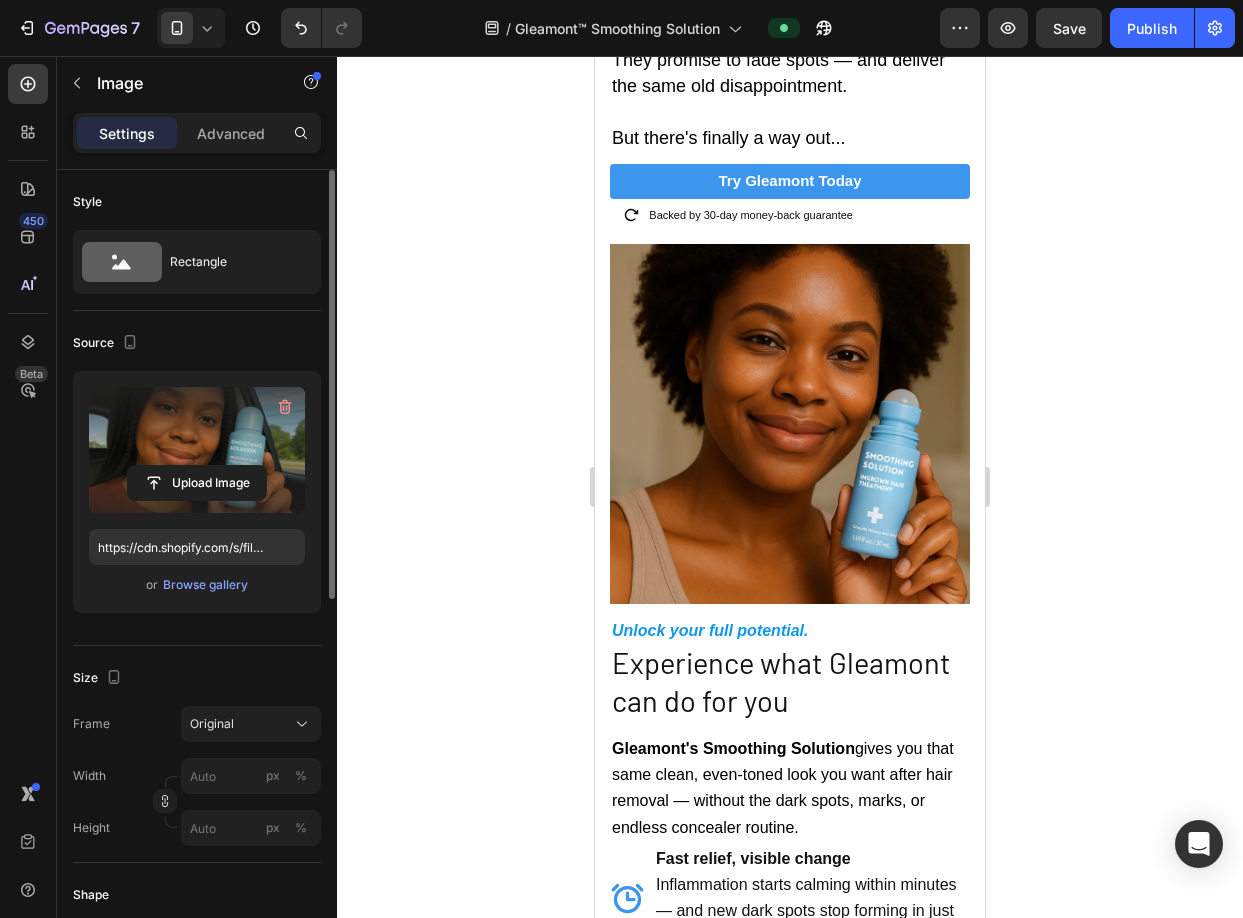 click at bounding box center [790, 424] 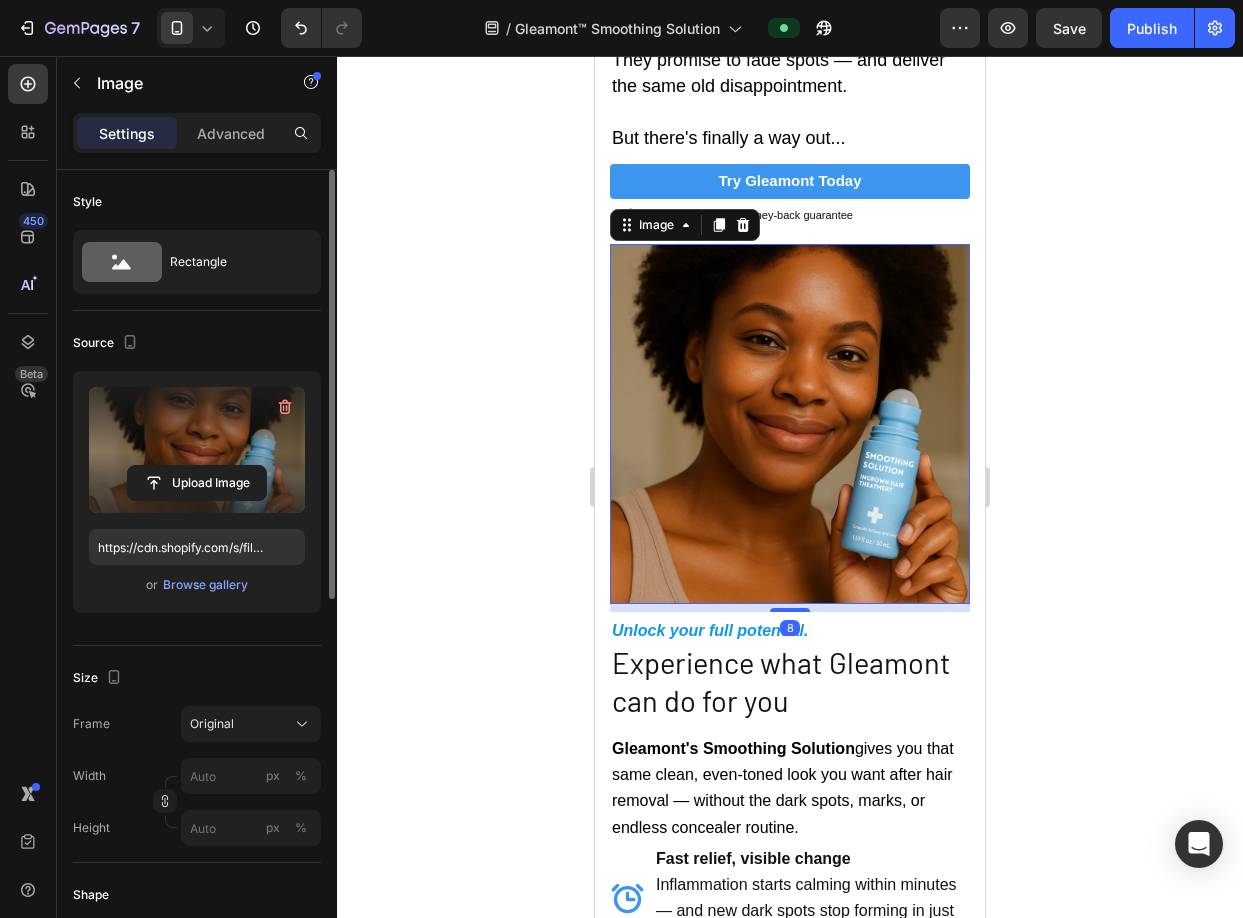 click at bounding box center [197, 450] 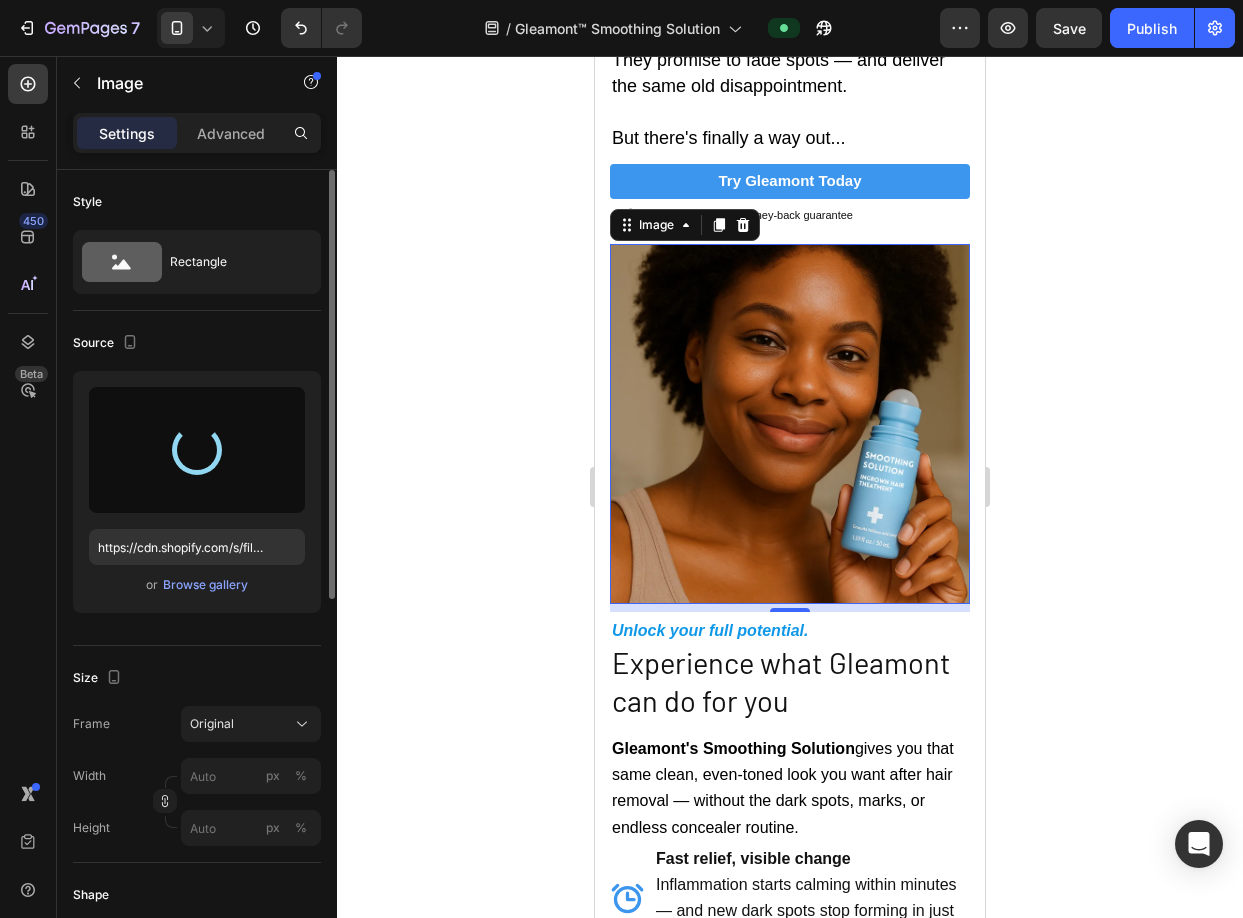 type on "https://cdn.shopify.com/s/files/1/0631/3407/2898/files/gempages_578206958549467836-753fc824-78c3-4171-8558-154f34cbf34e.webp" 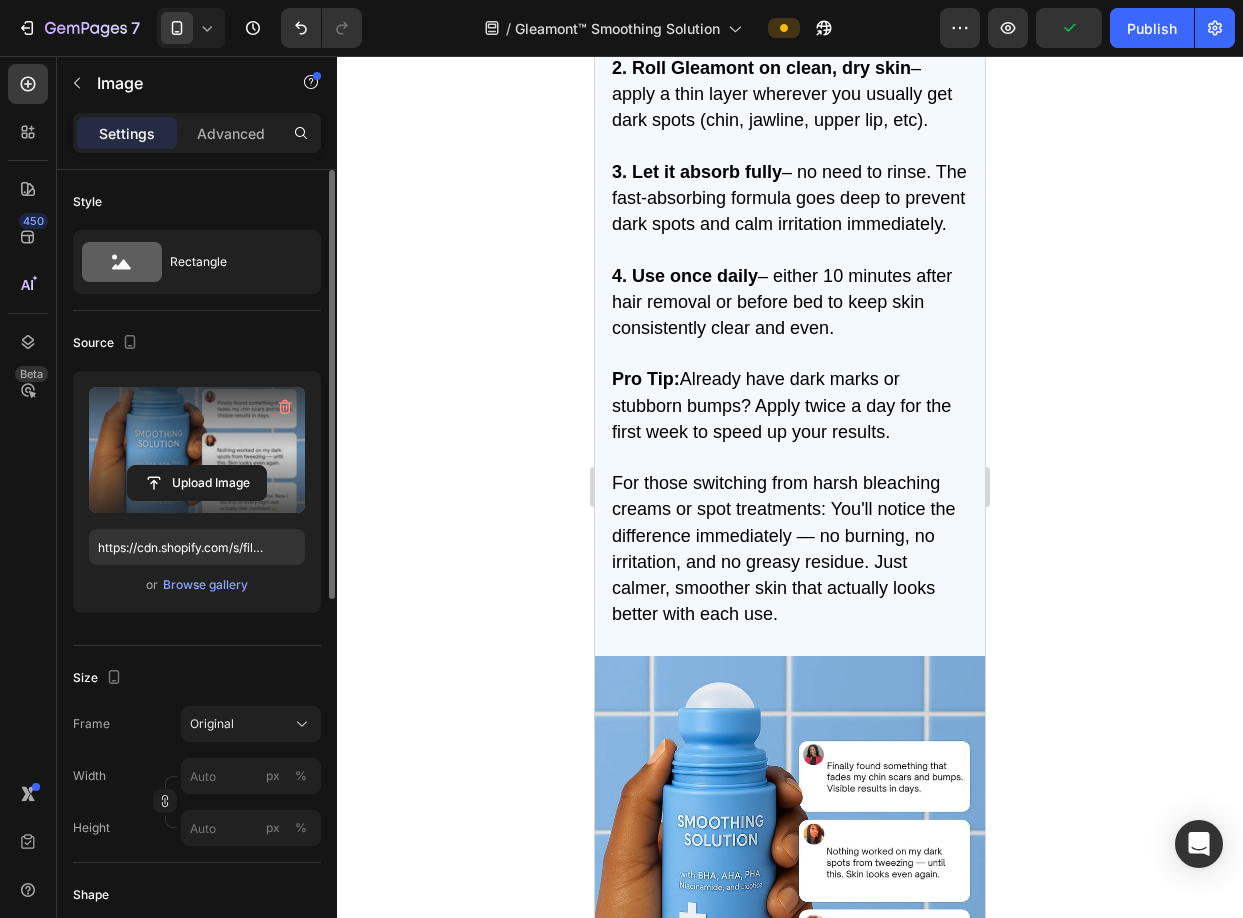 scroll, scrollTop: 6812, scrollLeft: 0, axis: vertical 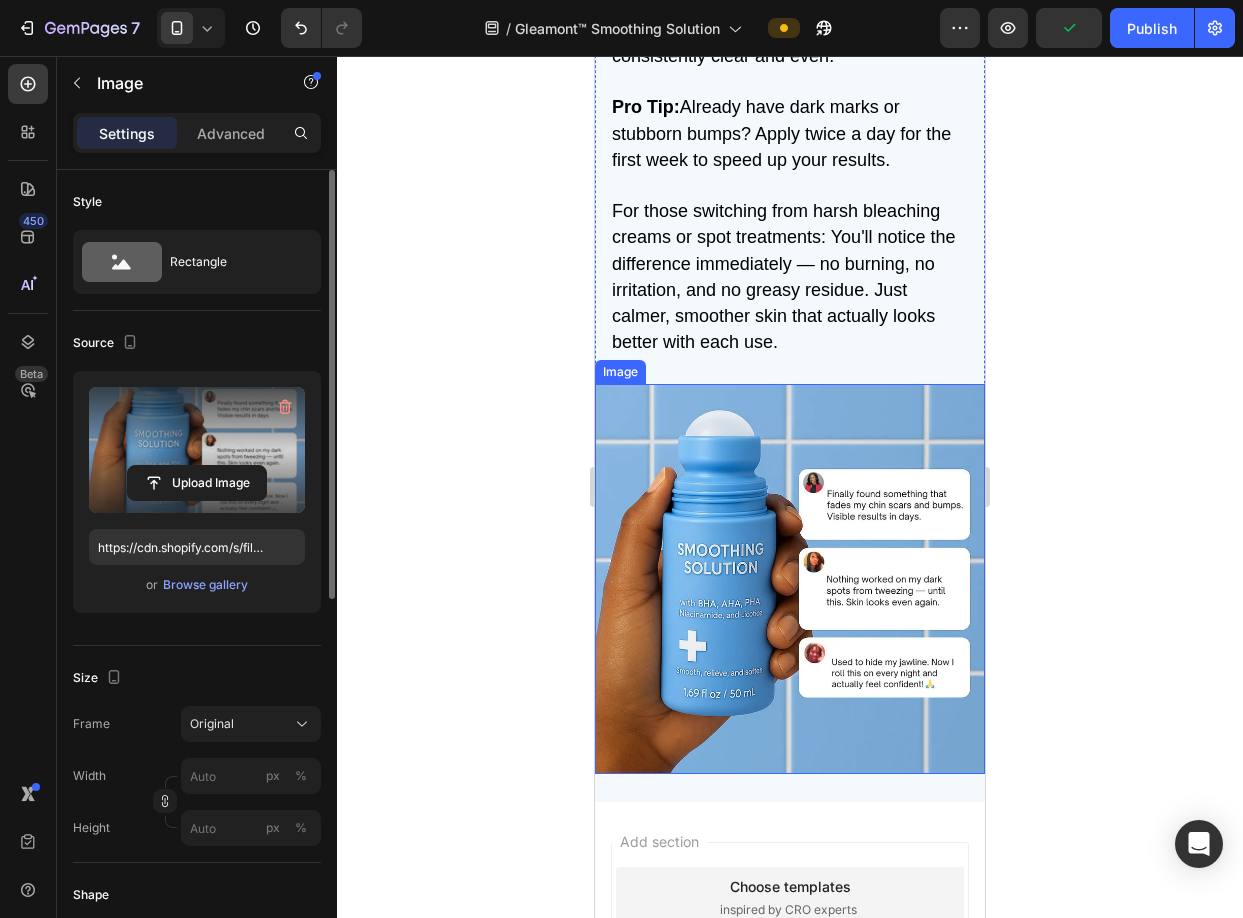 click at bounding box center [790, 579] 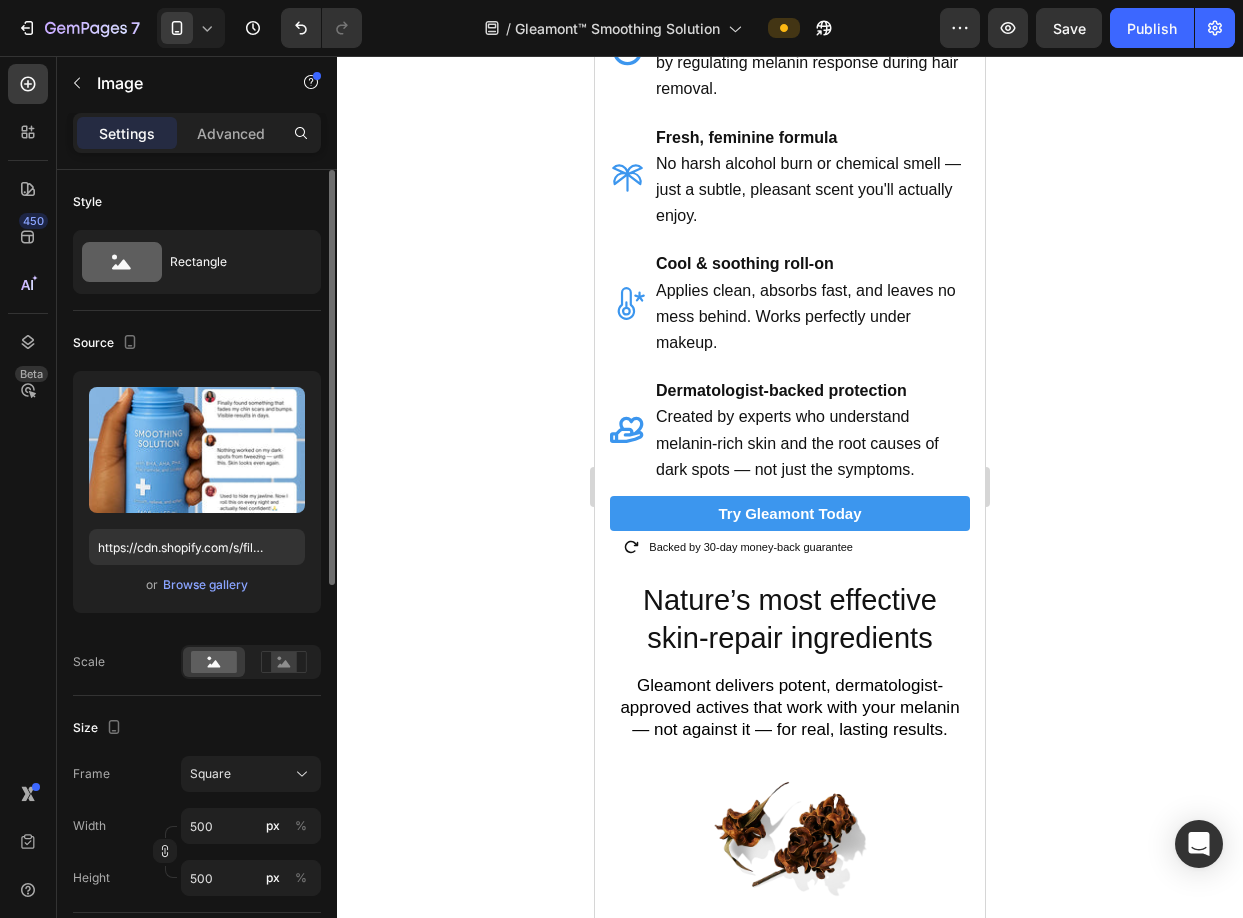 scroll, scrollTop: 2735, scrollLeft: 0, axis: vertical 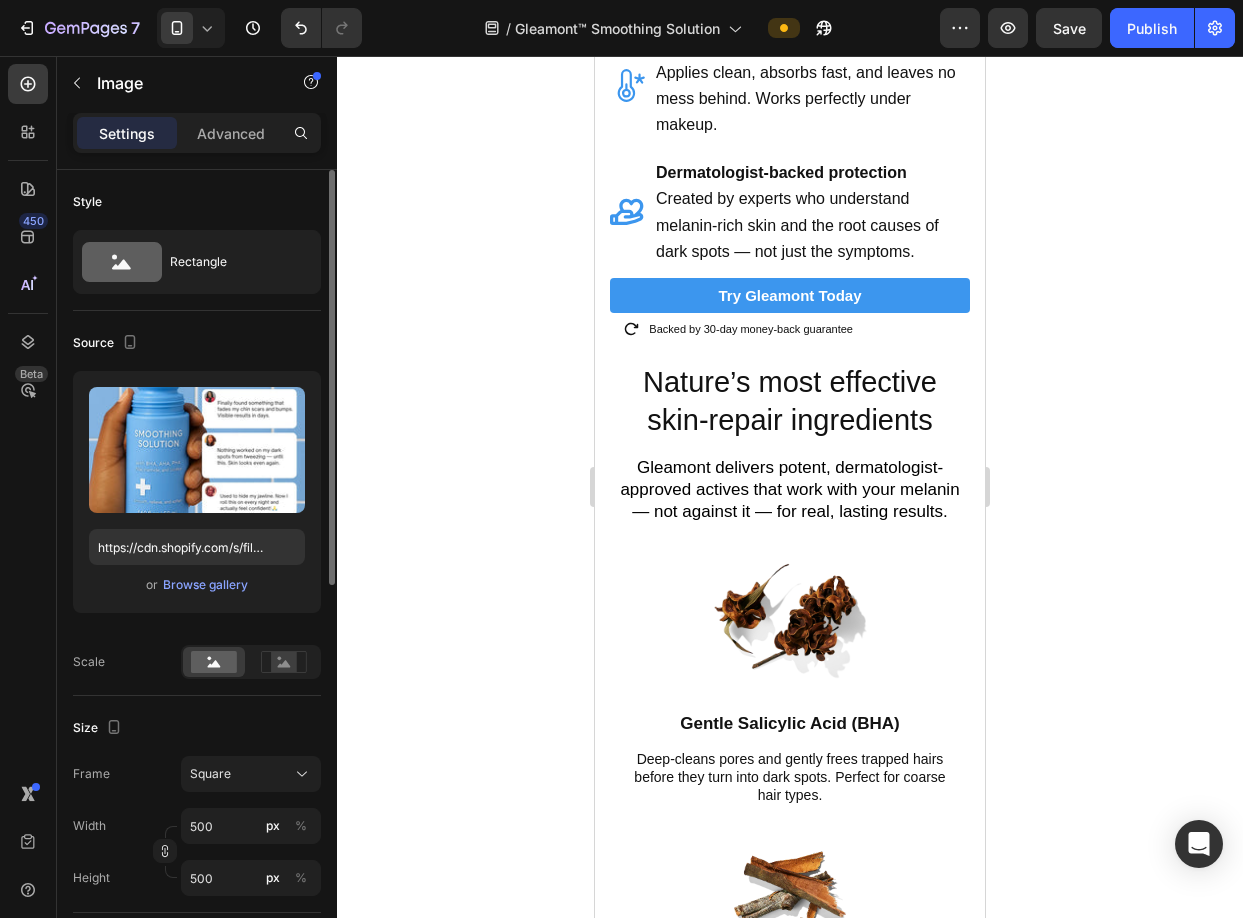 click on "Image Unlock your full potential. Heading Experience what Gleamont can do for you Heading Gleamont's Smoothing Solution gives you that same clean, even-toned look you want after hair removal — without the dark spots, marks, or endless concealer routine. Text Block Fast relief, visible change Inflammation starts calming within minutes — and new dark spots stop forming in just a few days. Spot-free skin, finally Prevents hyperpigmentation before it starts by regulating melanin response during hair removal. Fresh, feminine formula No harsh alcohol burn or chemical smell — just a subtle, pleasant scent you'll actually enjoy. Cool soothing roll-on Applies clean, absorbs fast, and leaves no mess behind. Works perfectly under makeup. Dermatologist-backed protection Created by experts who understand melanin-rich skin and the root causes of dark spots — not just the symptoms. Item List Try Gleamont today Button Icon Row Row" at bounding box center (790, 998) 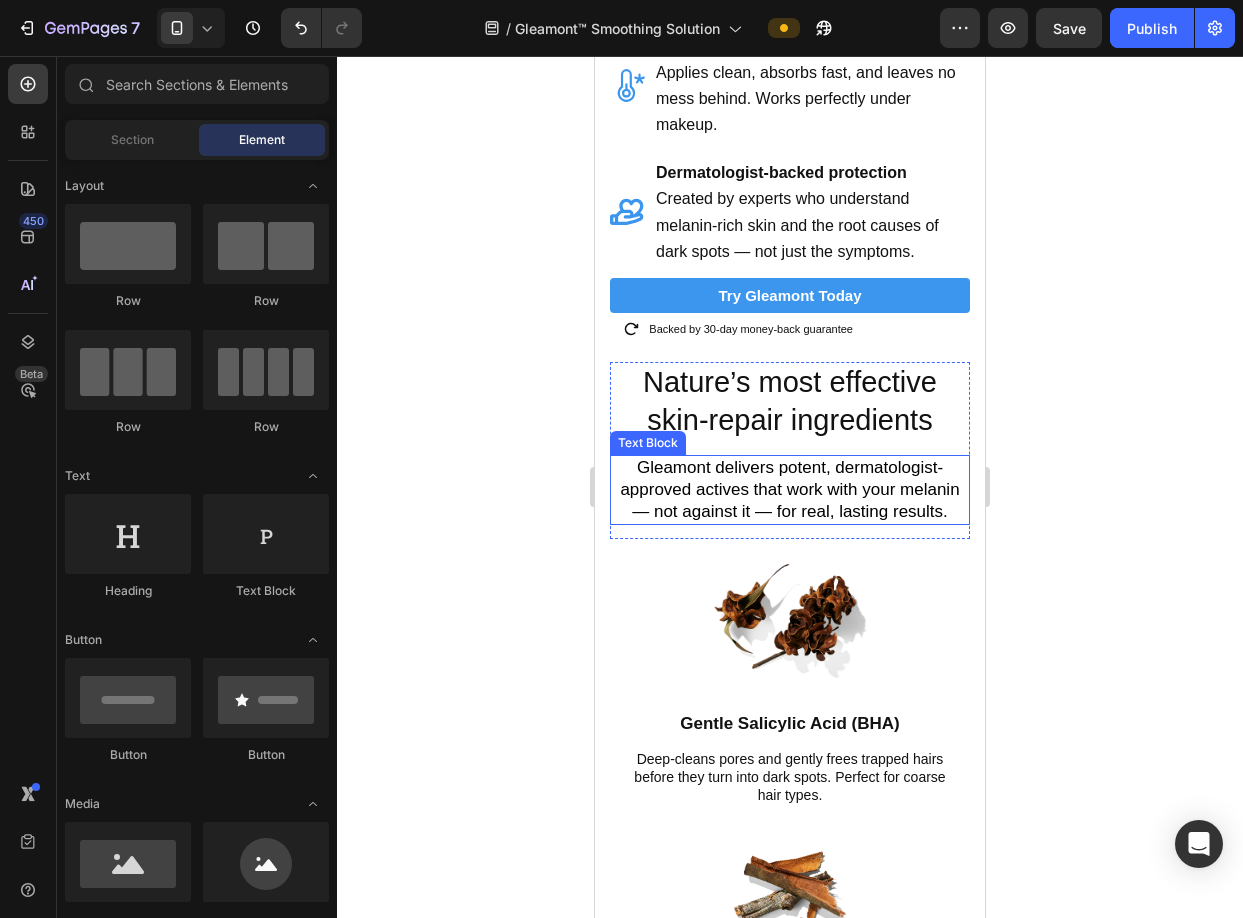 scroll, scrollTop: 2742, scrollLeft: 0, axis: vertical 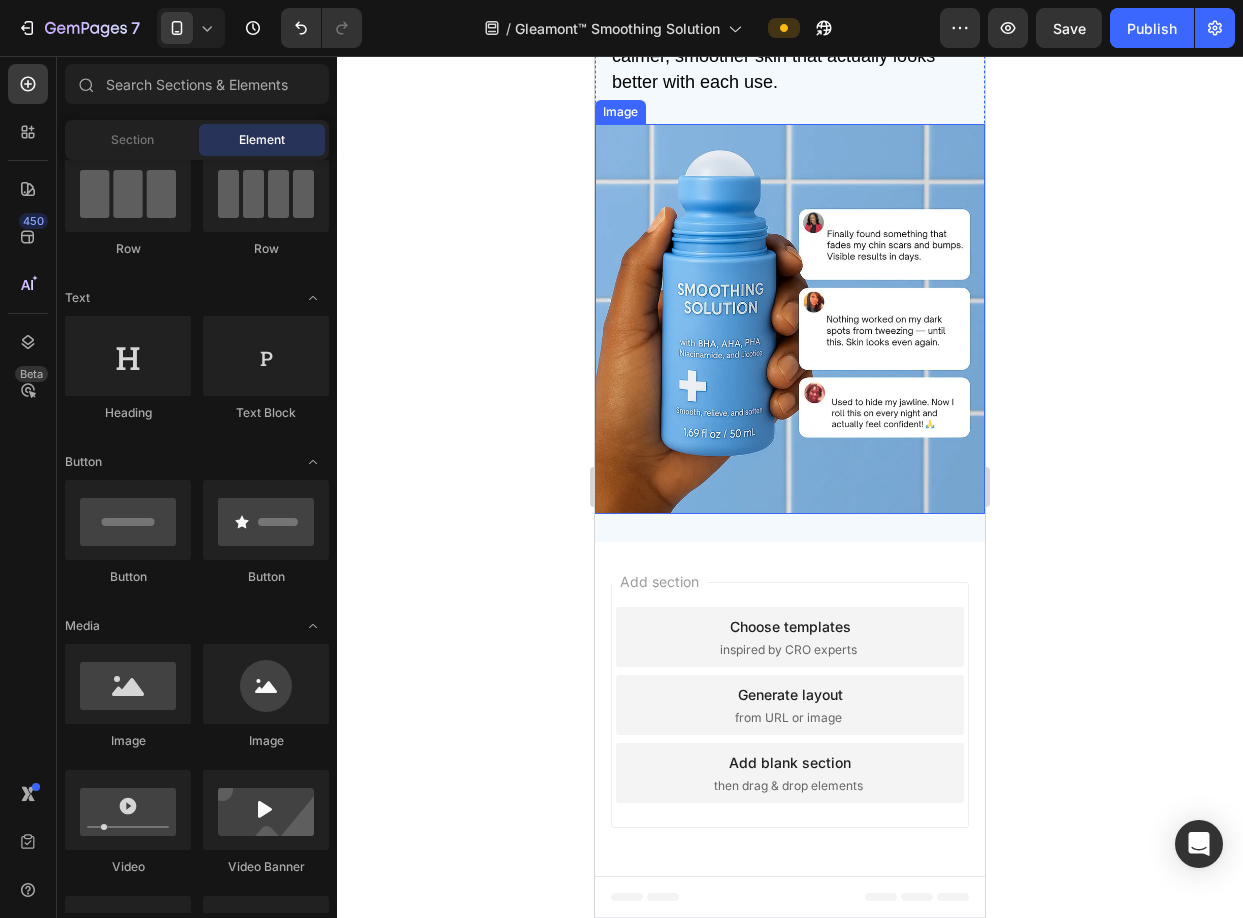 click at bounding box center [790, 319] 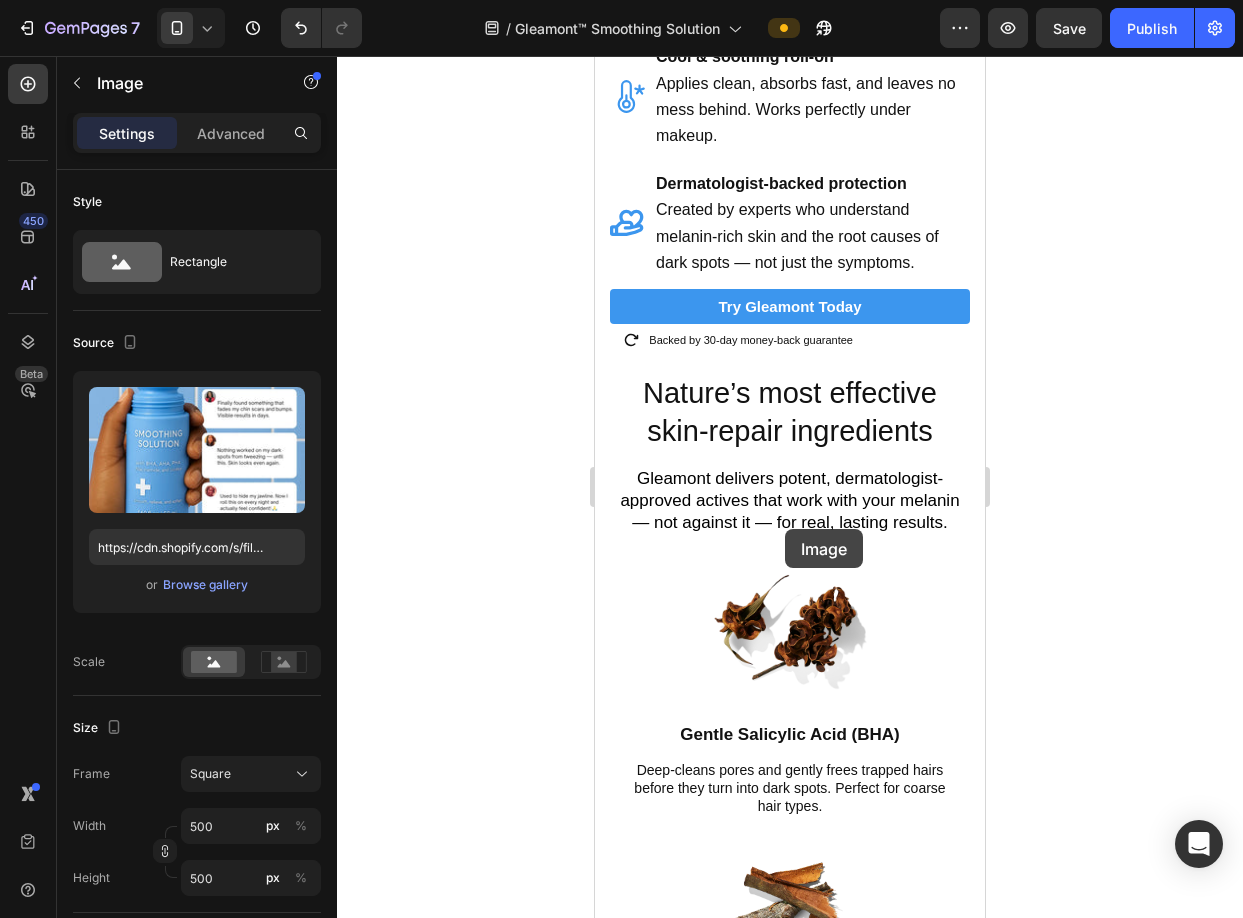 scroll, scrollTop: 2682, scrollLeft: 0, axis: vertical 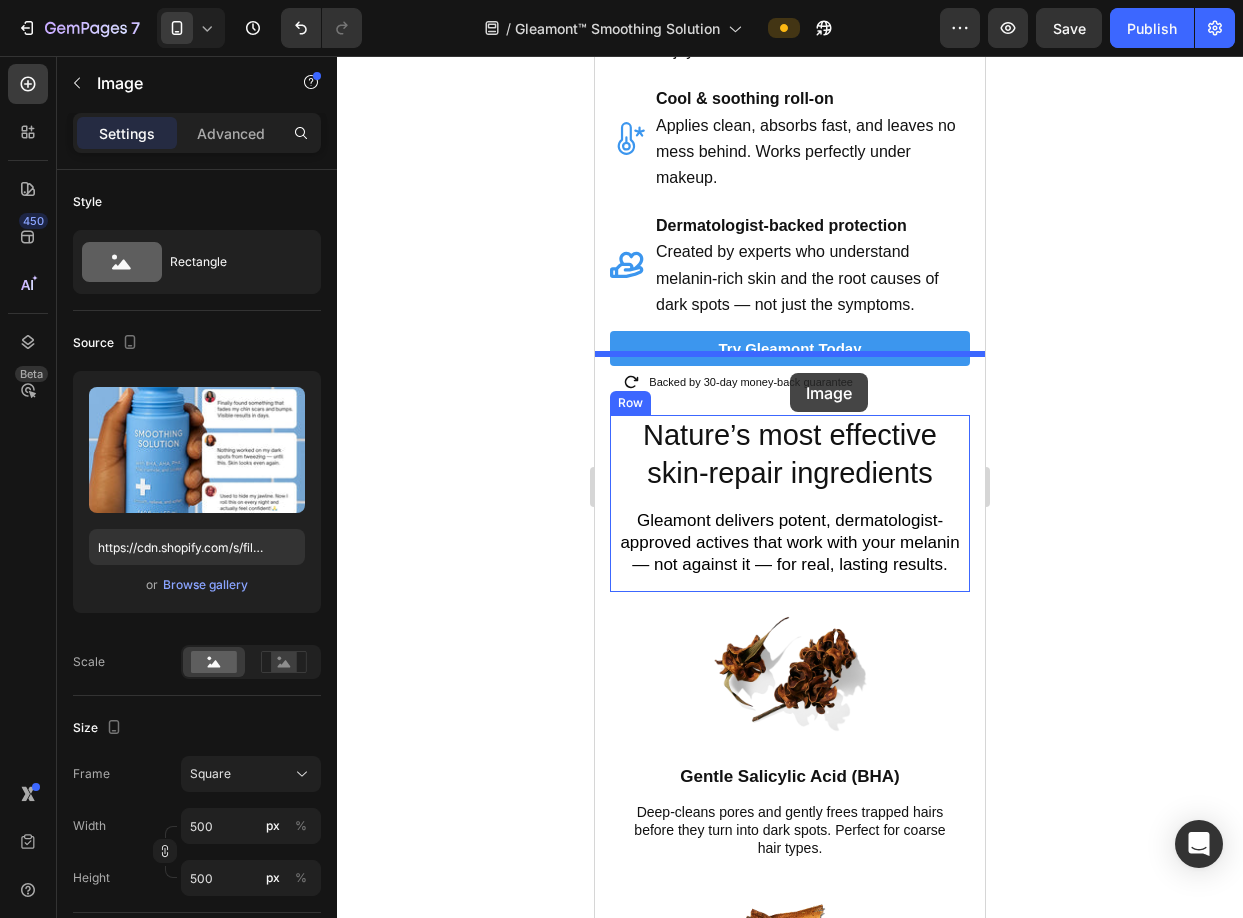 drag, startPoint x: 824, startPoint y: 328, endPoint x: 790, endPoint y: 373, distance: 56.400356 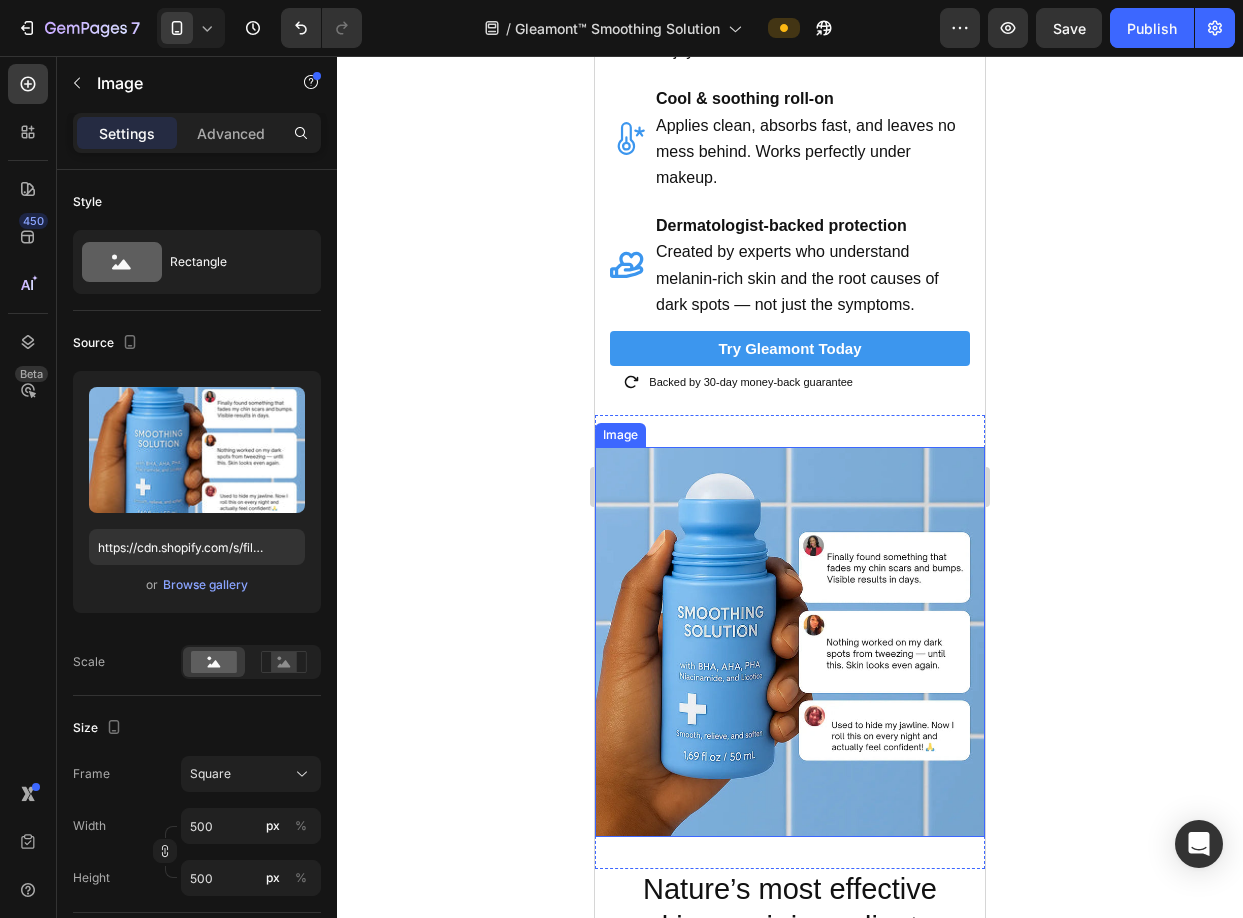 click at bounding box center (790, 642) 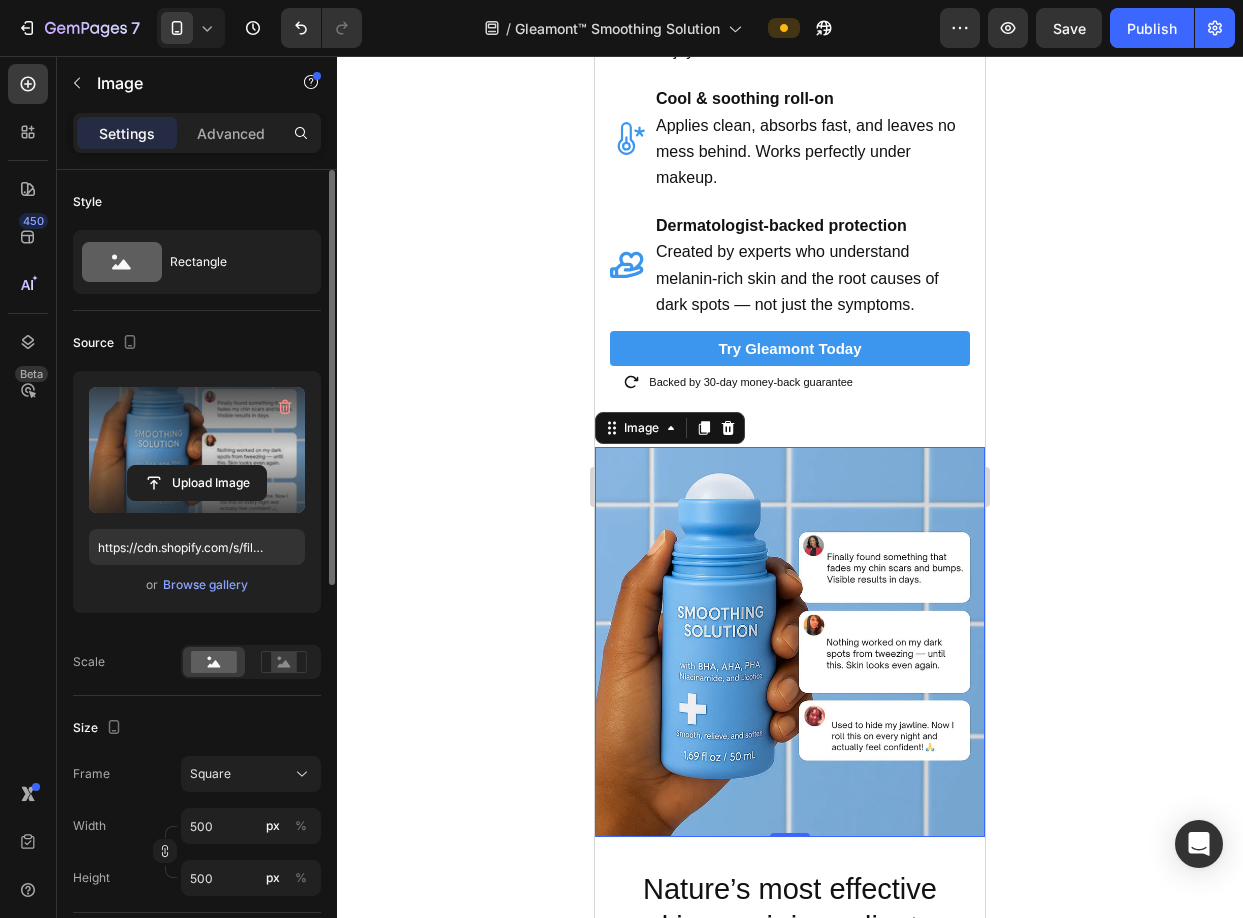 click at bounding box center (197, 450) 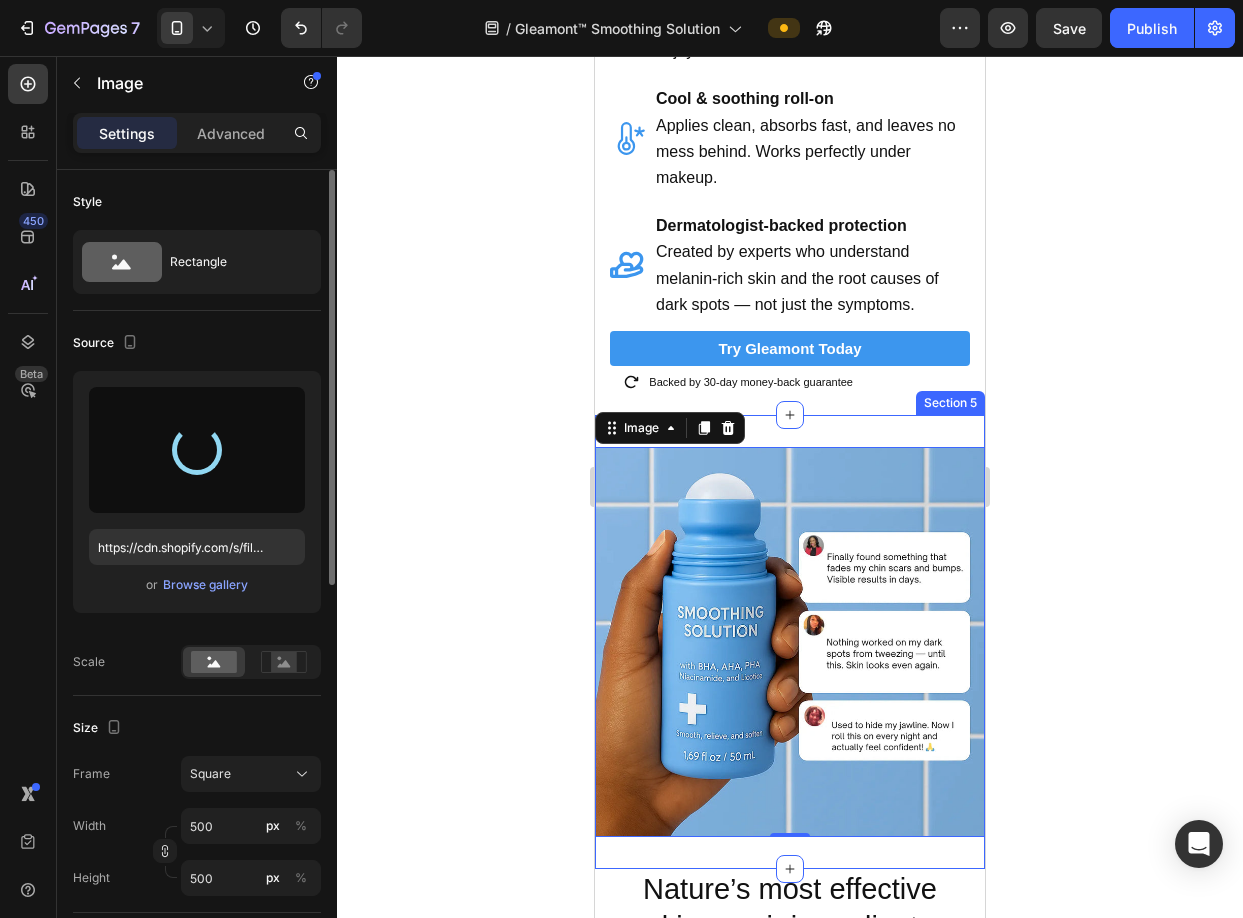 type on "https://cdn.shopify.com/s/files/1/0631/3407/2898/files/gempages_578206958549467836-057f6f58-5c4d-41a6-a7e1-1e5814b4de7e.webp" 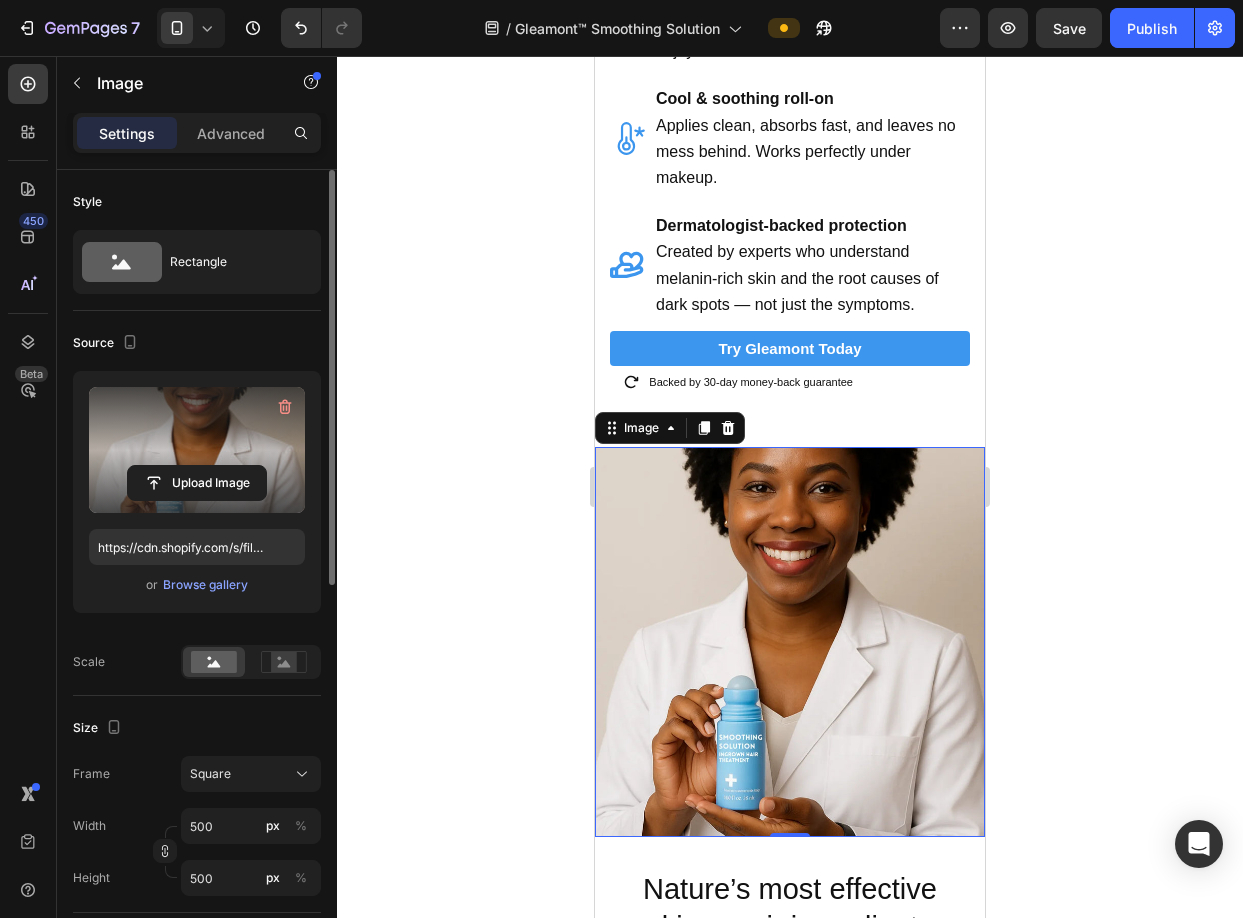 click 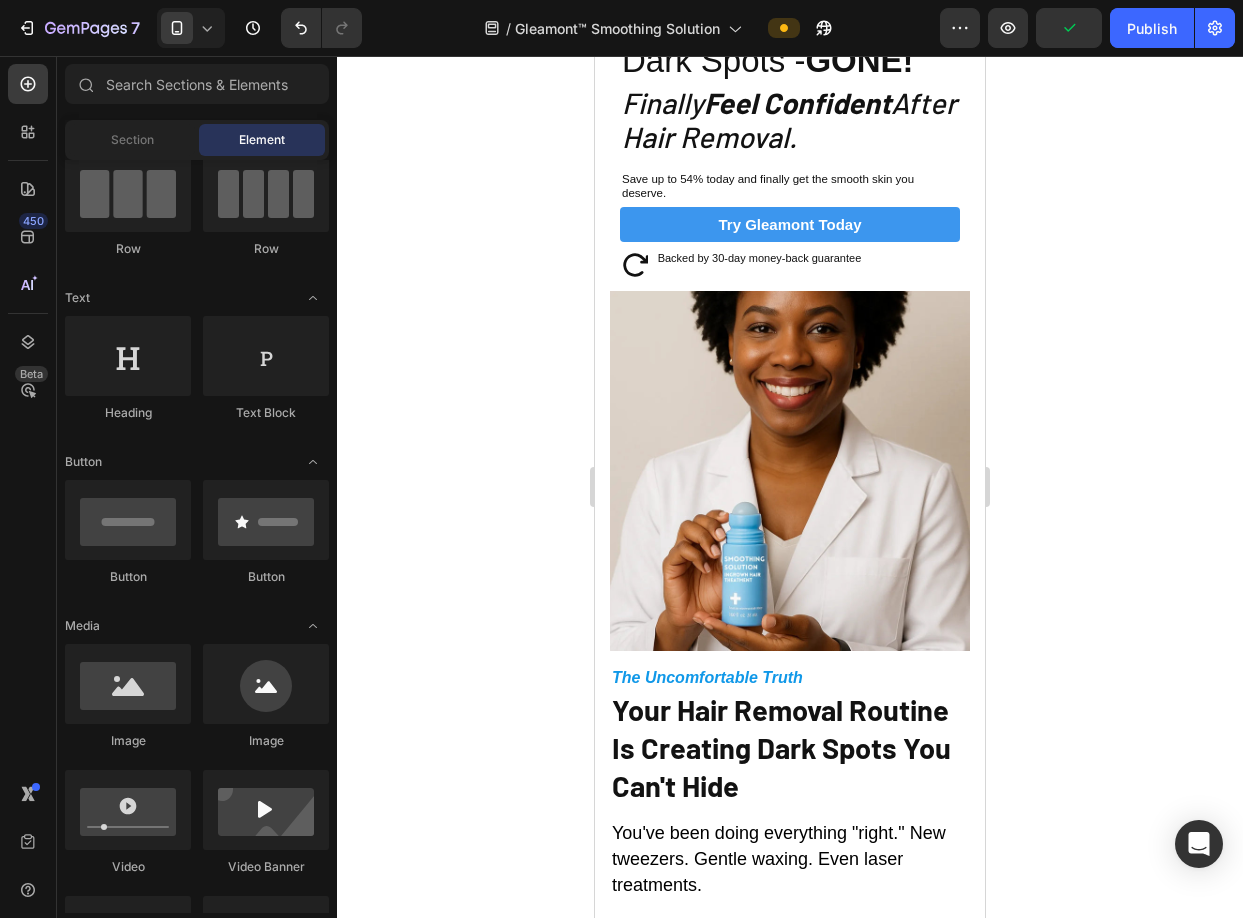 scroll, scrollTop: 278, scrollLeft: 0, axis: vertical 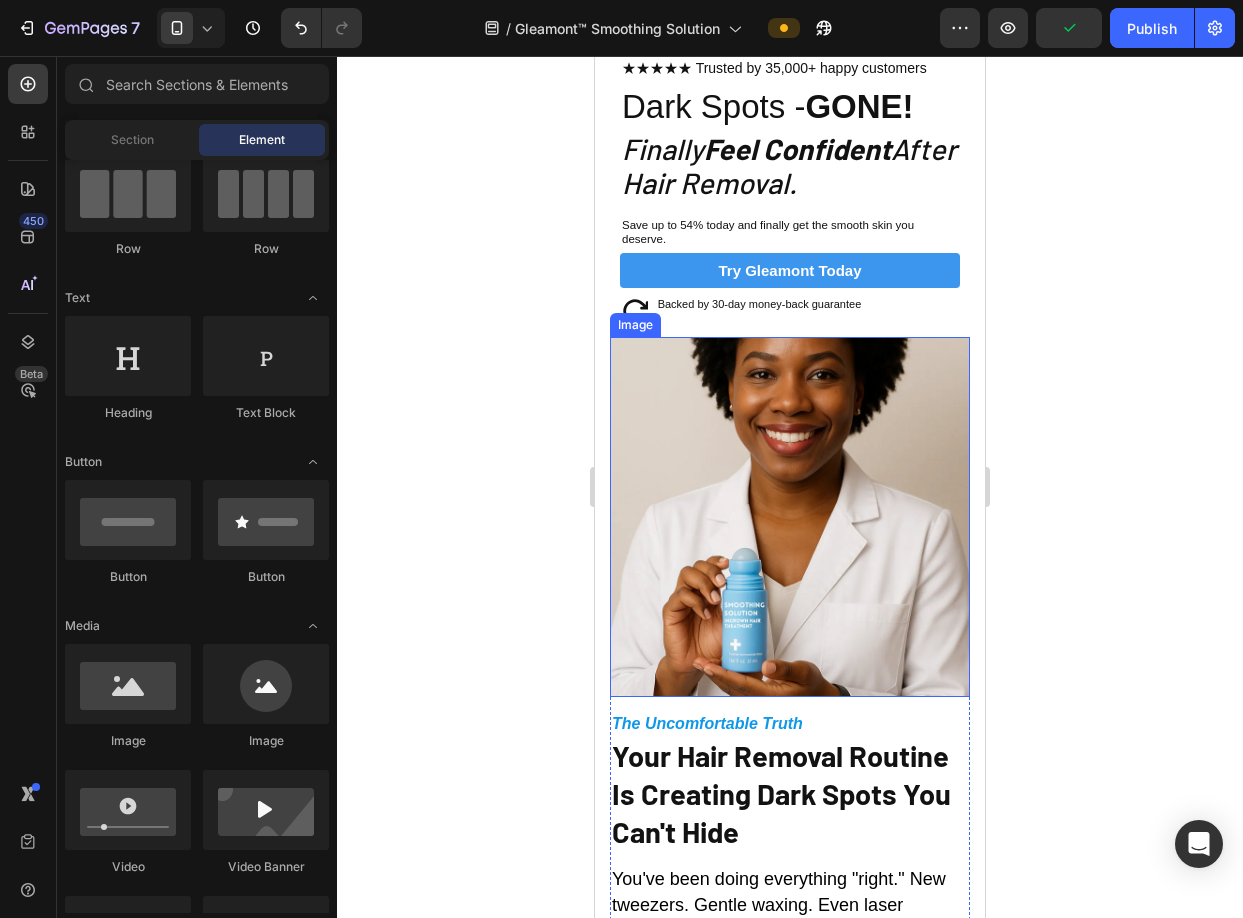 click at bounding box center (790, 517) 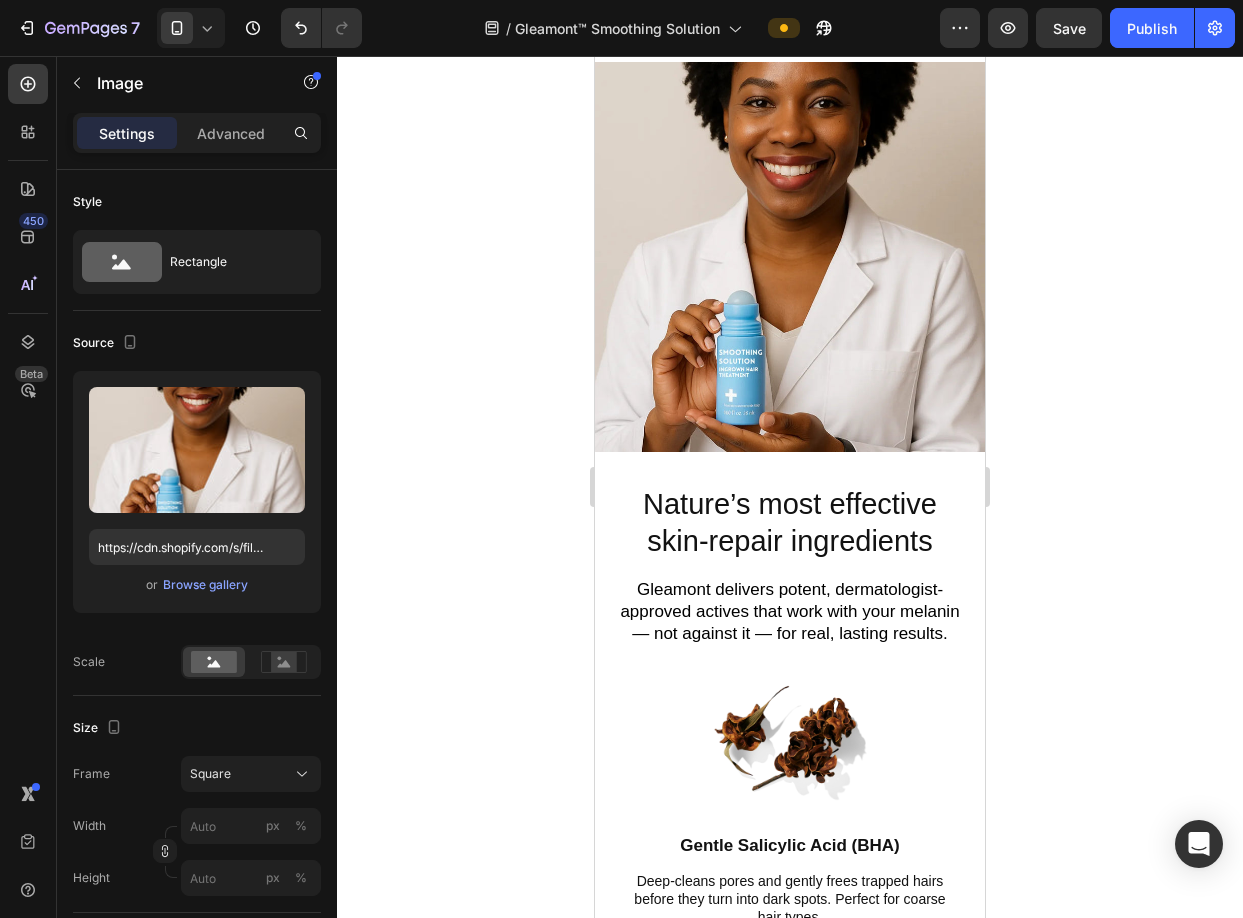 scroll, scrollTop: 3019, scrollLeft: 0, axis: vertical 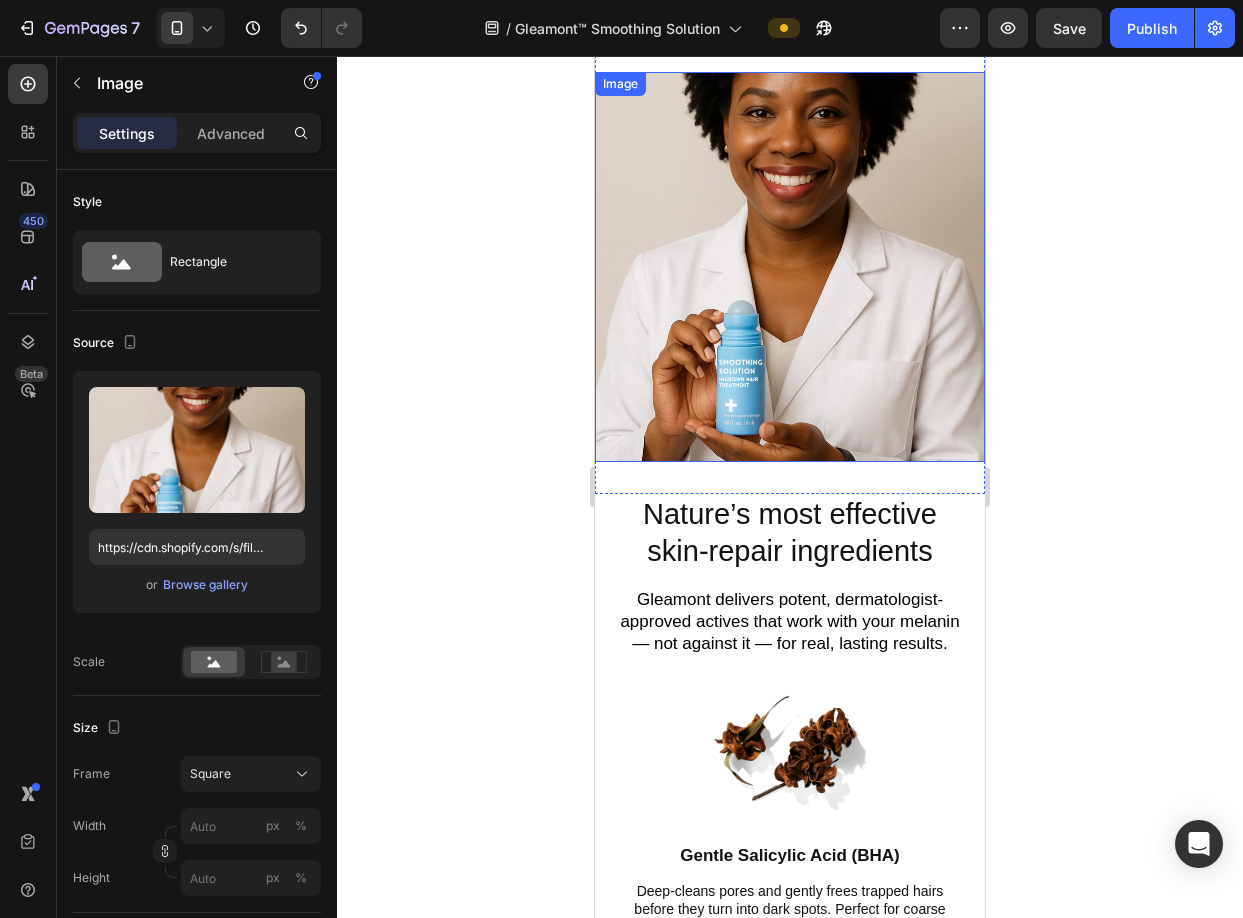 click at bounding box center (790, 267) 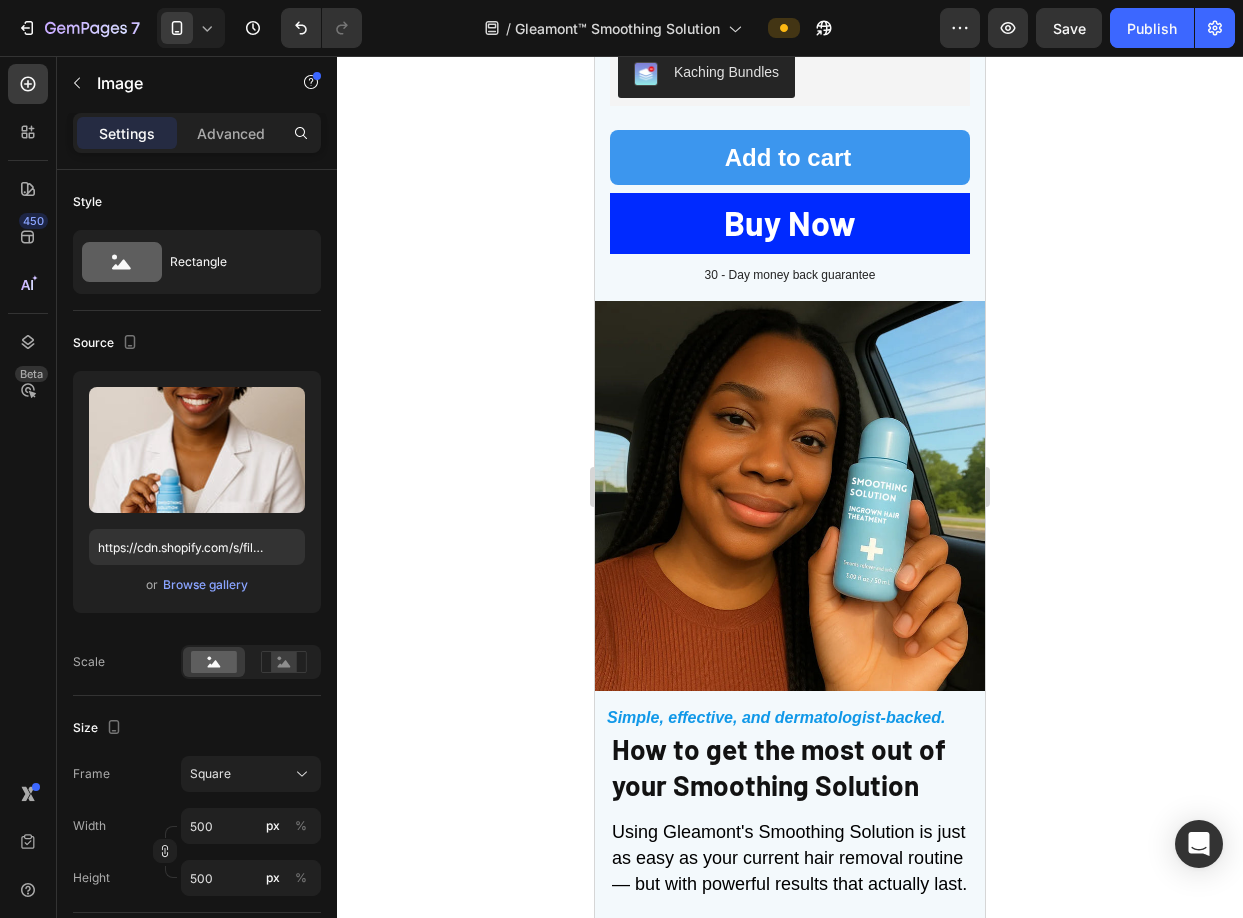 scroll, scrollTop: 6053, scrollLeft: 0, axis: vertical 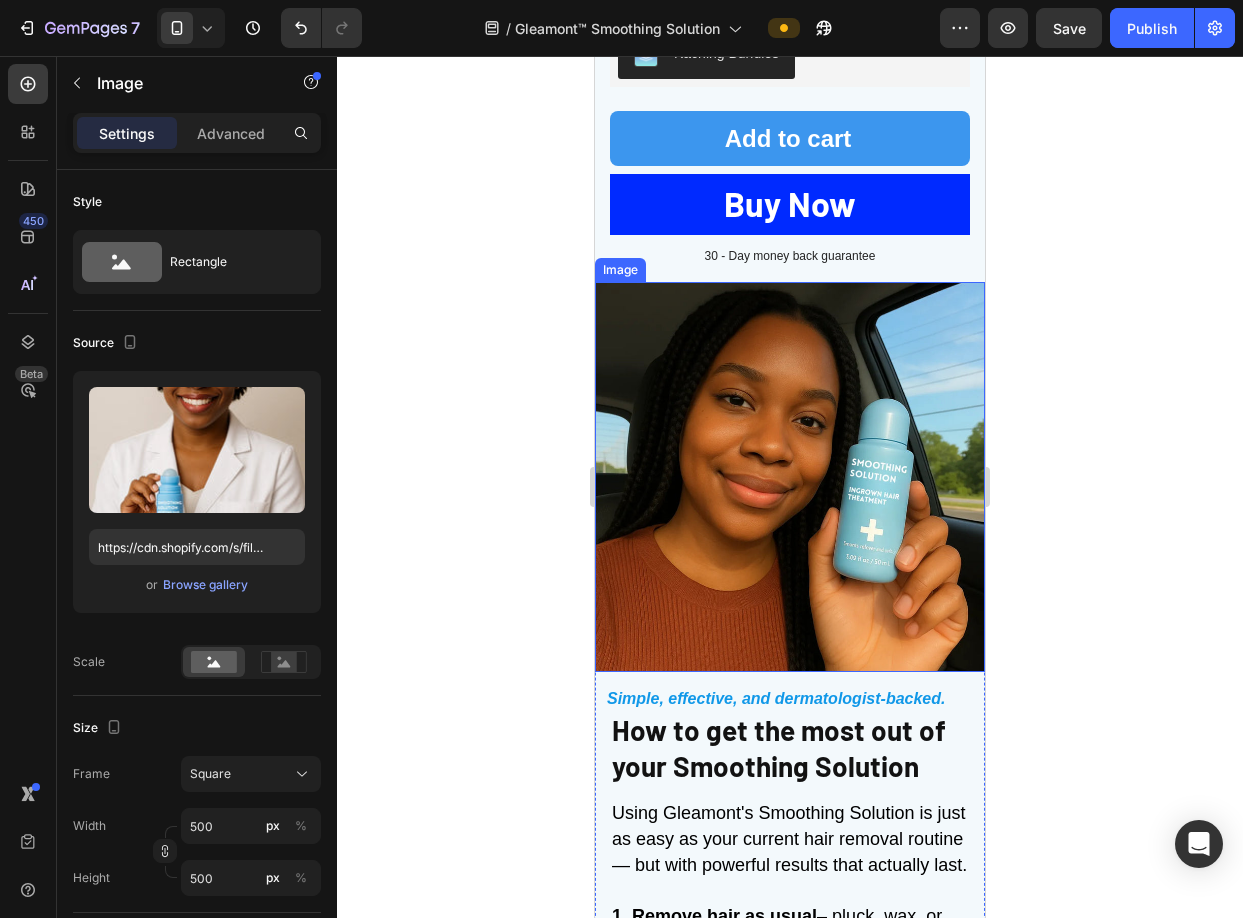click at bounding box center (790, 477) 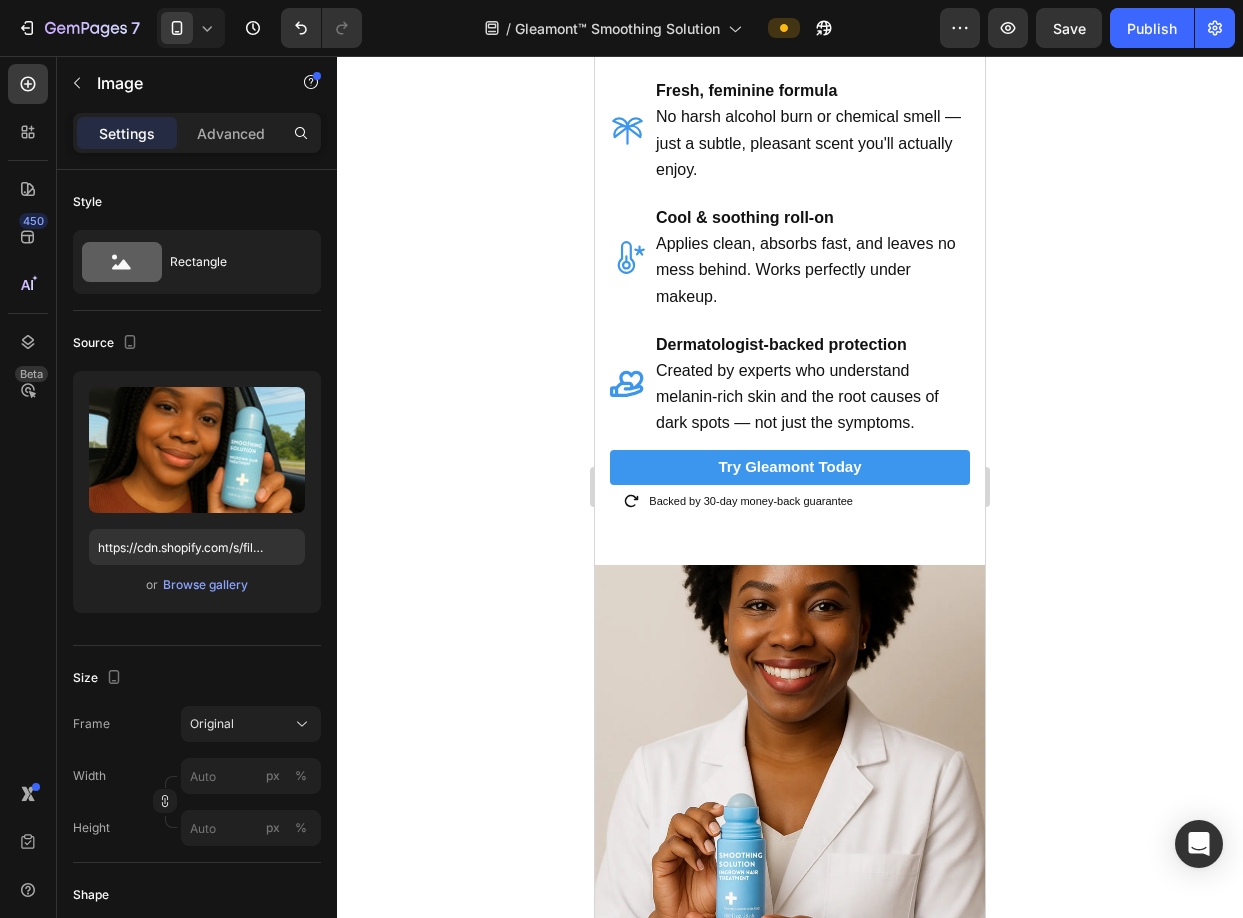 scroll, scrollTop: 2645, scrollLeft: 0, axis: vertical 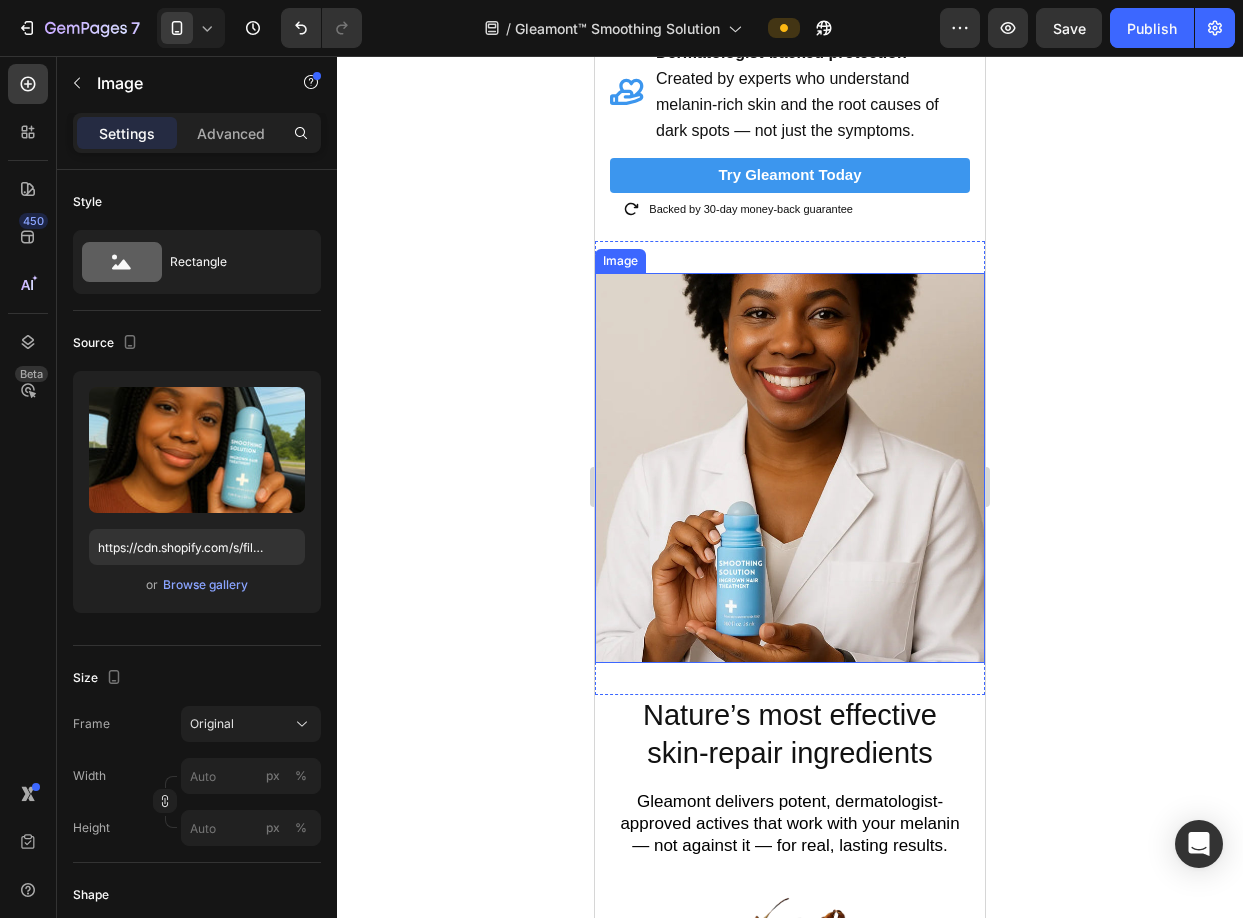 click at bounding box center [790, 468] 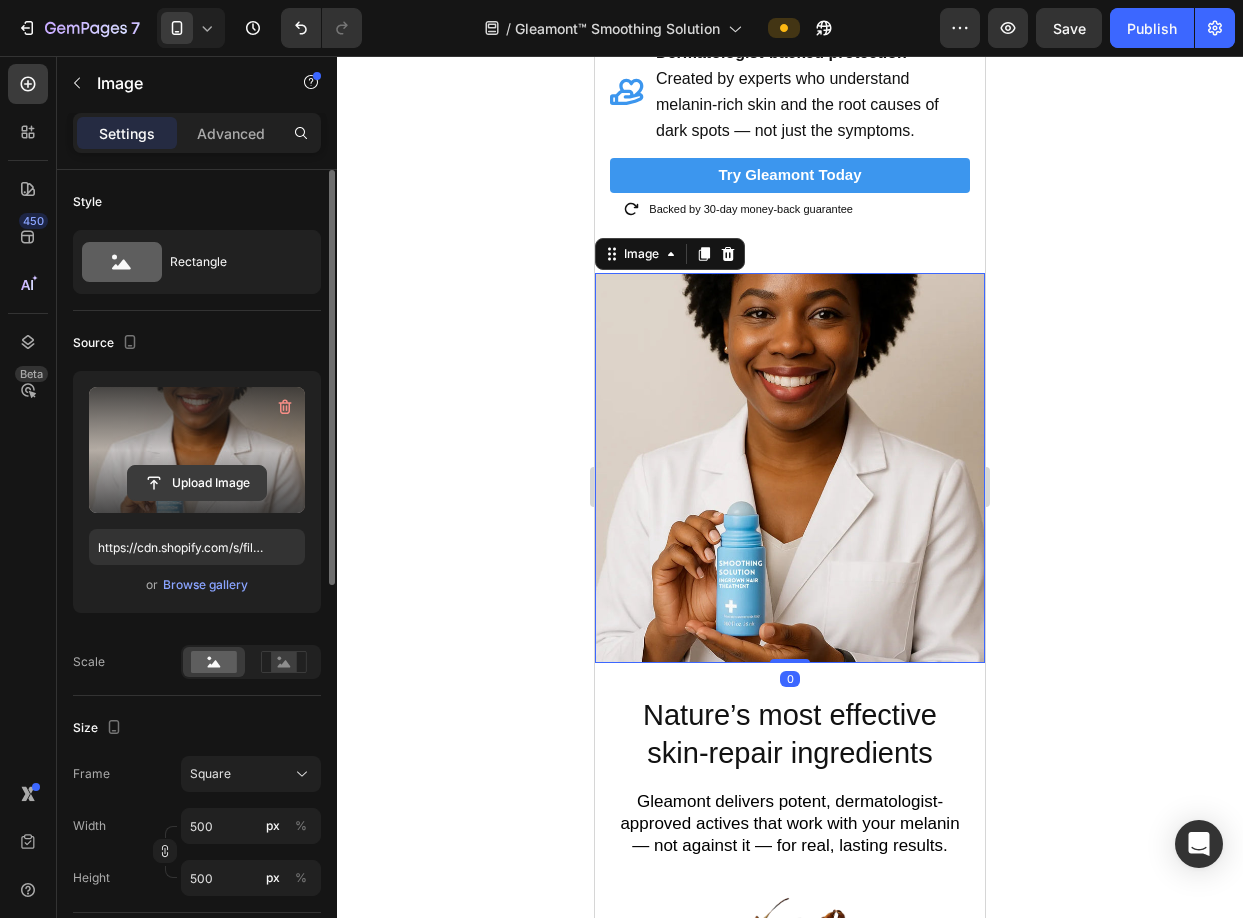 click 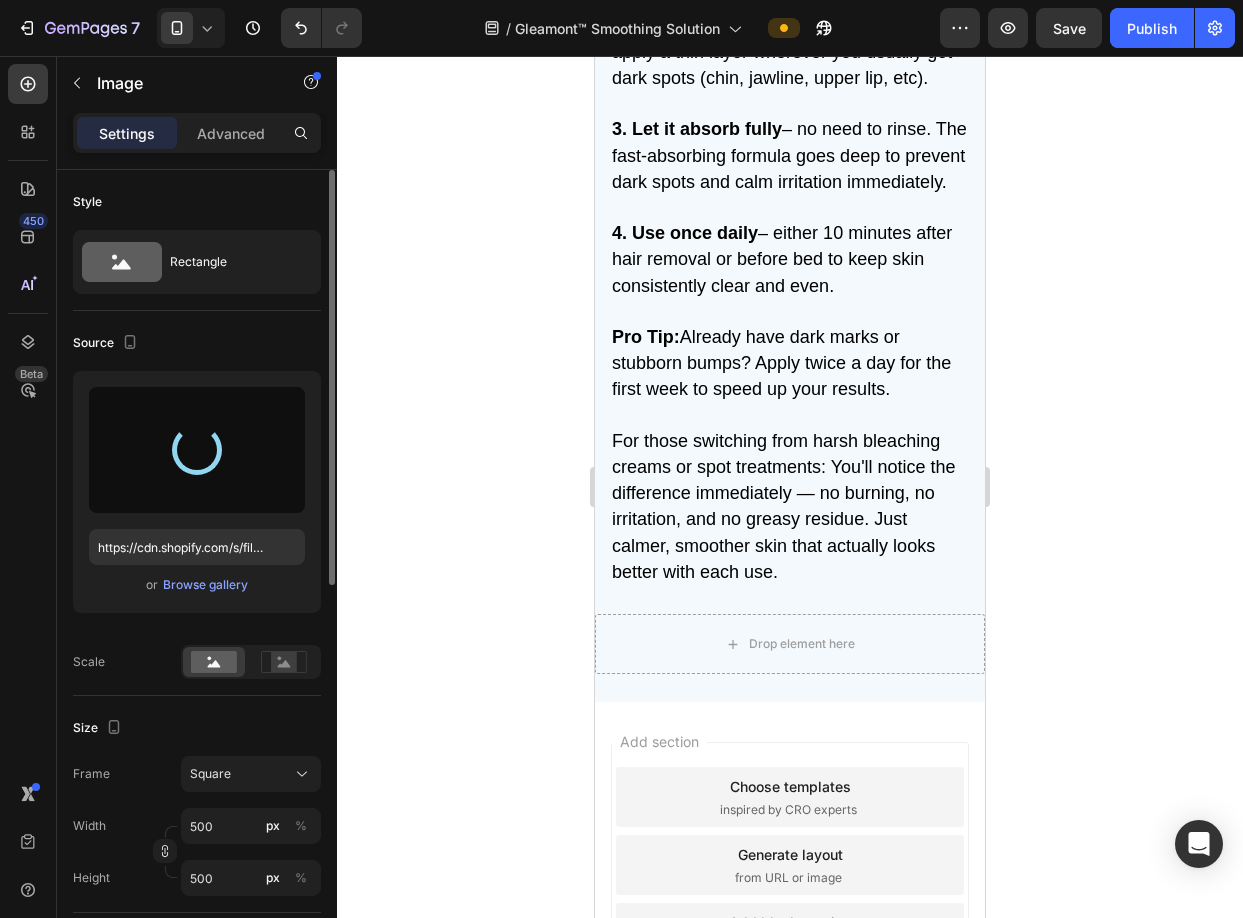type on "https://cdn.shopify.com/s/files/1/0631/3407/2898/files/gempages_578206958549467836-6762fe6c-0cb1-406c-8c99-22487edcee10.webp" 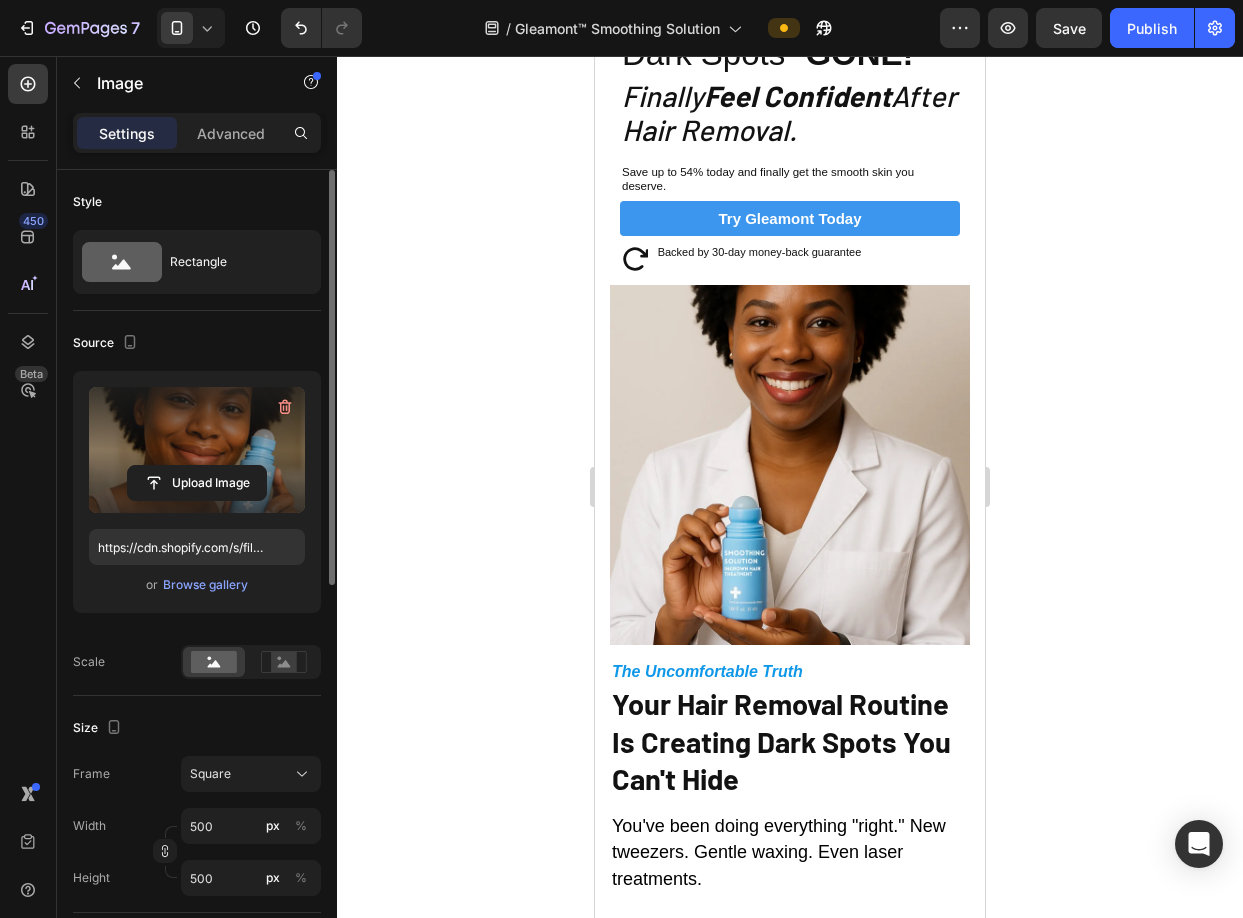 scroll, scrollTop: 0, scrollLeft: 0, axis: both 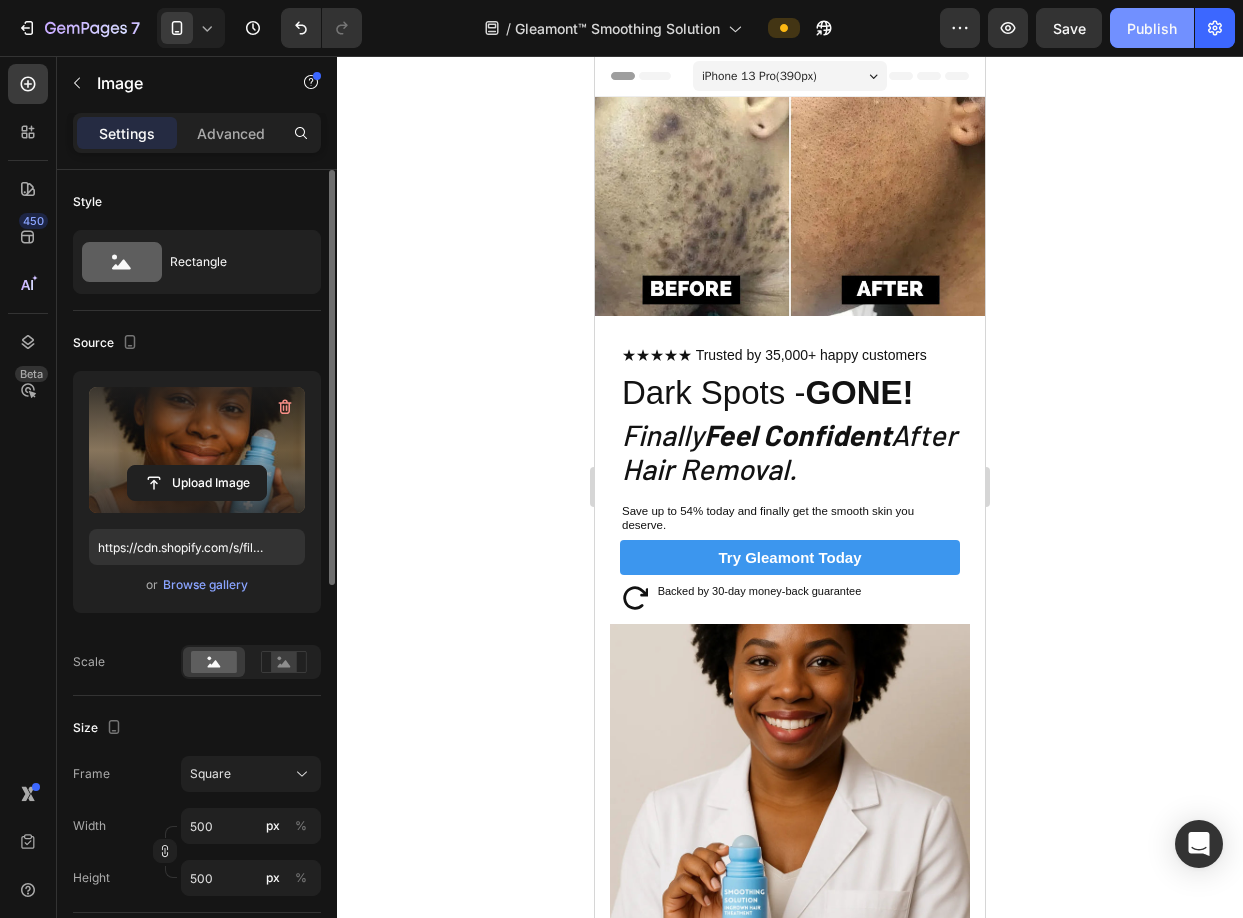 click on "Publish" at bounding box center (1152, 28) 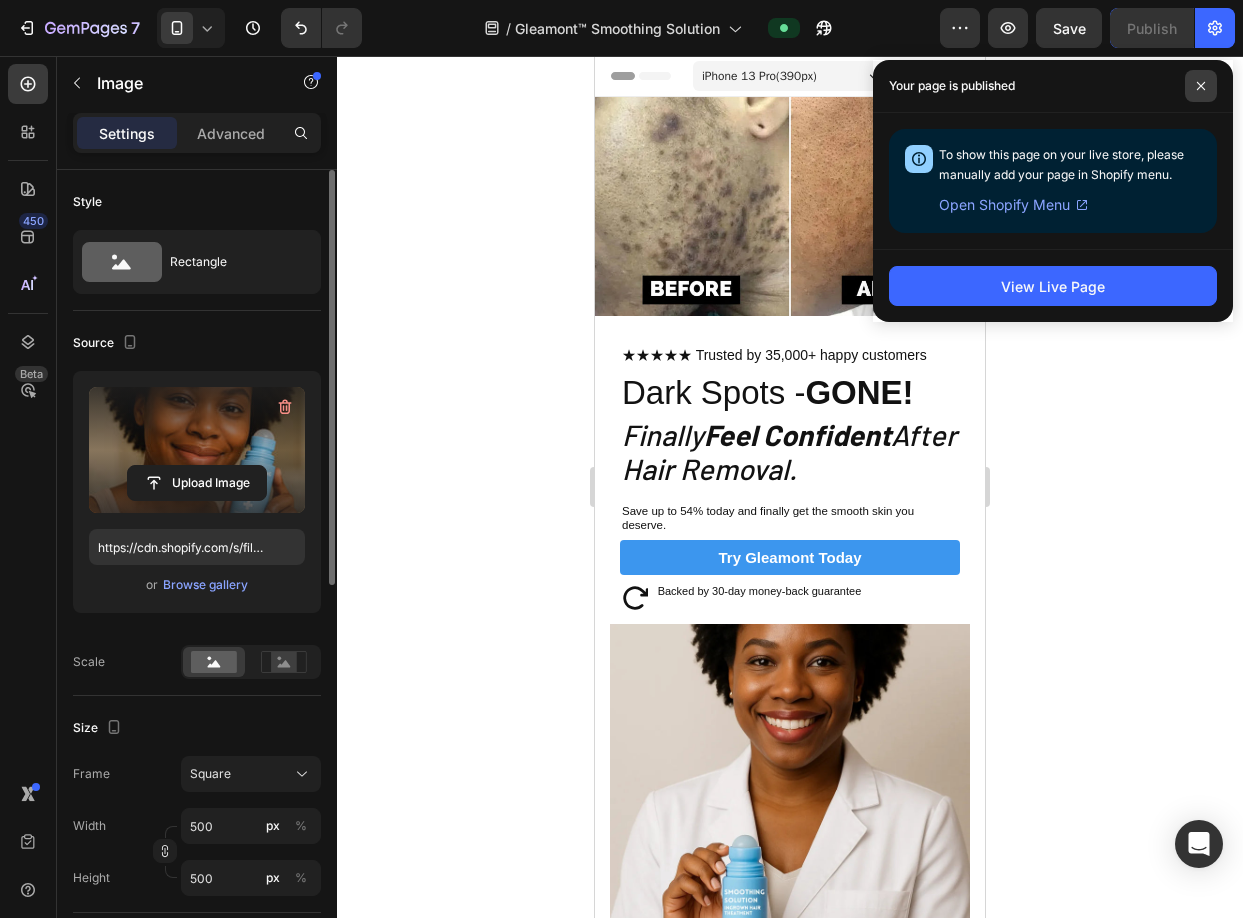 click 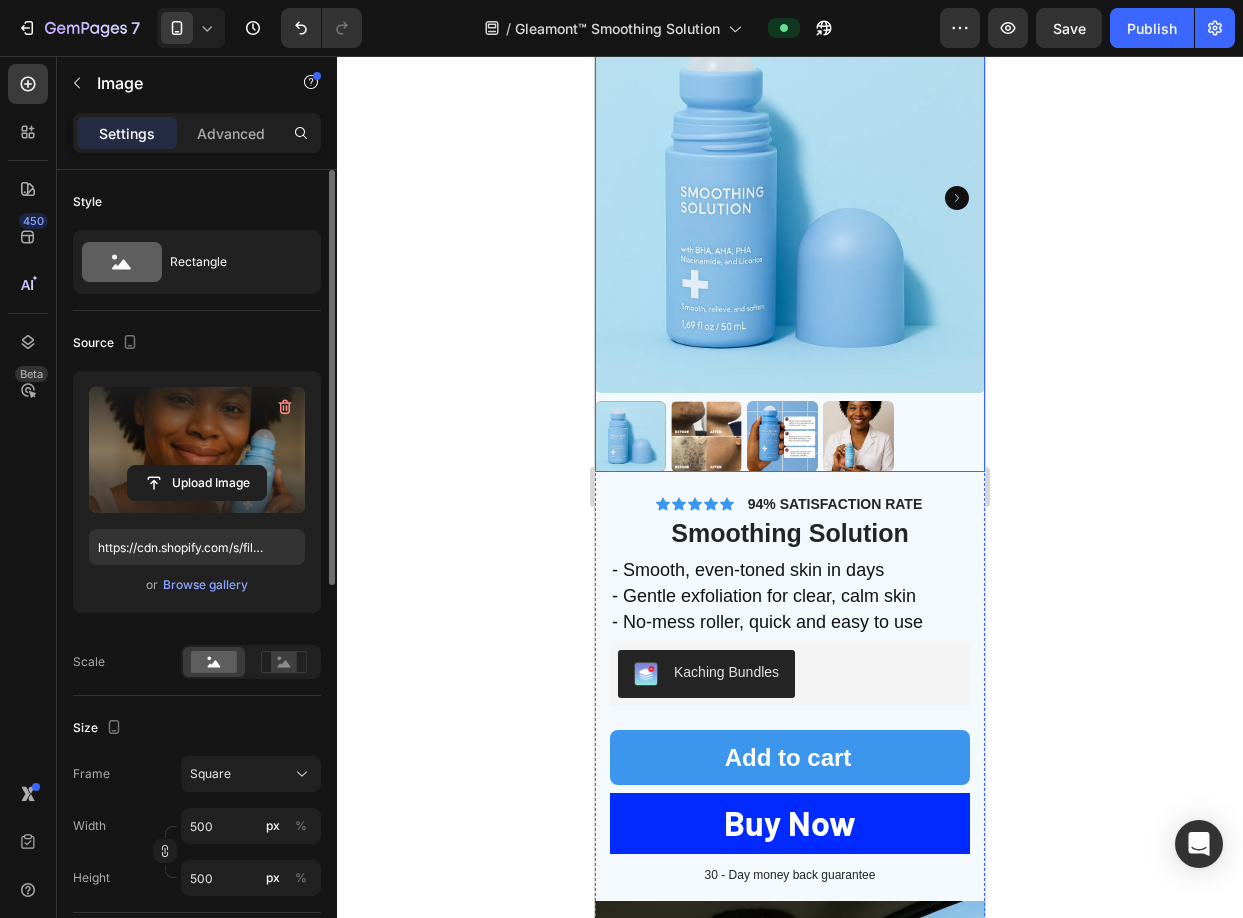 scroll, scrollTop: 5519, scrollLeft: 0, axis: vertical 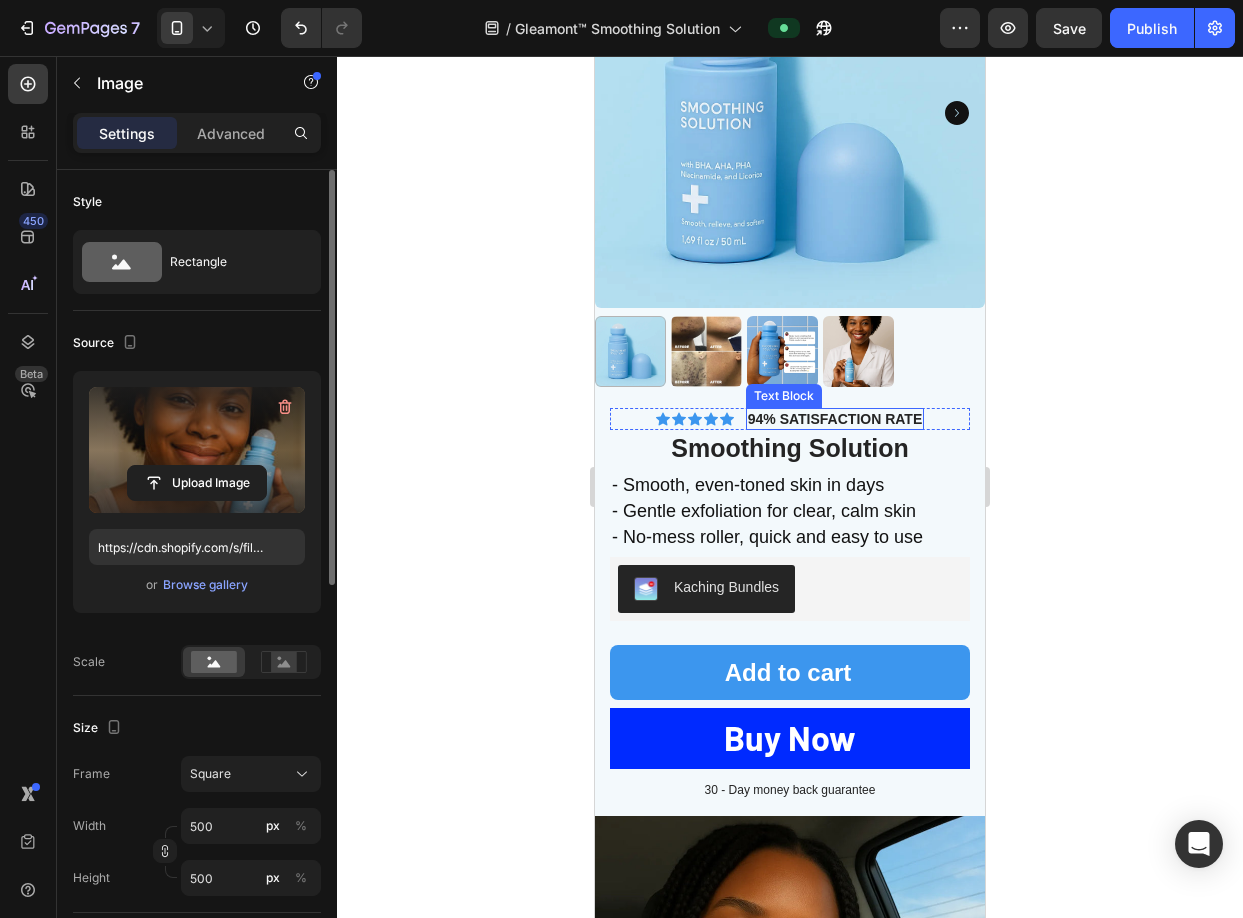click on "94% SATISFACTION RATE" at bounding box center [835, 419] 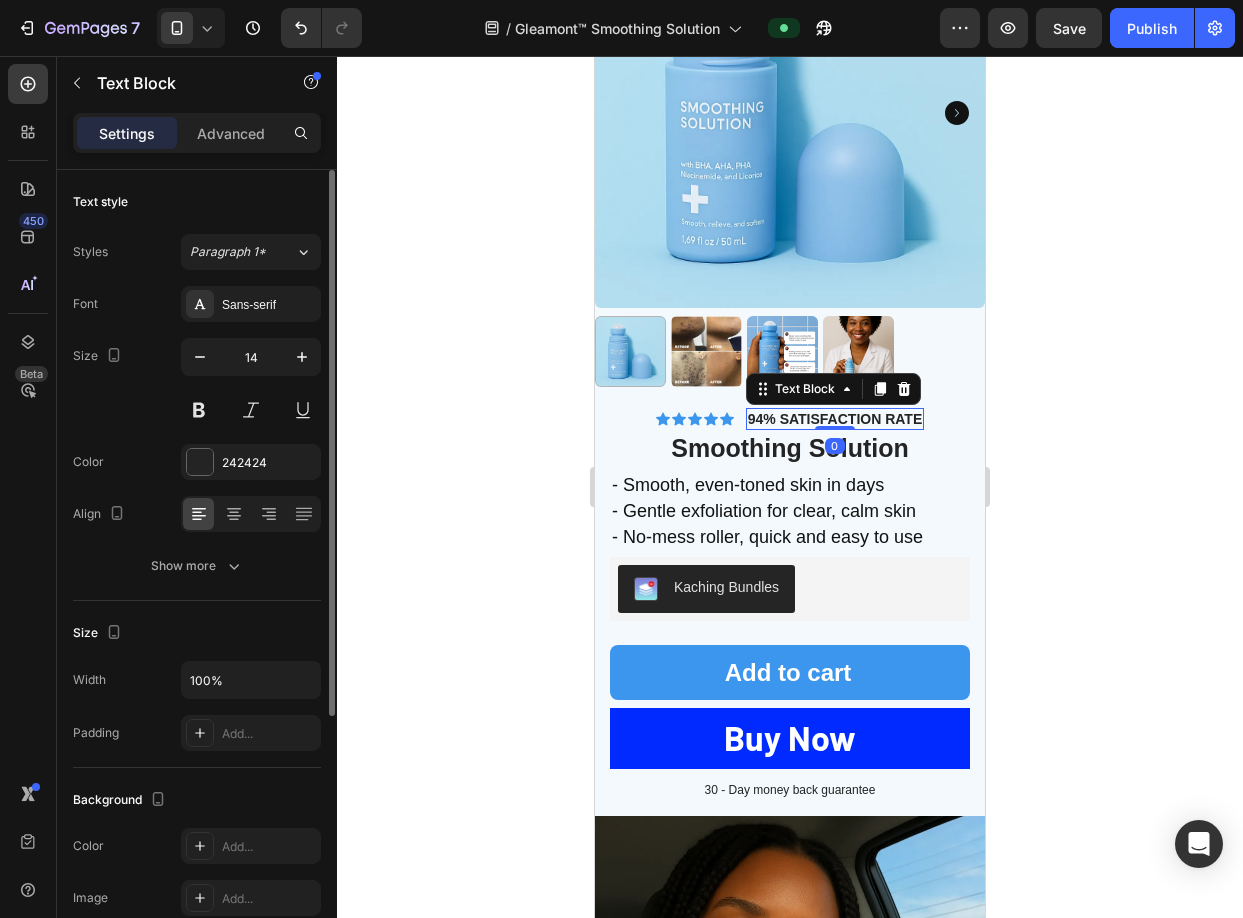 click on "94% SATISFACTION RATE" at bounding box center (835, 419) 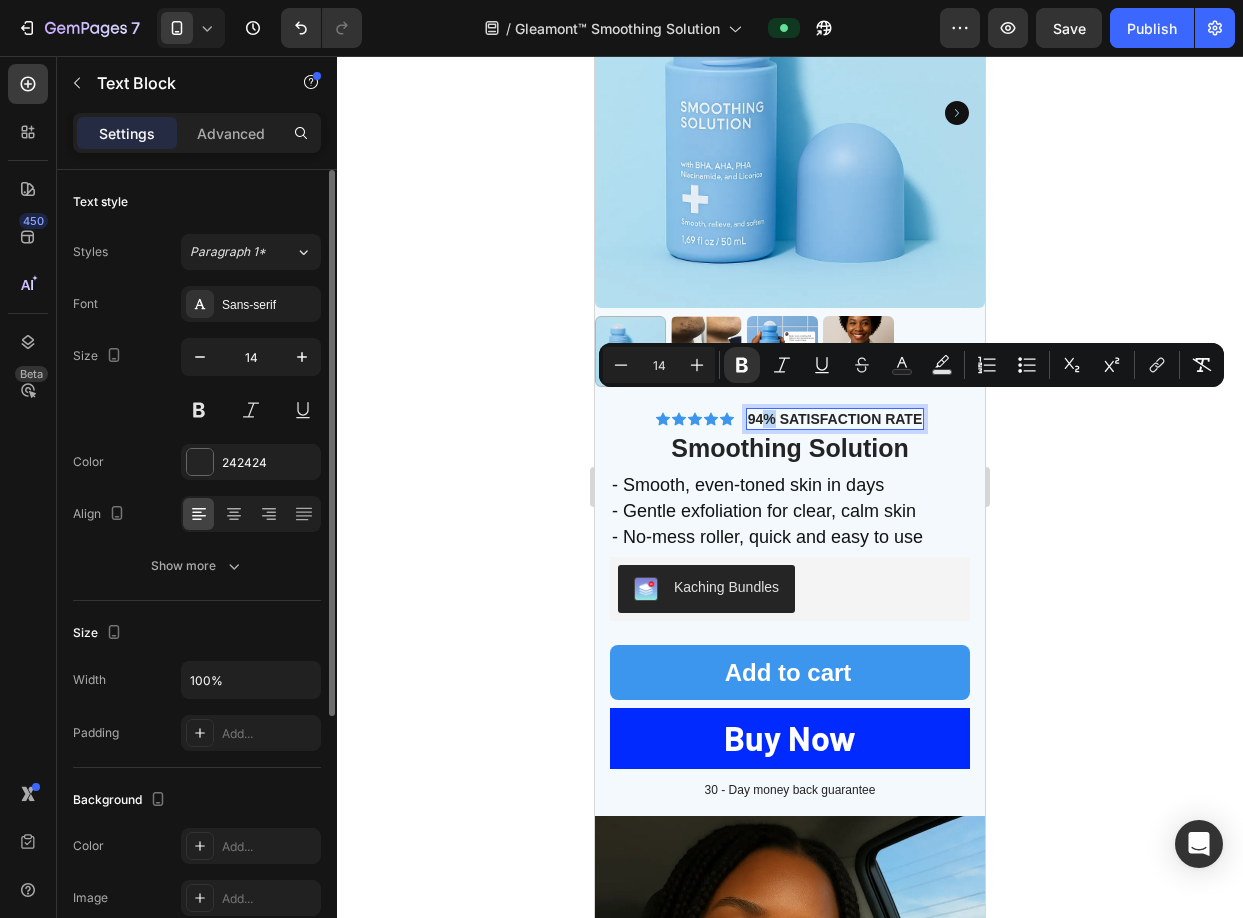 click on "94% SATISFACTION RATE" at bounding box center [835, 419] 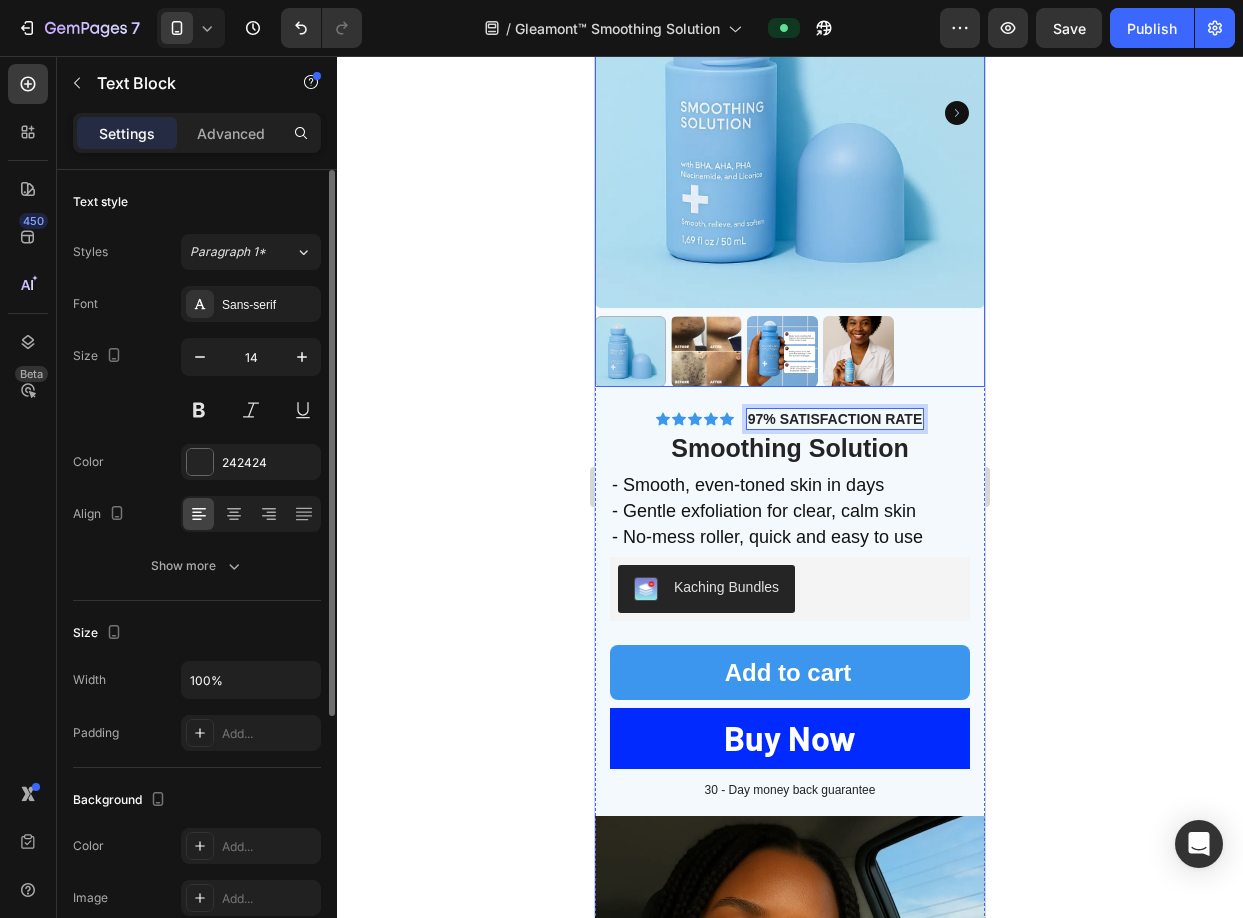 click at bounding box center (790, 351) 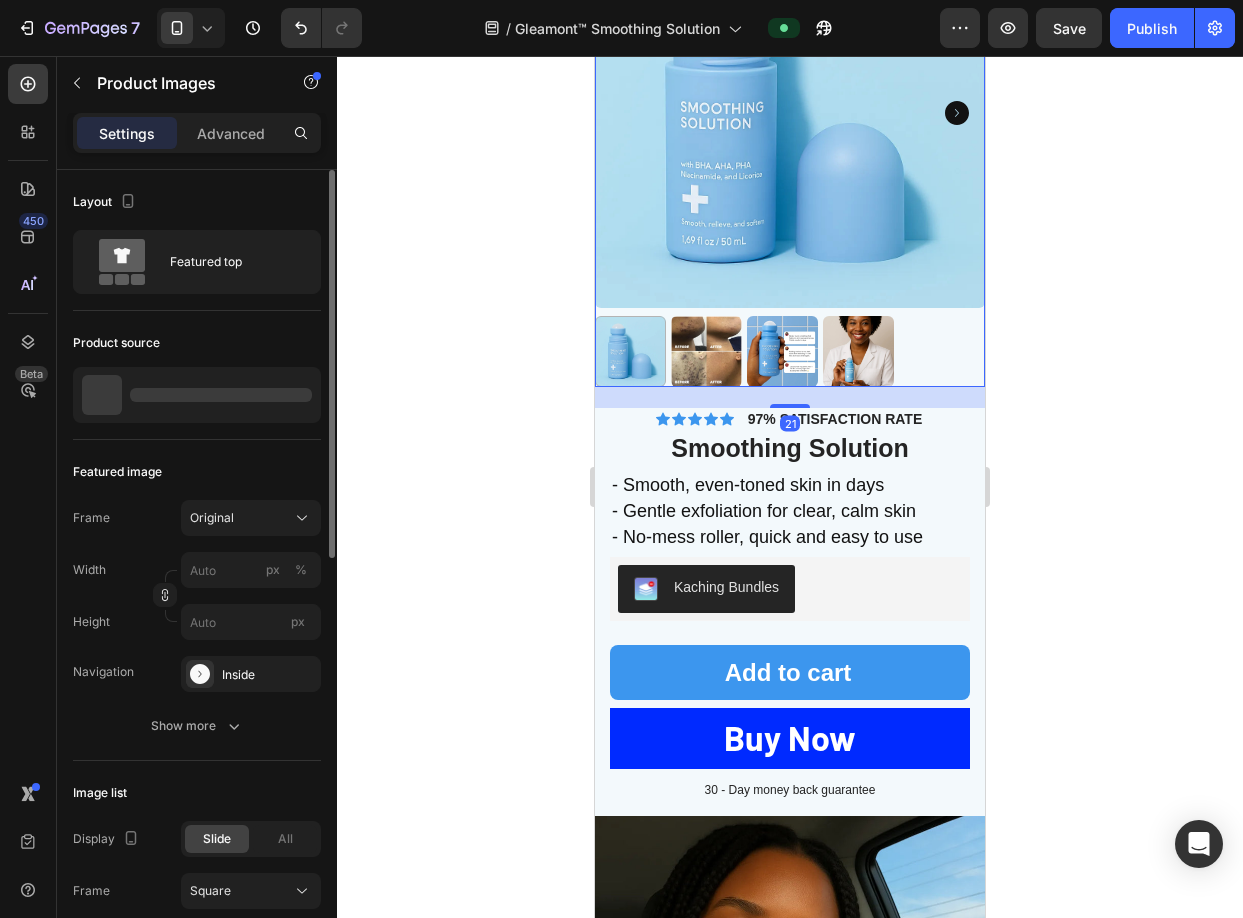 click on "21" at bounding box center (790, 397) 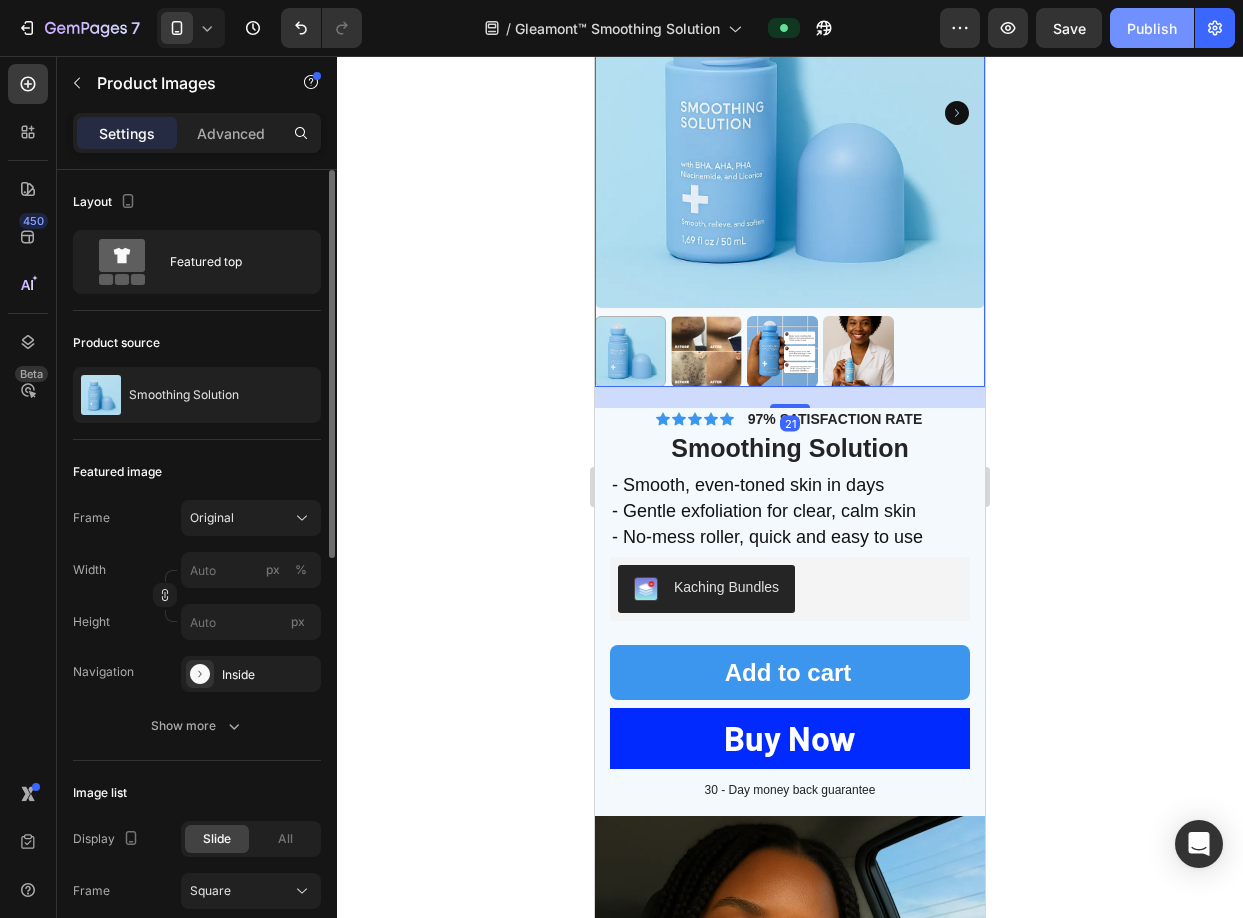 click on "Publish" 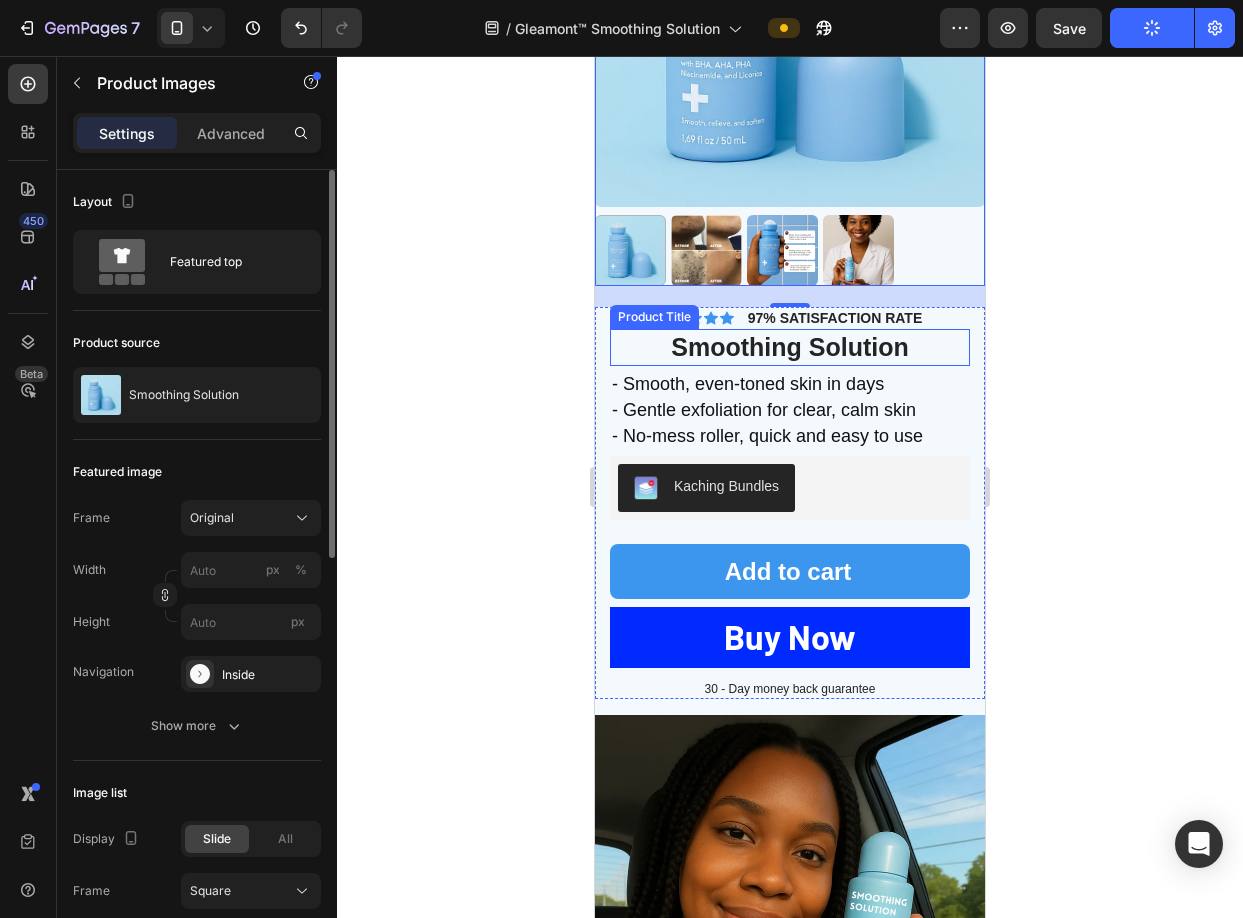 scroll, scrollTop: 5628, scrollLeft: 0, axis: vertical 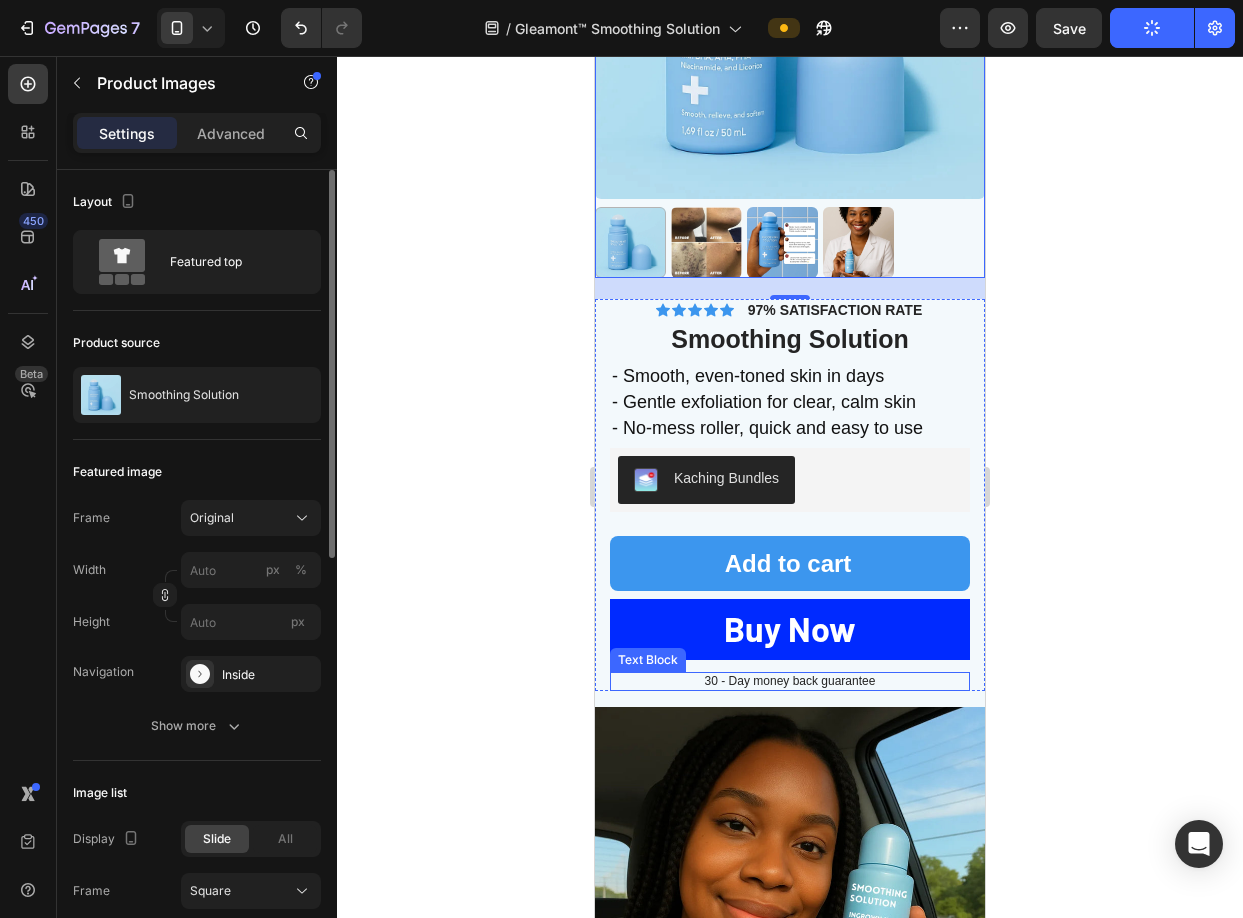 click on "30 - Day money back guarantee" at bounding box center (790, 682) 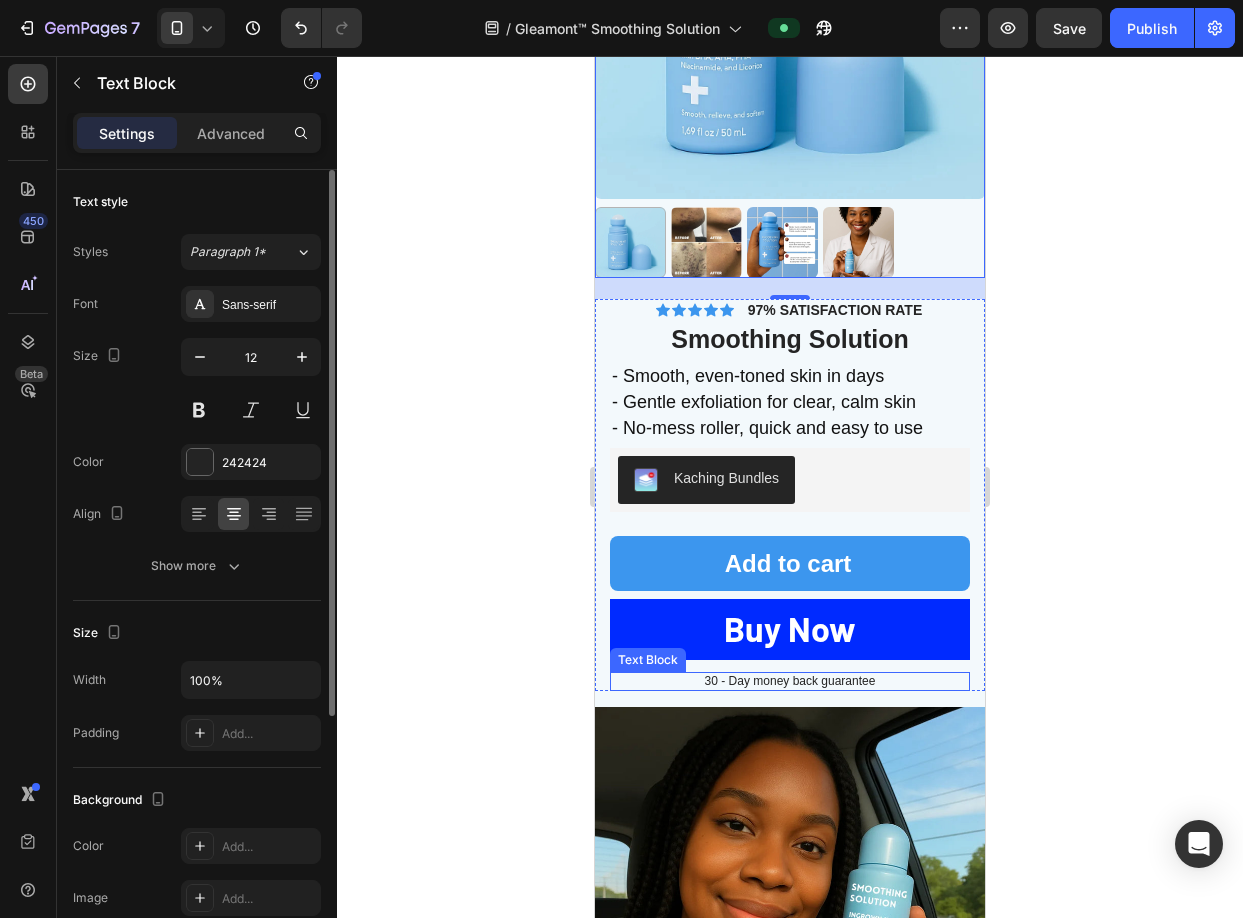click on "30 - Day money back guarantee" at bounding box center (790, 682) 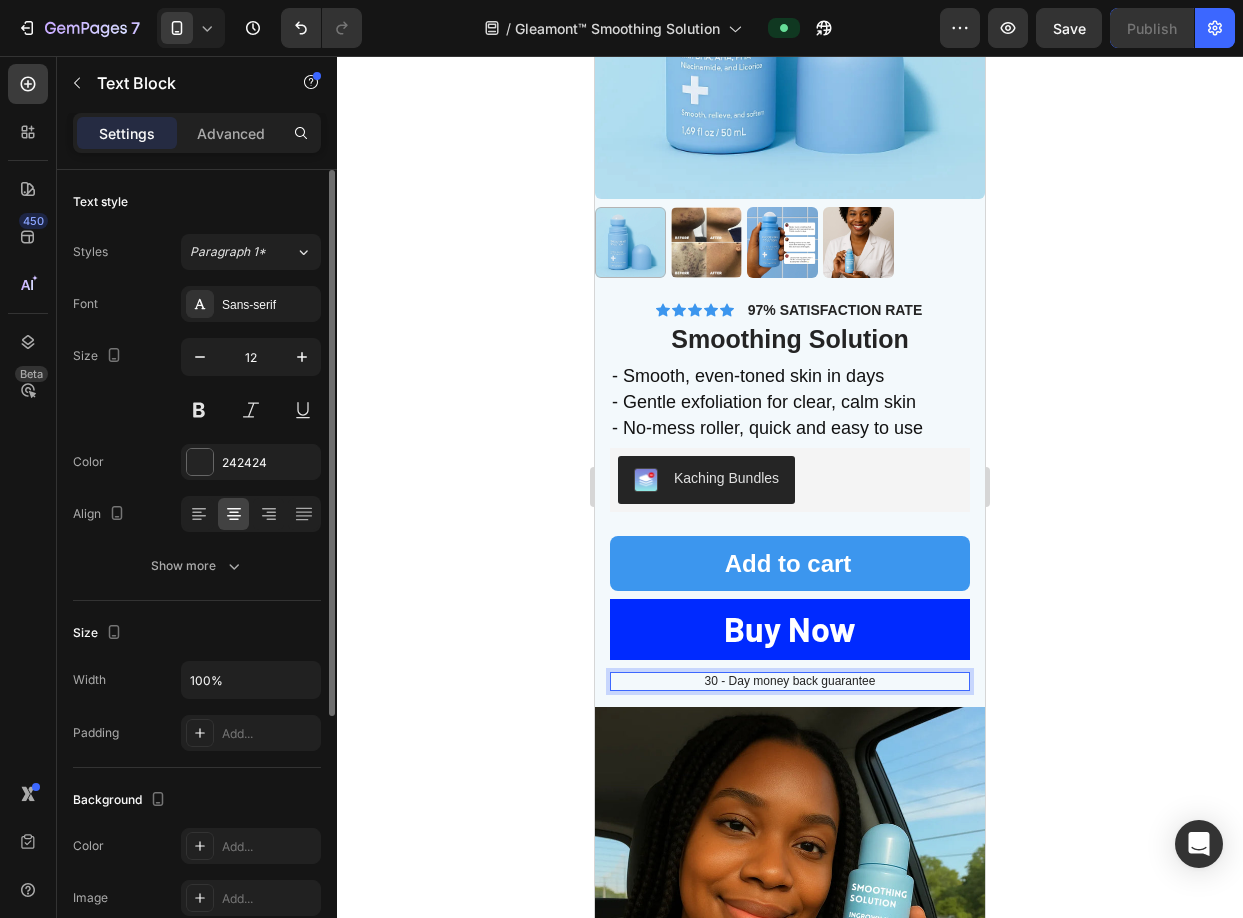 click on "30 - Day money back guarantee" at bounding box center [790, 682] 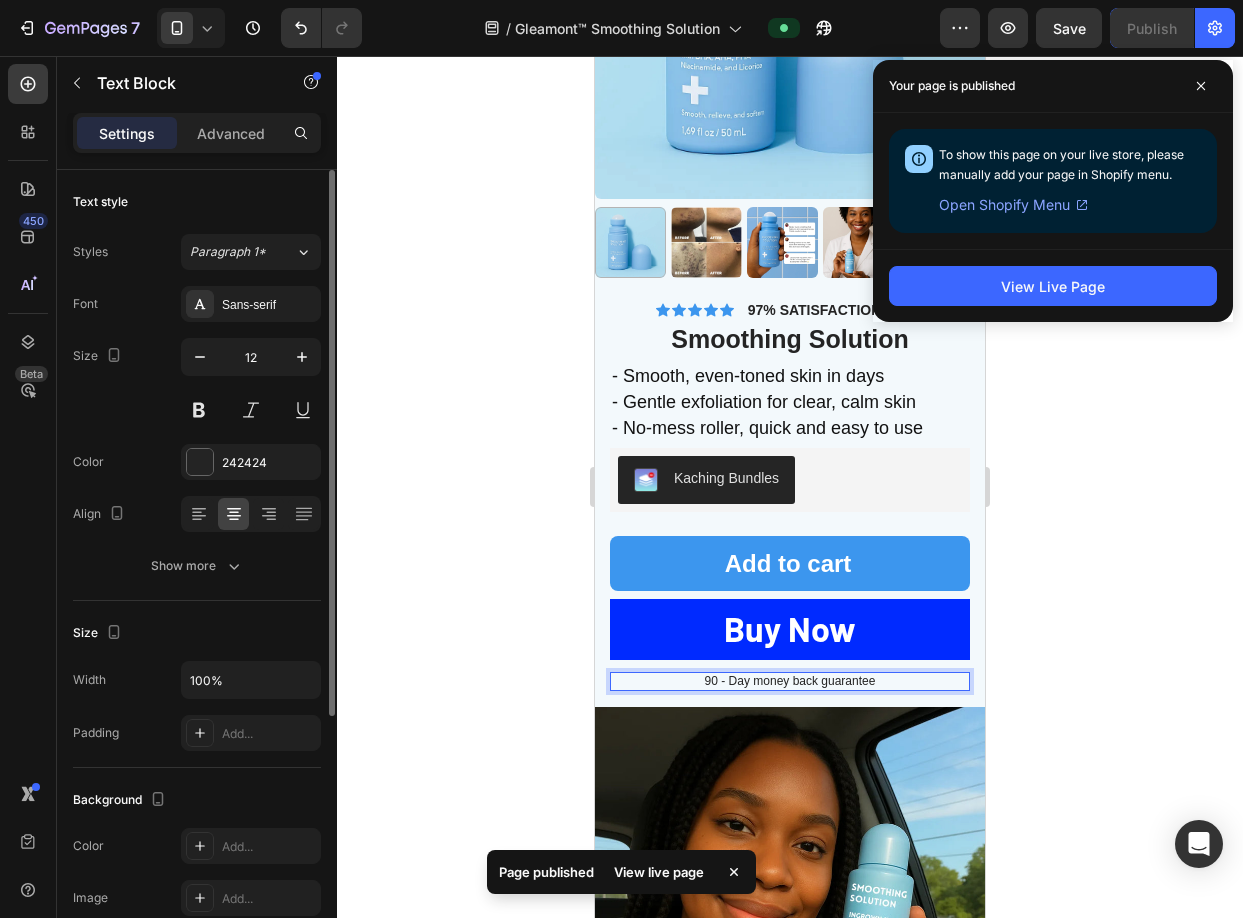 click 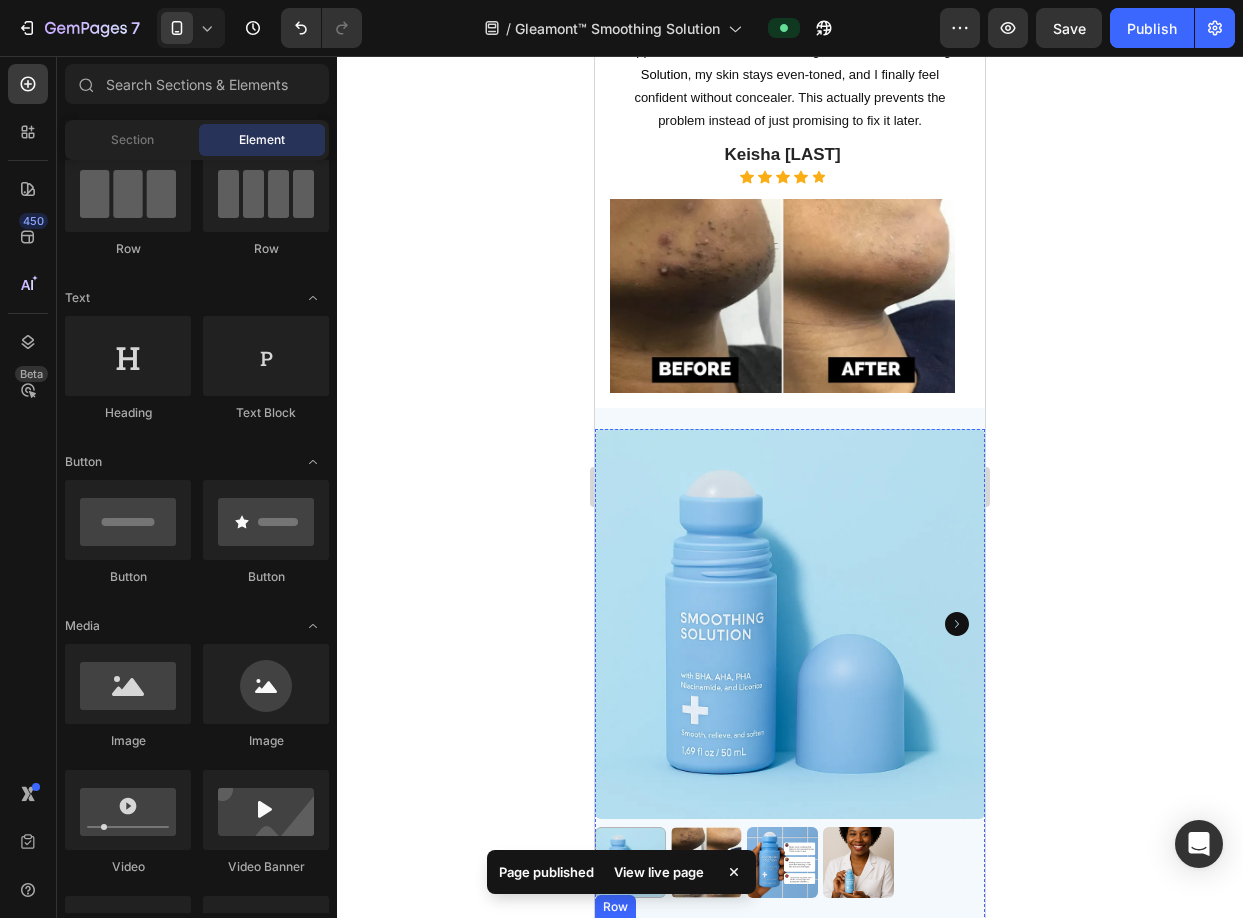 scroll, scrollTop: 4276, scrollLeft: 0, axis: vertical 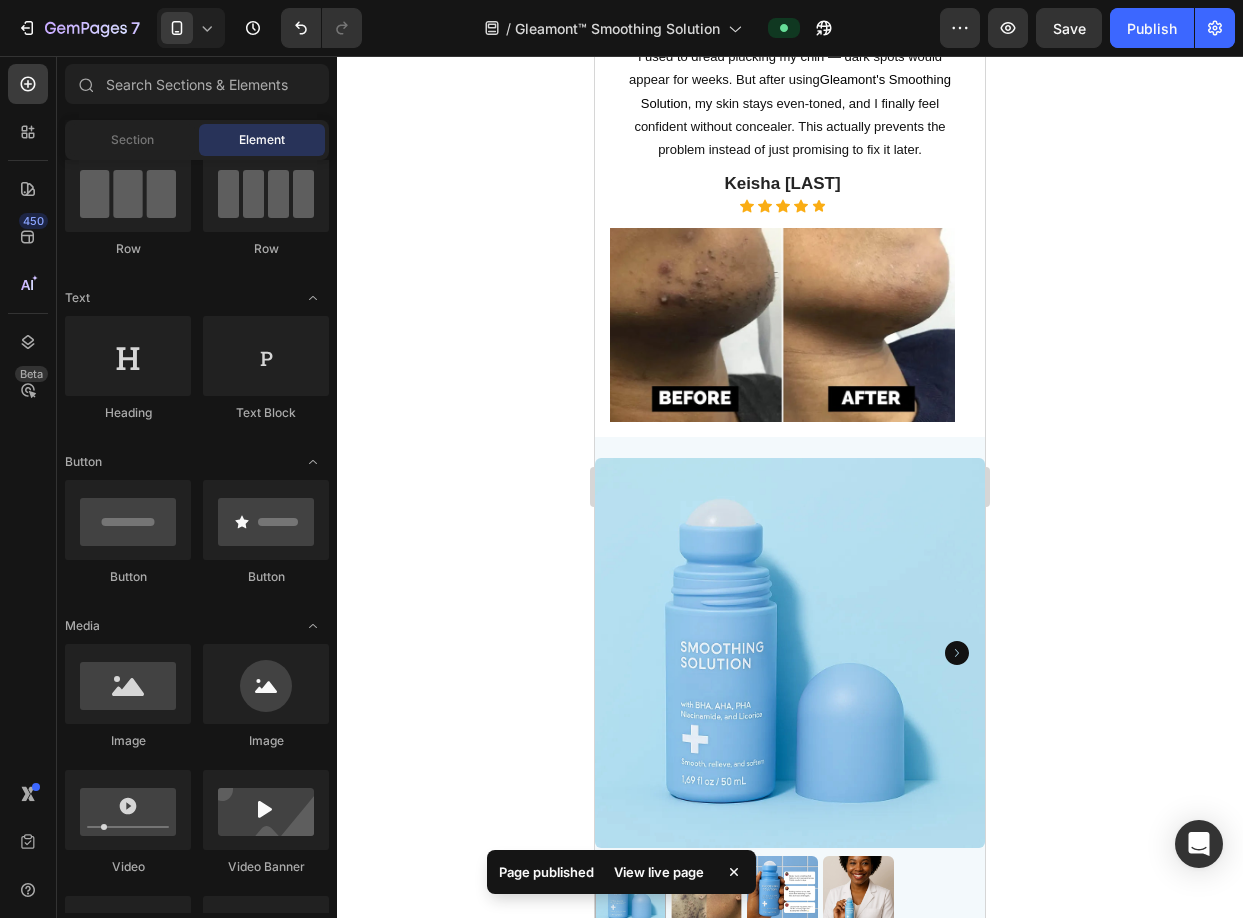 click on "7   /  Gleamont™ Smoothing Solution Preview  Save   Publish" 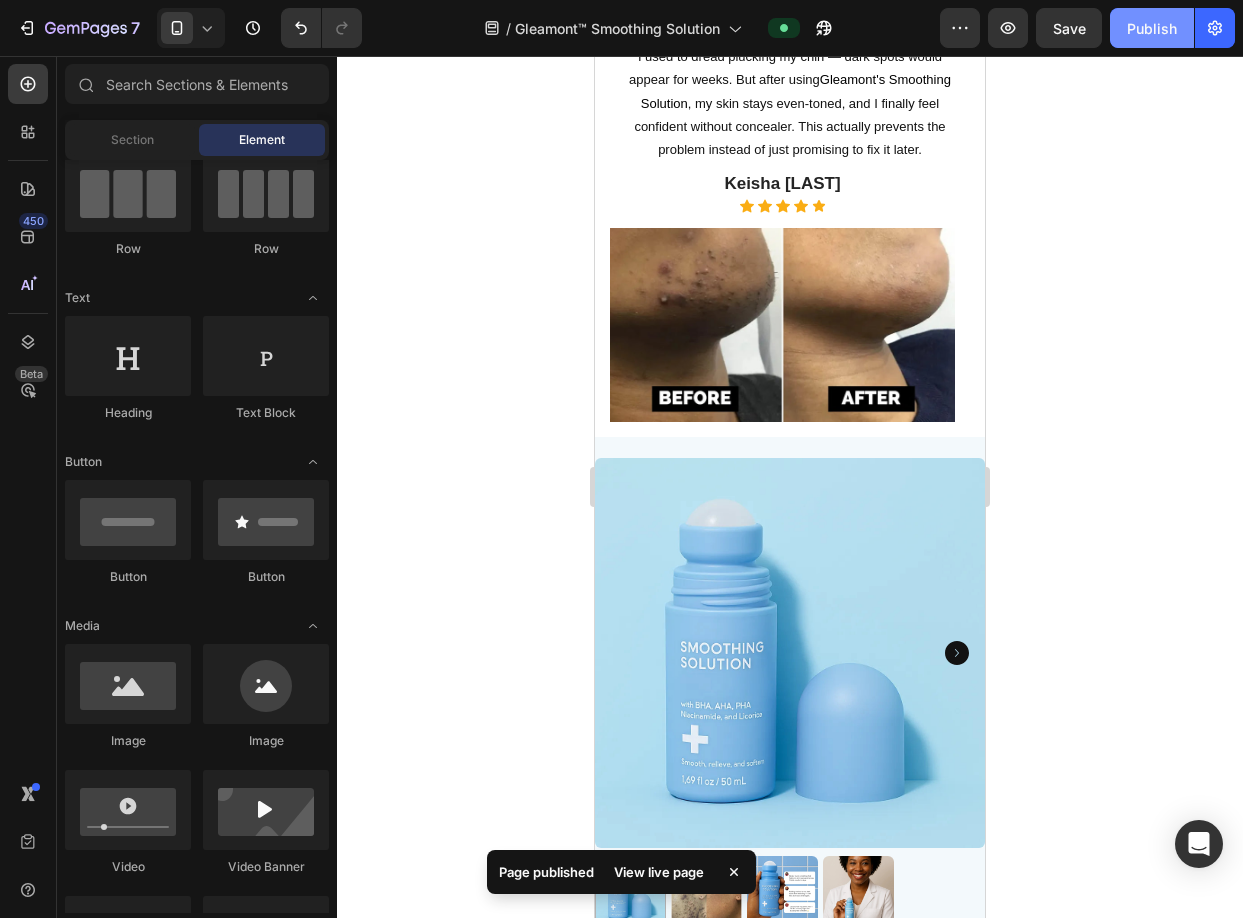 click on "Publish" 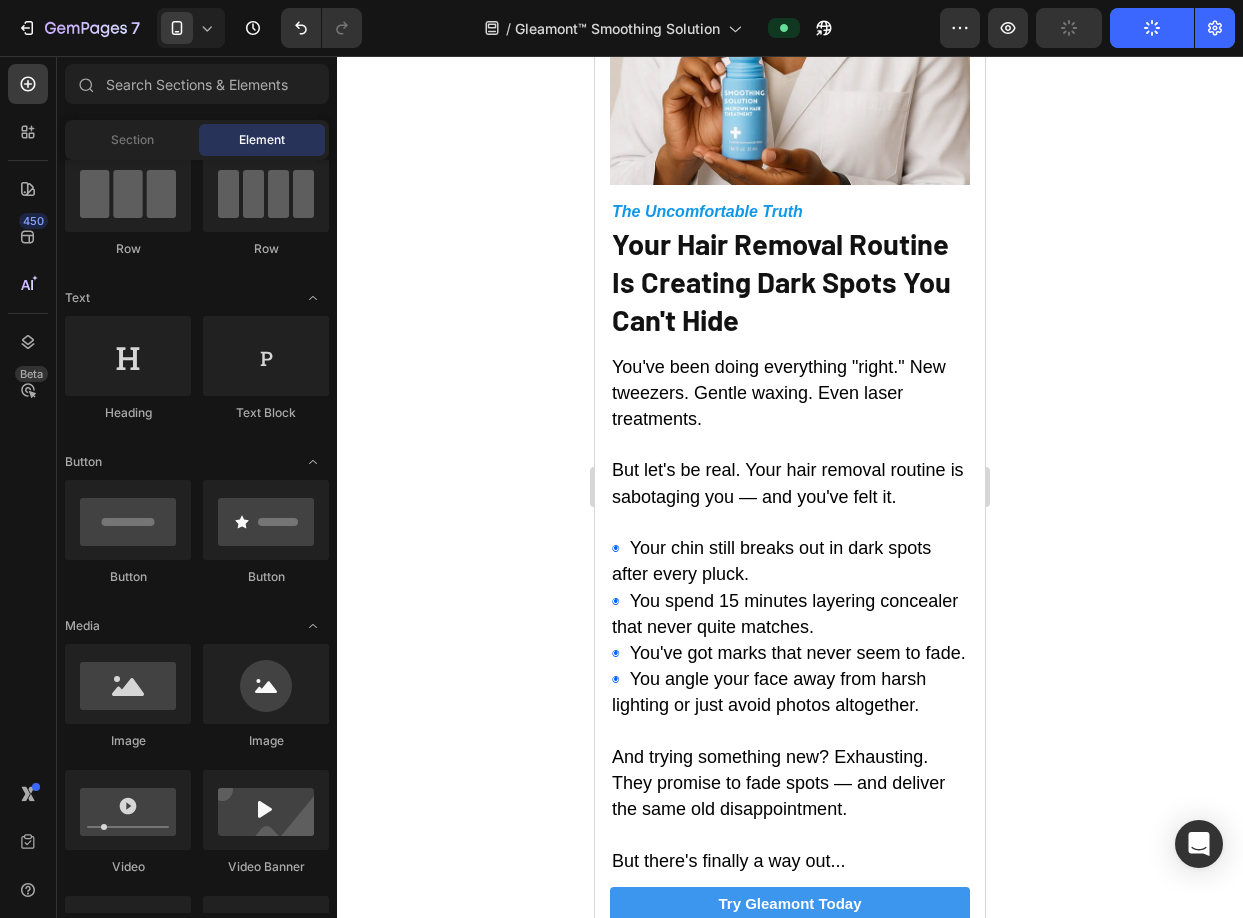 scroll, scrollTop: 228, scrollLeft: 0, axis: vertical 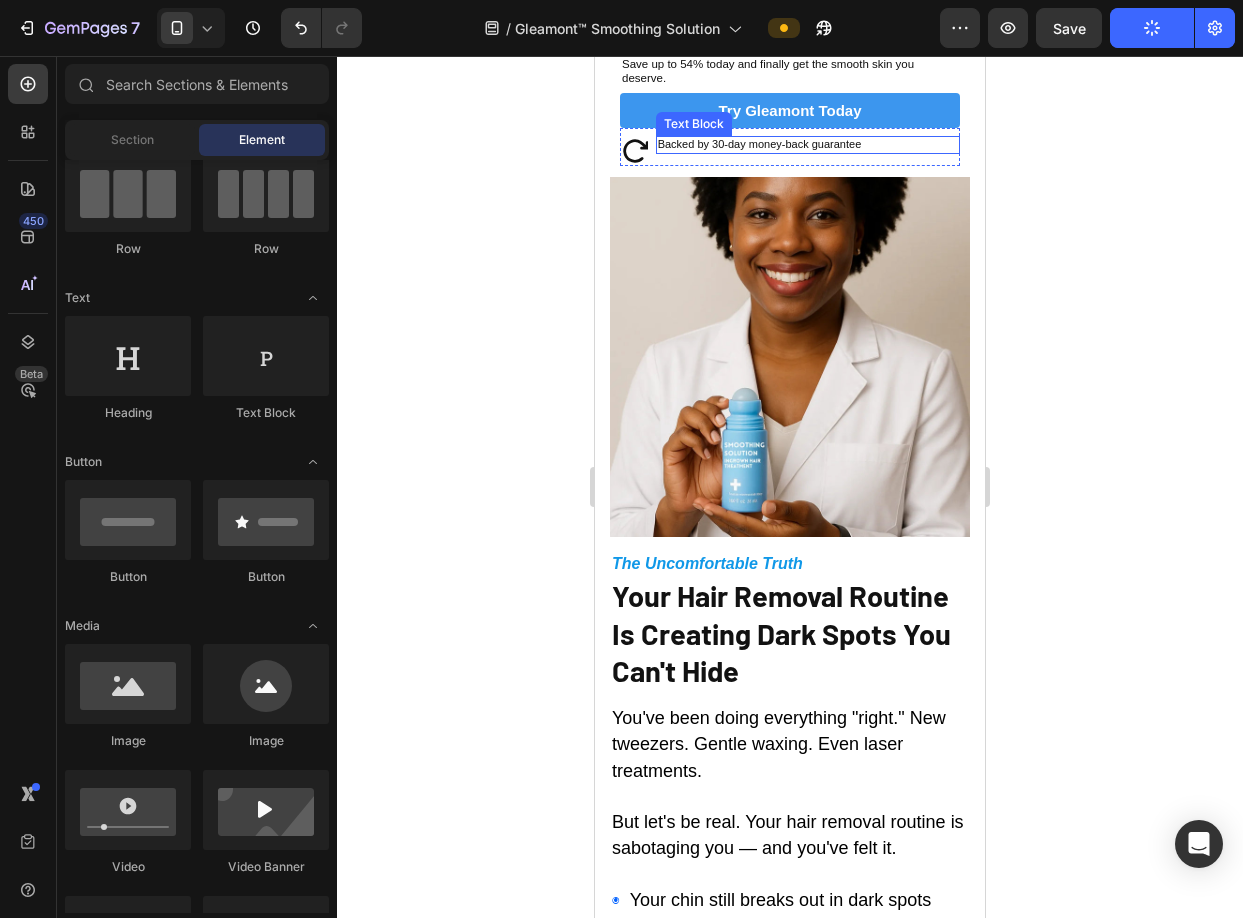 click on "Backed by 30-day money-back guarantee" at bounding box center [808, 145] 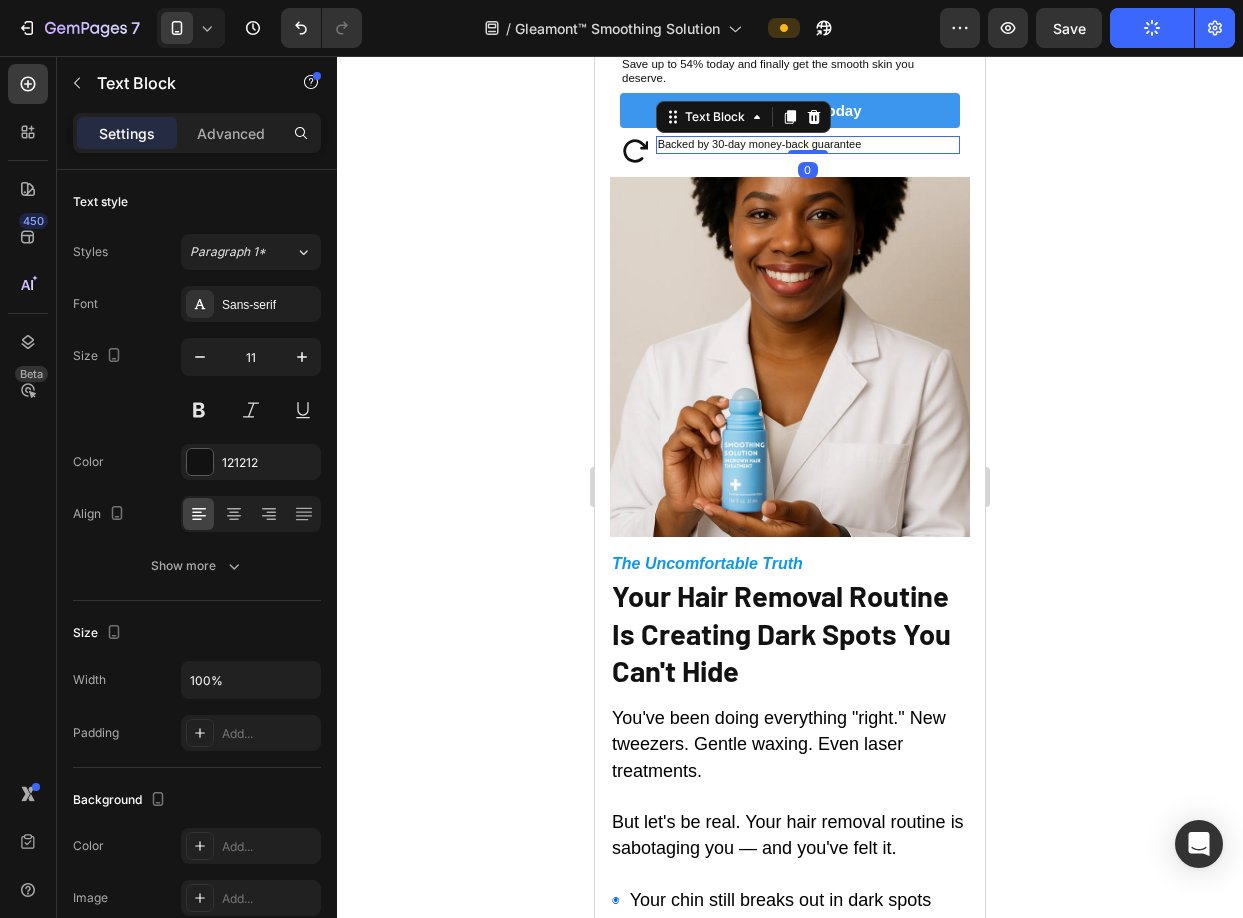 click 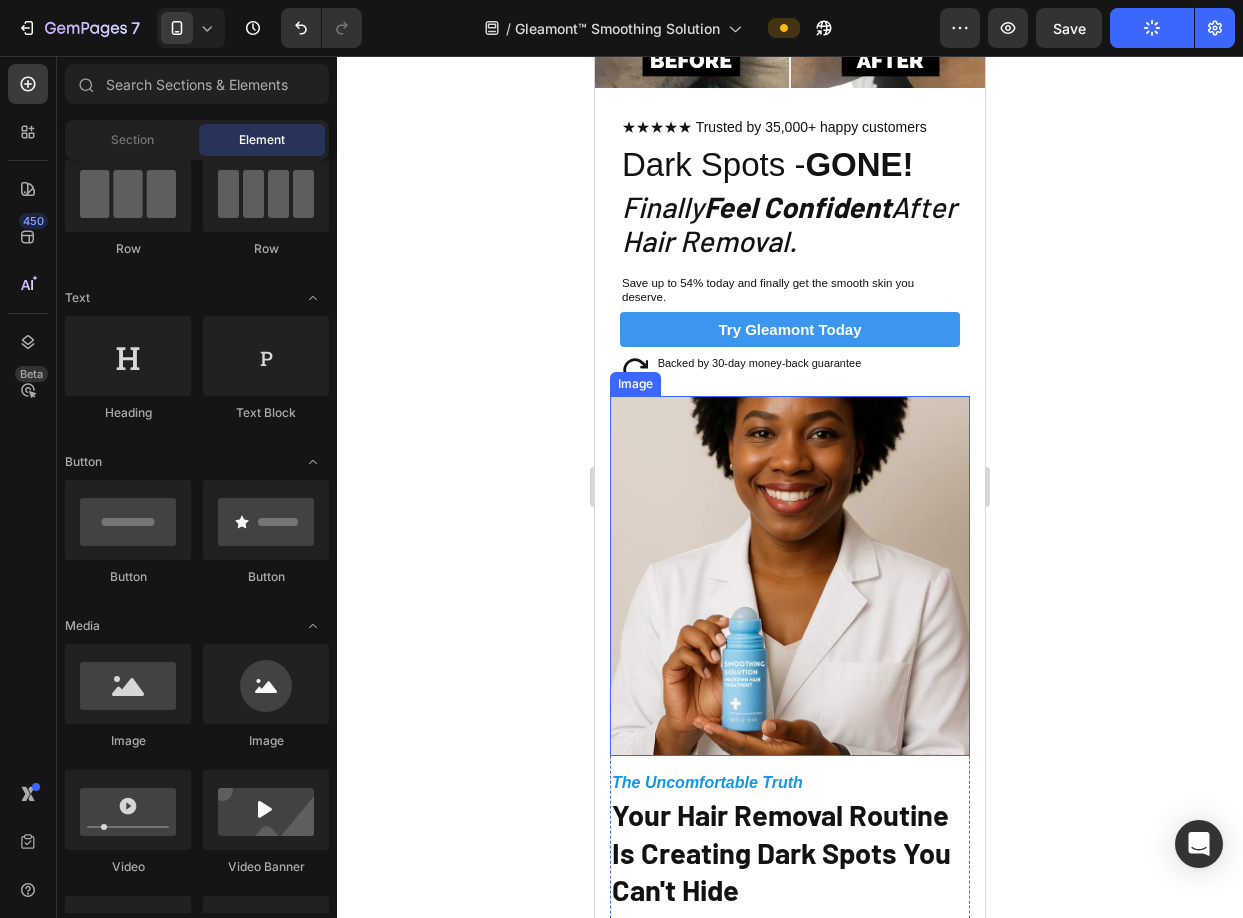 scroll, scrollTop: 0, scrollLeft: 0, axis: both 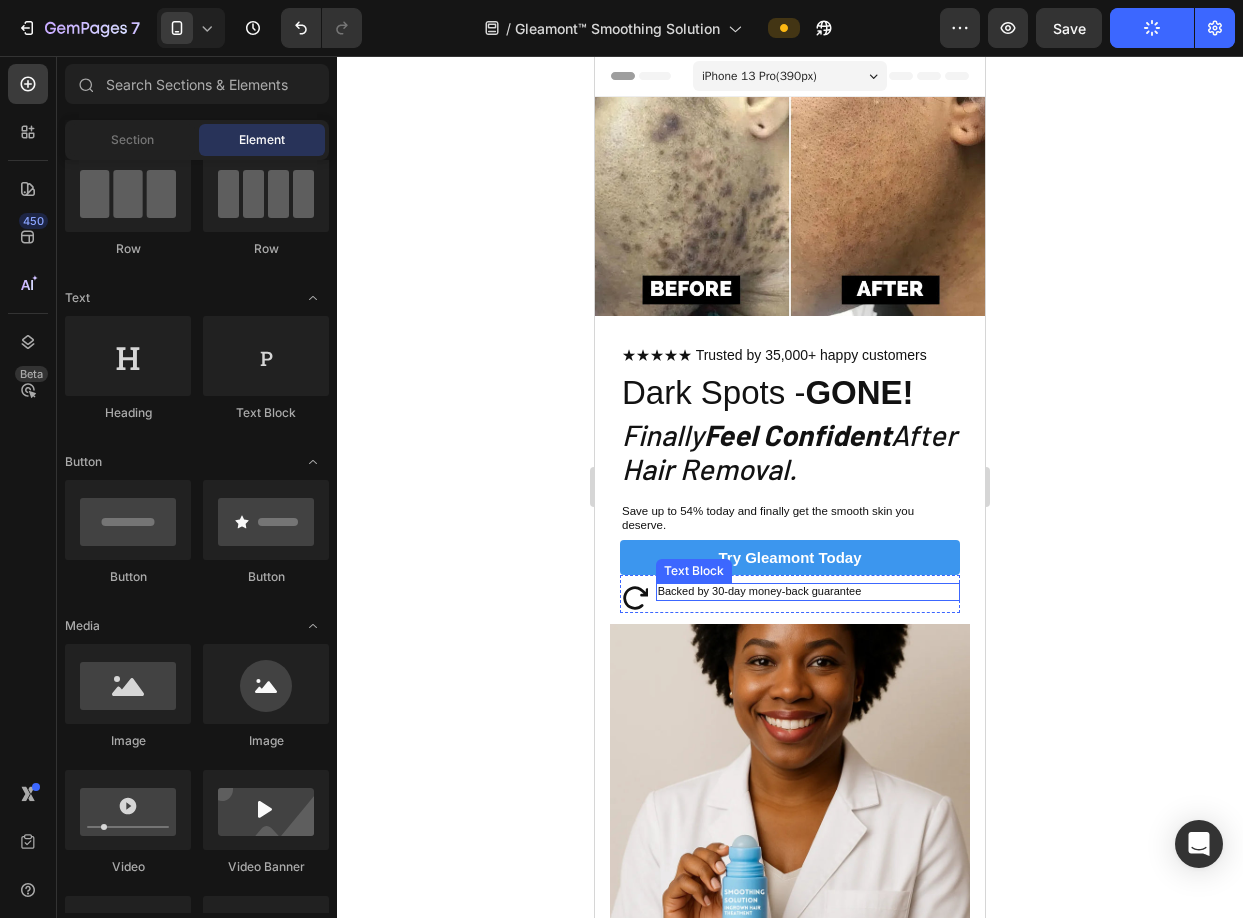 click on "Backed by 30-day money-back guarantee" at bounding box center [808, 592] 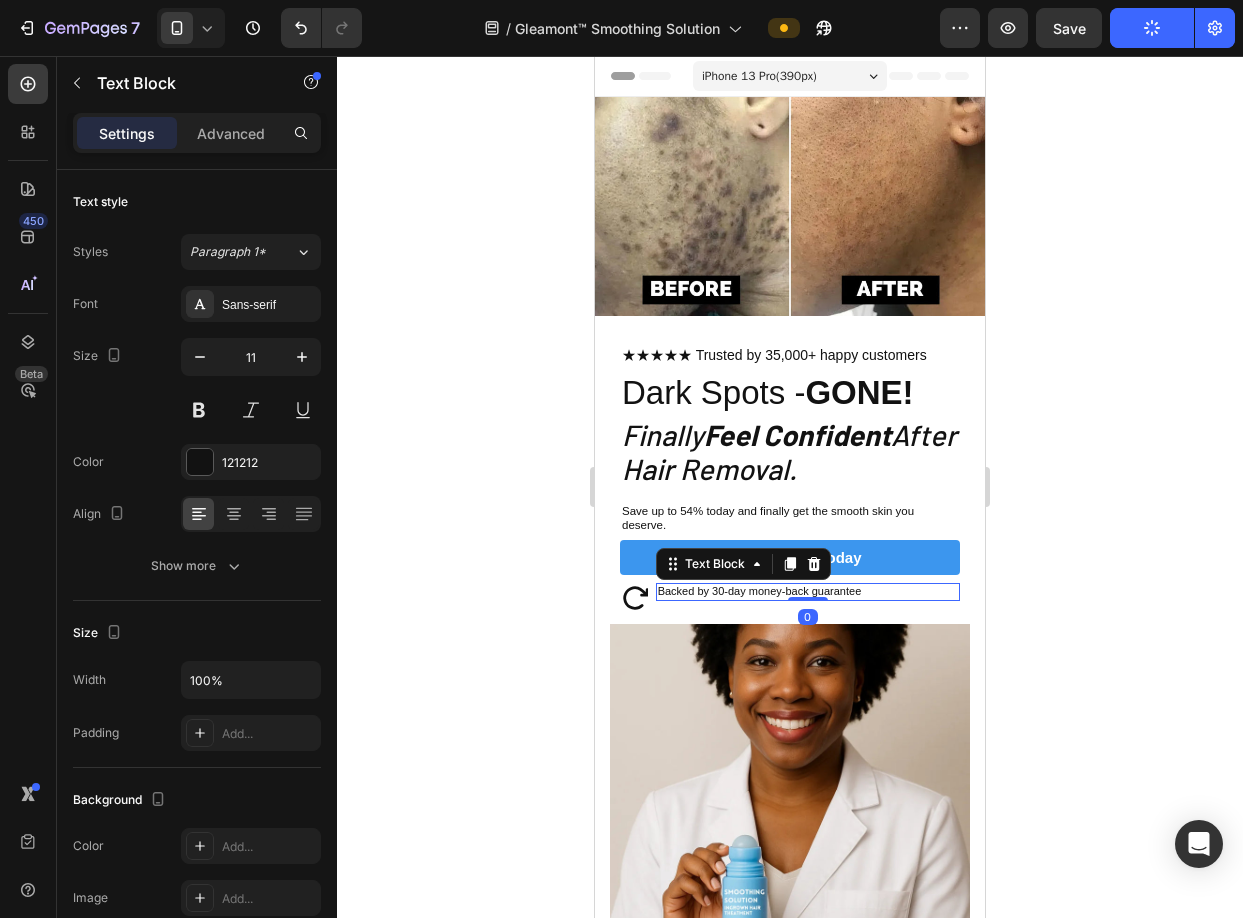 click on "Backed by 30-day money-back guarantee" at bounding box center (808, 592) 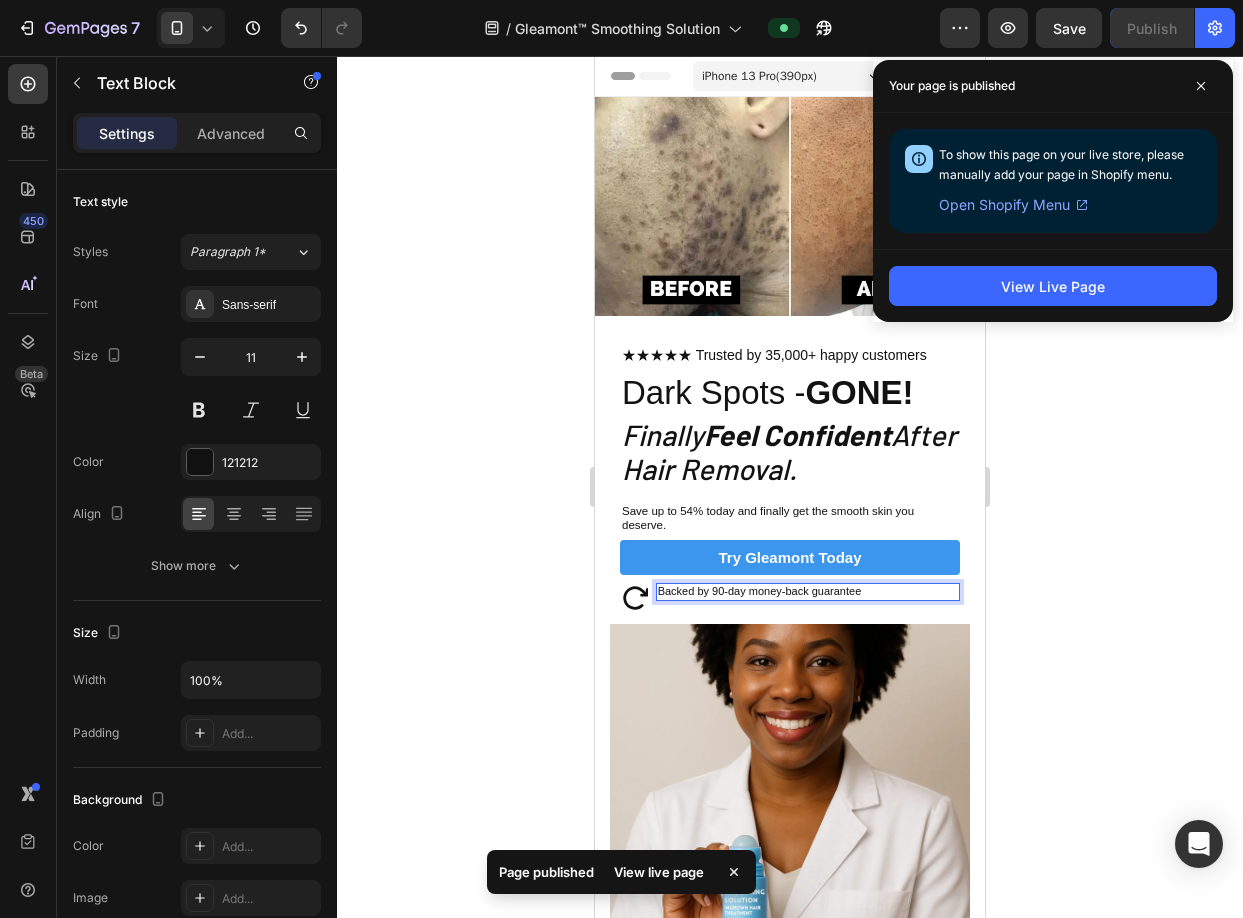 click 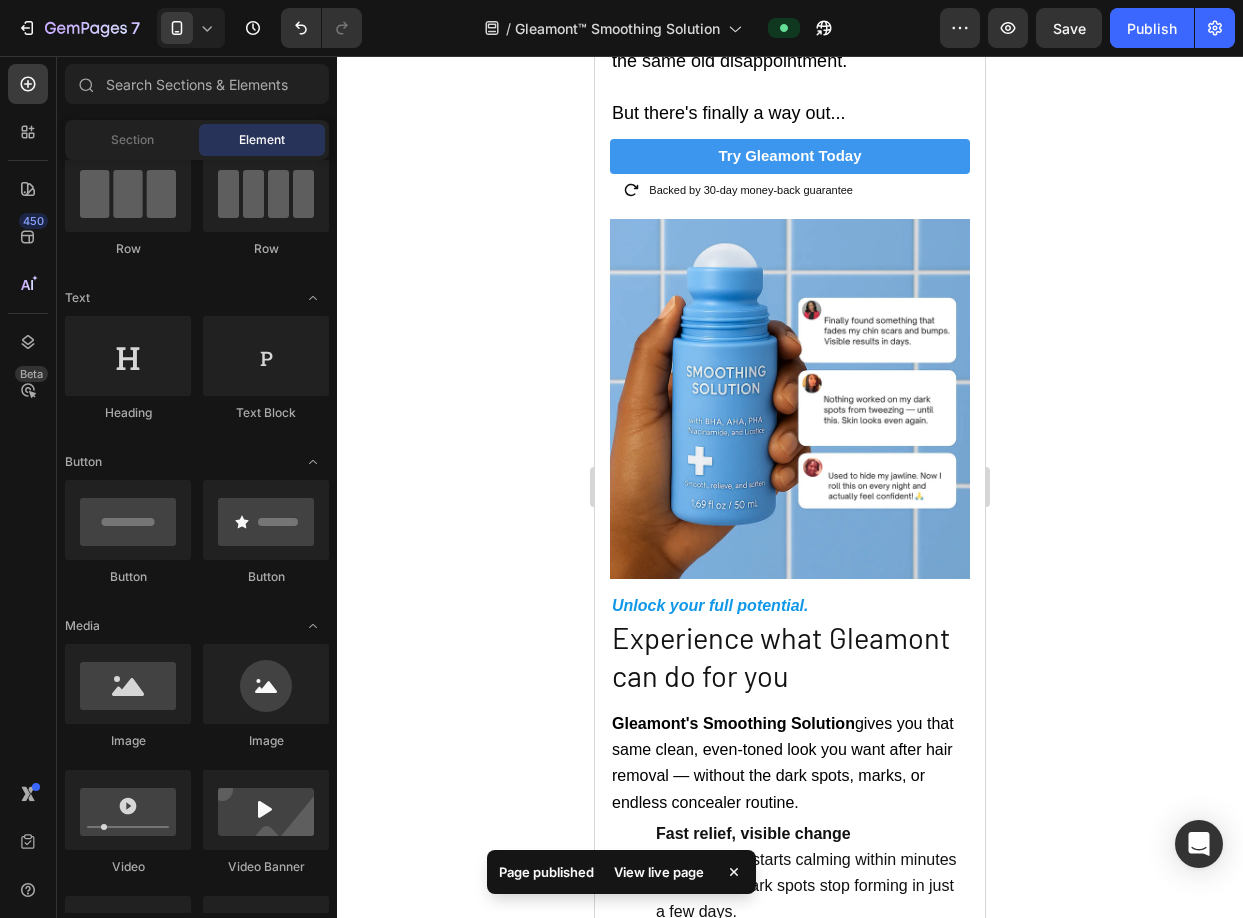scroll, scrollTop: 1520, scrollLeft: 0, axis: vertical 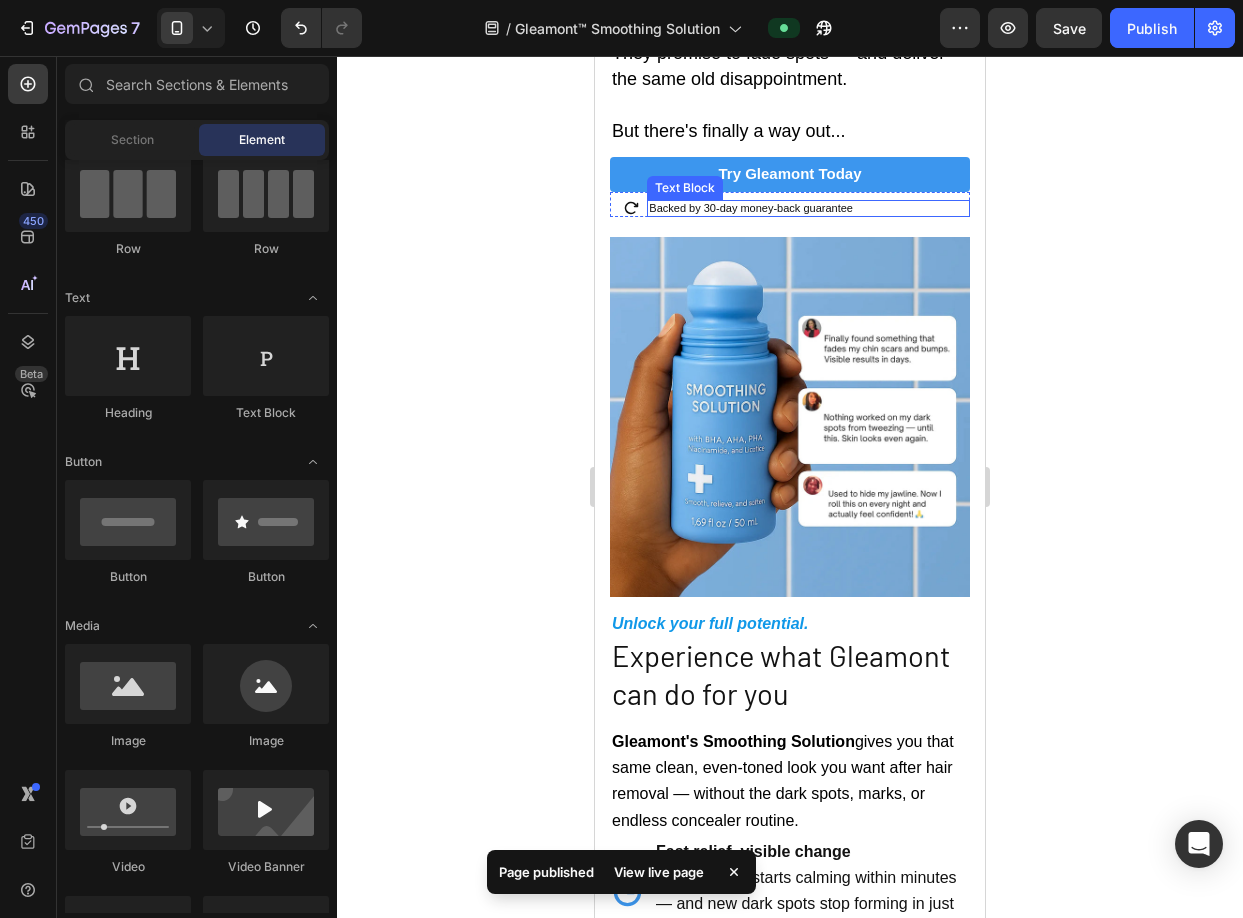 click on "Backed by 30-day money-back guarantee" at bounding box center [808, 209] 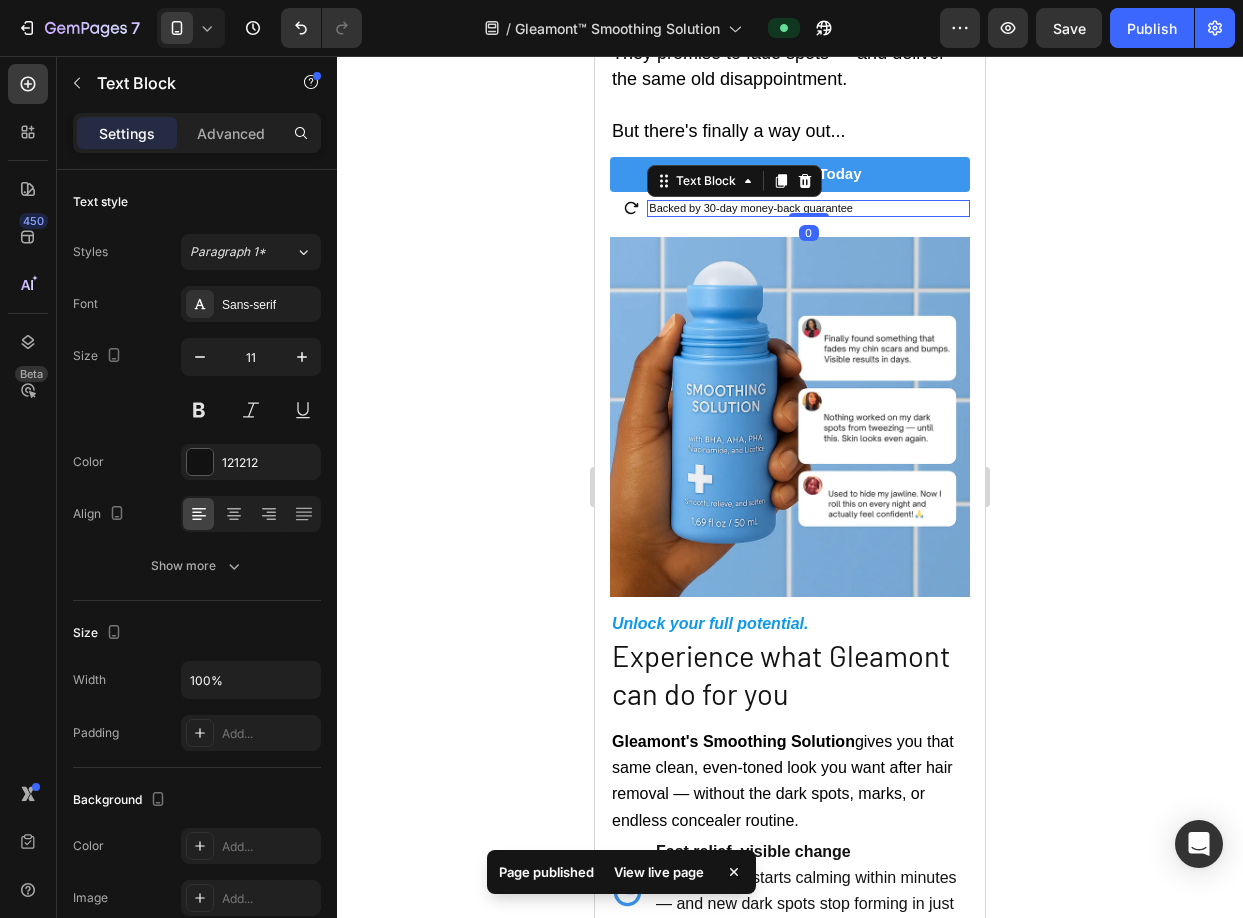 click on "Backed by 30-day money-back guarantee" at bounding box center (808, 209) 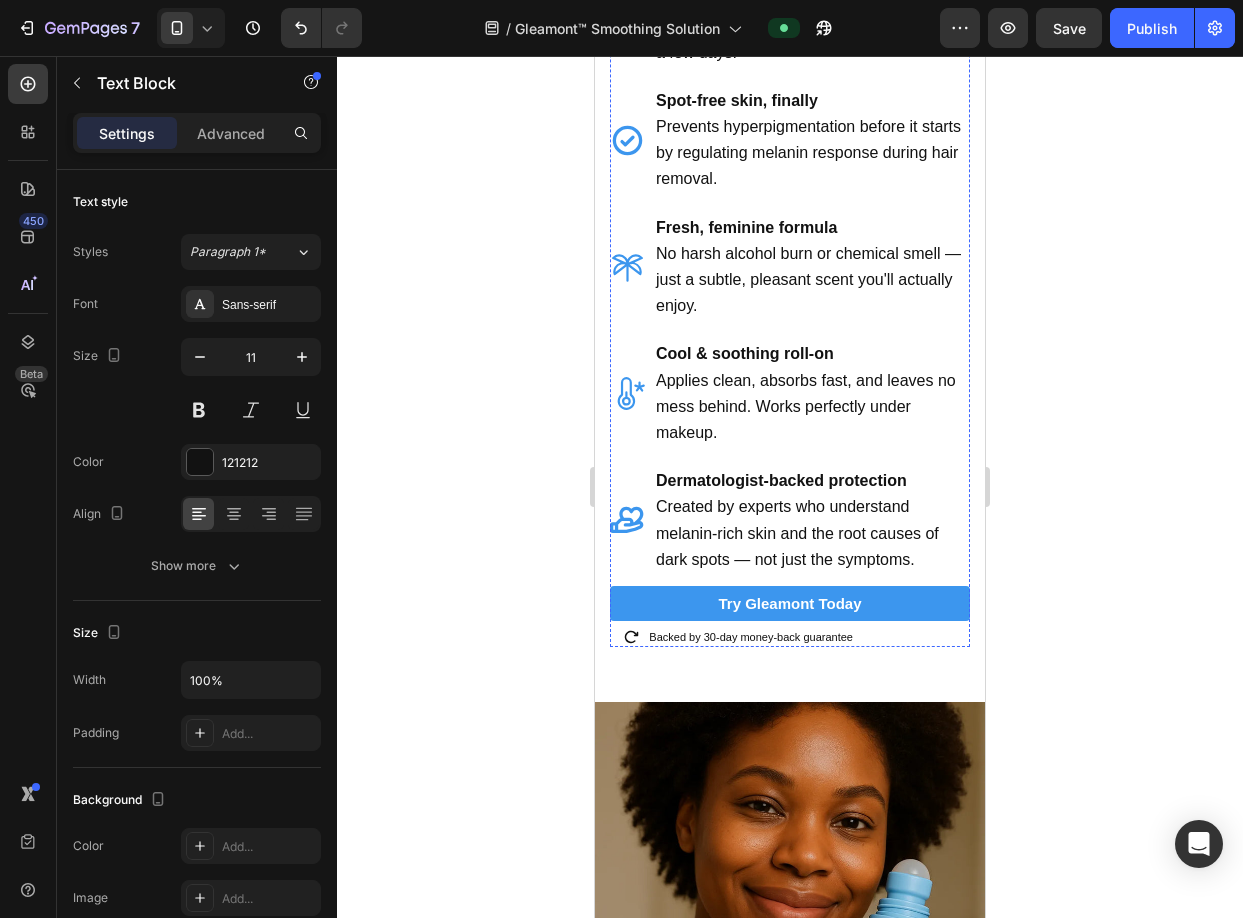 scroll, scrollTop: 2810, scrollLeft: 0, axis: vertical 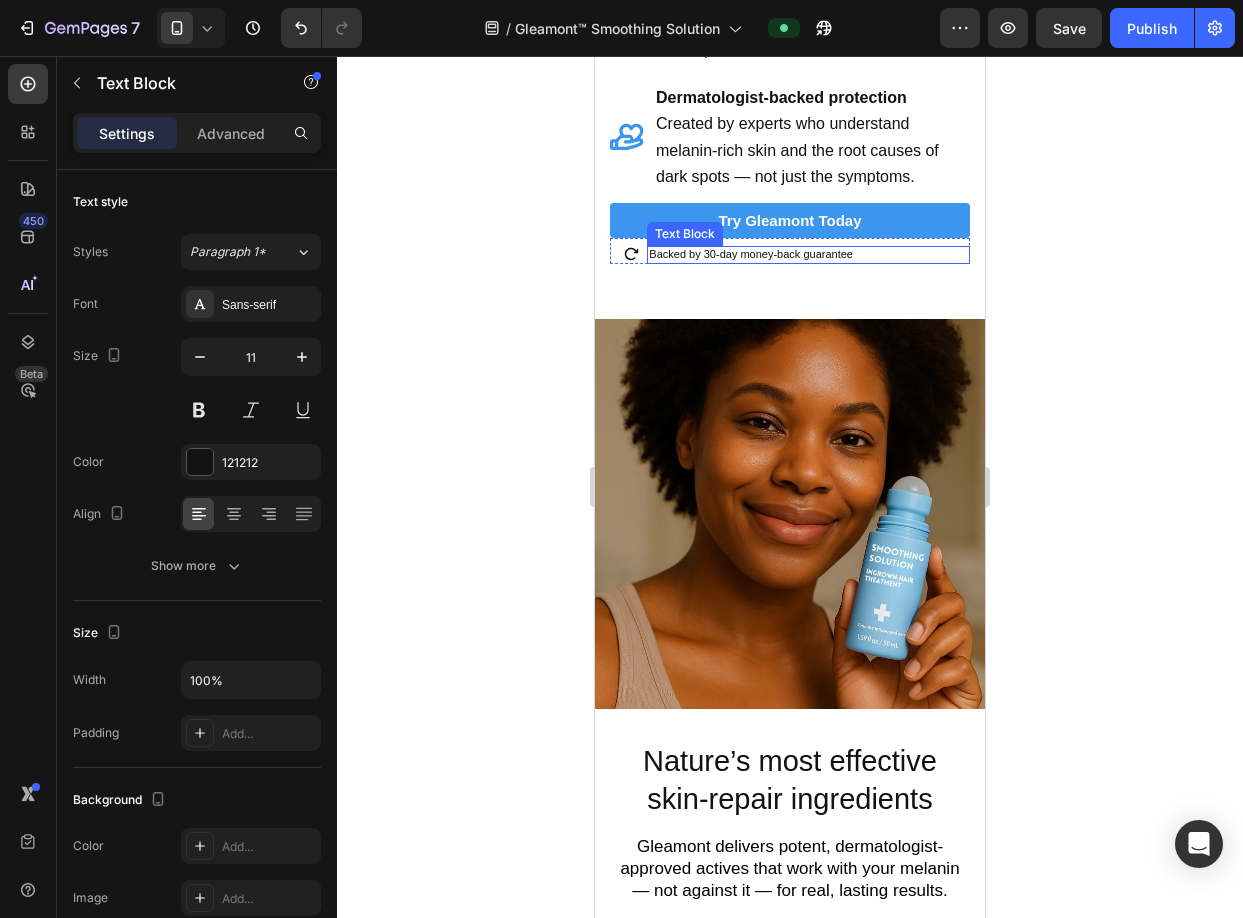 click on "Backed by 30-day money-back guarantee" at bounding box center (808, 255) 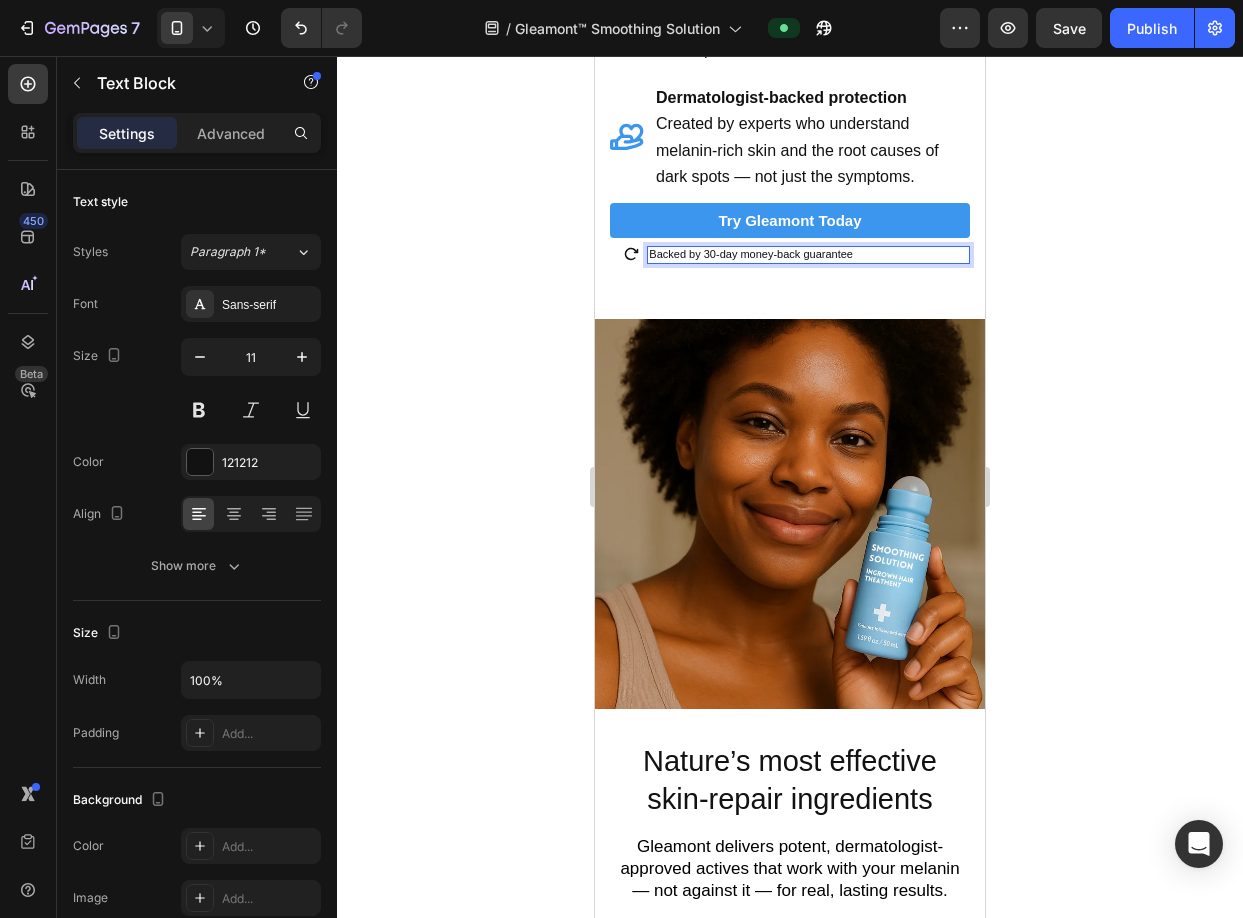 click on "Backed by 30-day money-back guarantee" at bounding box center (808, 255) 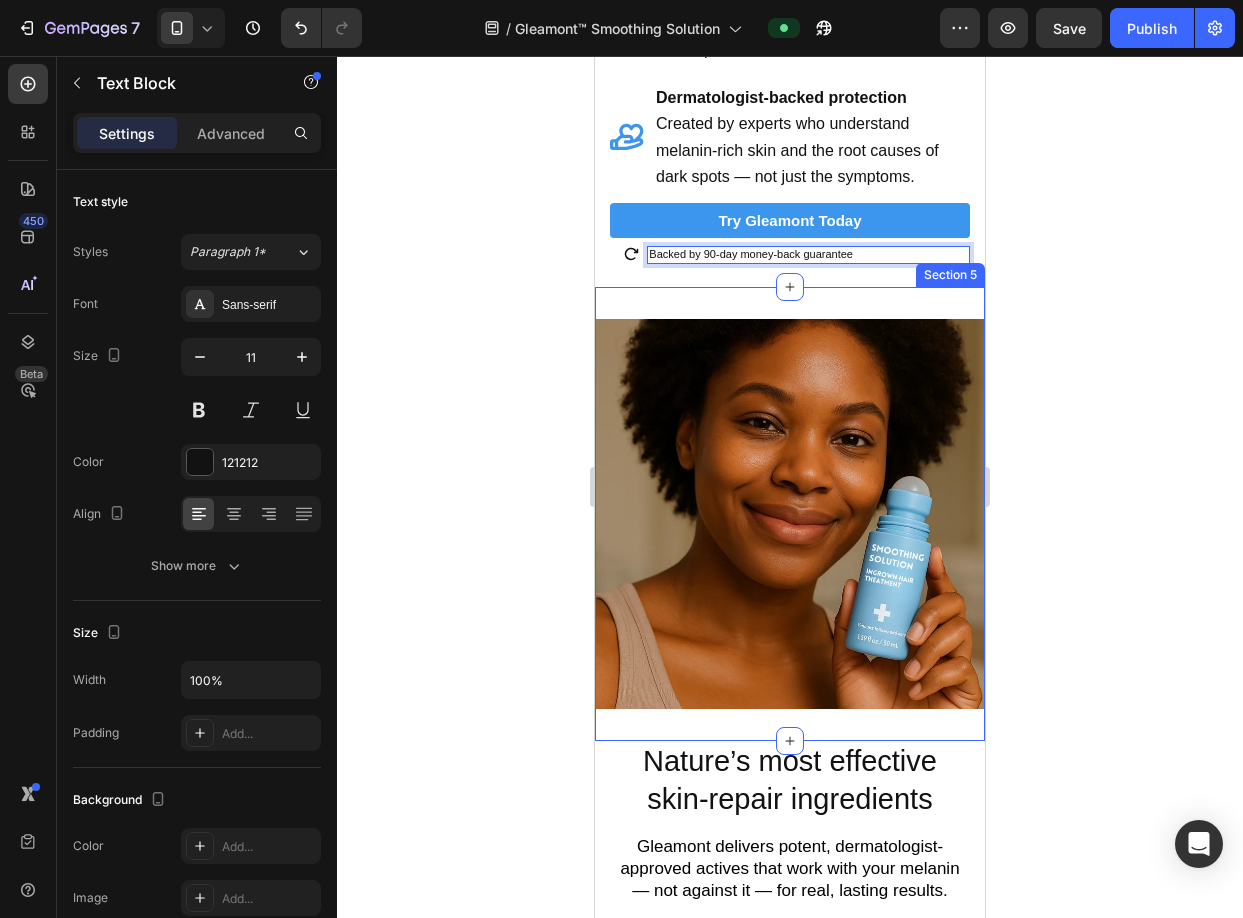 click 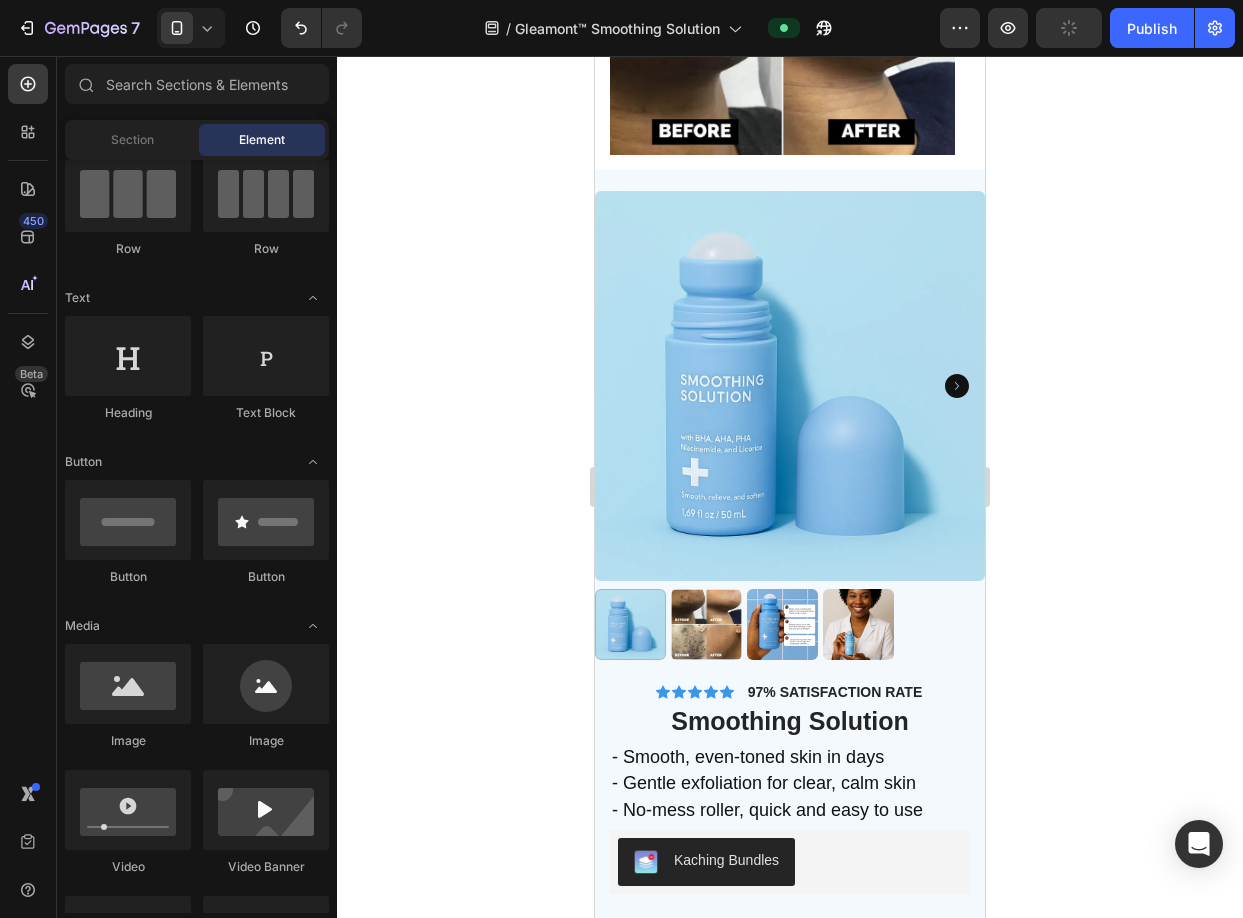 scroll, scrollTop: 5574, scrollLeft: 0, axis: vertical 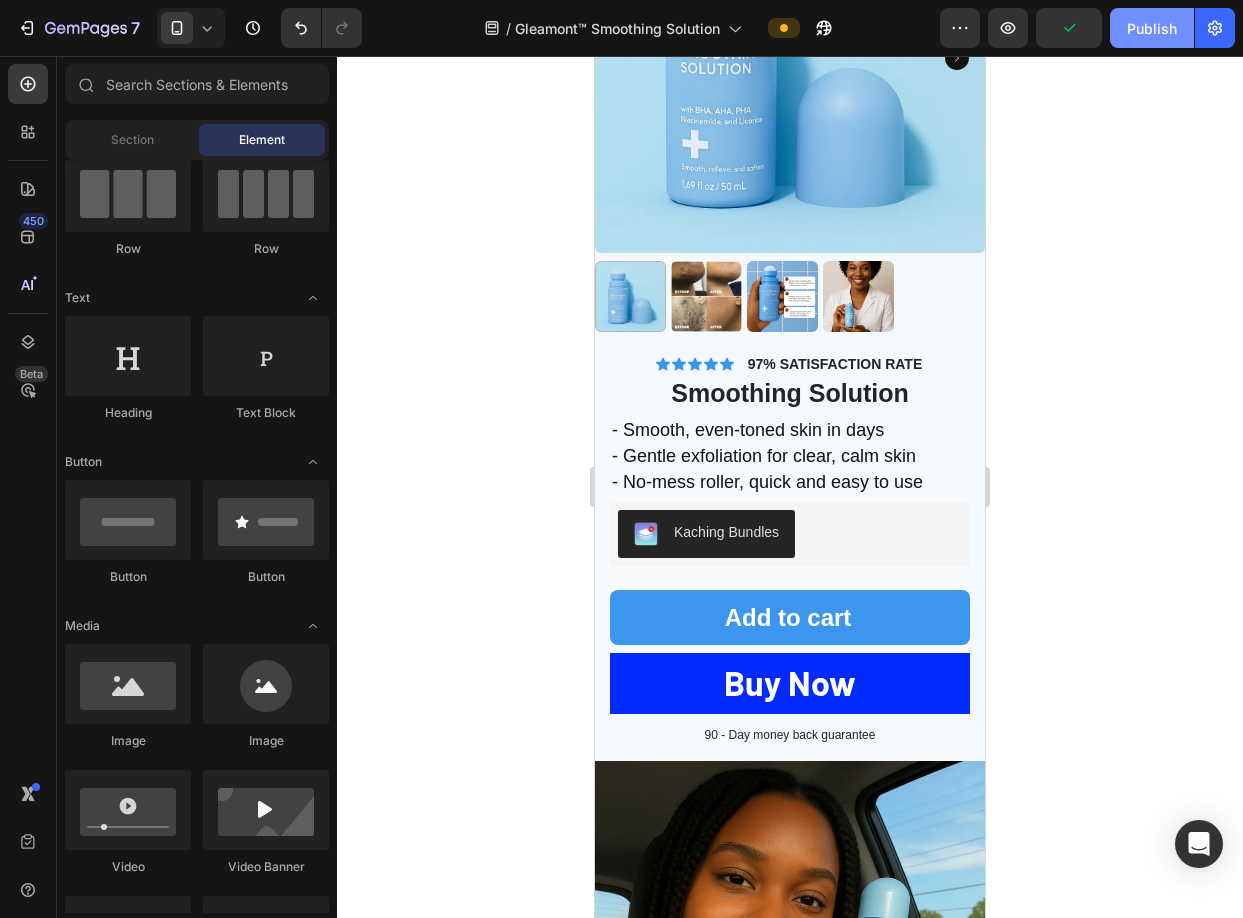 click on "Publish" at bounding box center [1152, 28] 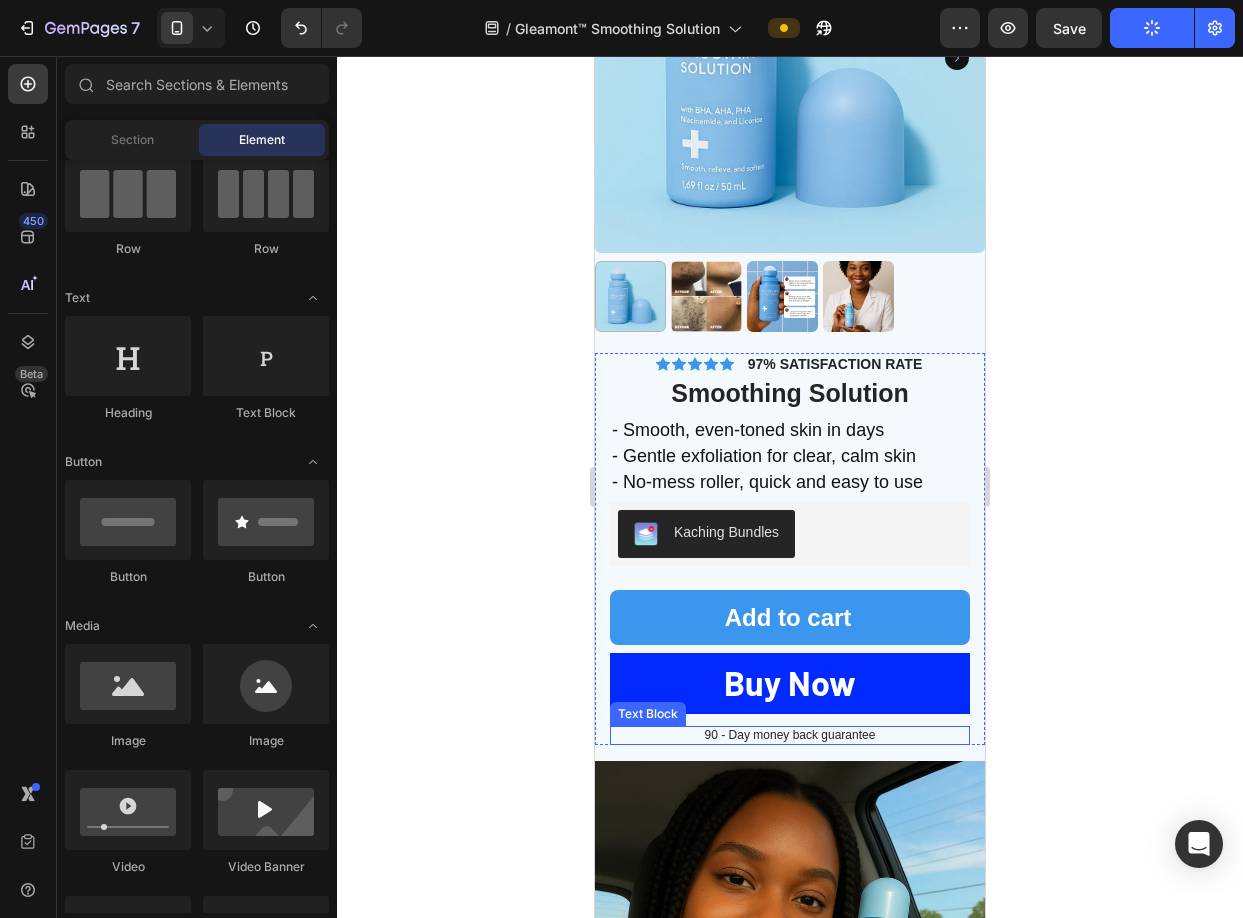 click on "90 - Day money back guarantee" at bounding box center [790, 736] 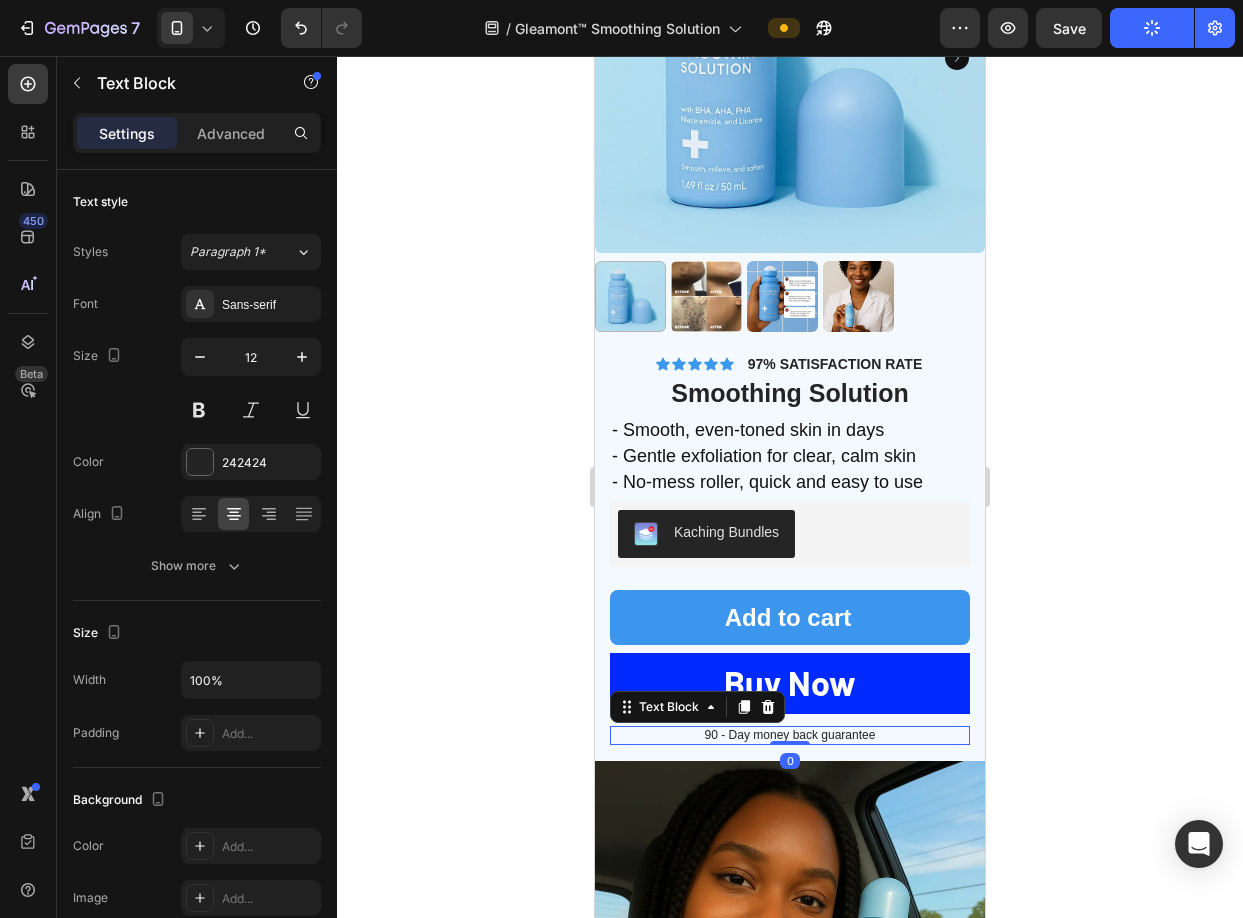 click on "90 - Day money back guarantee" at bounding box center [790, 736] 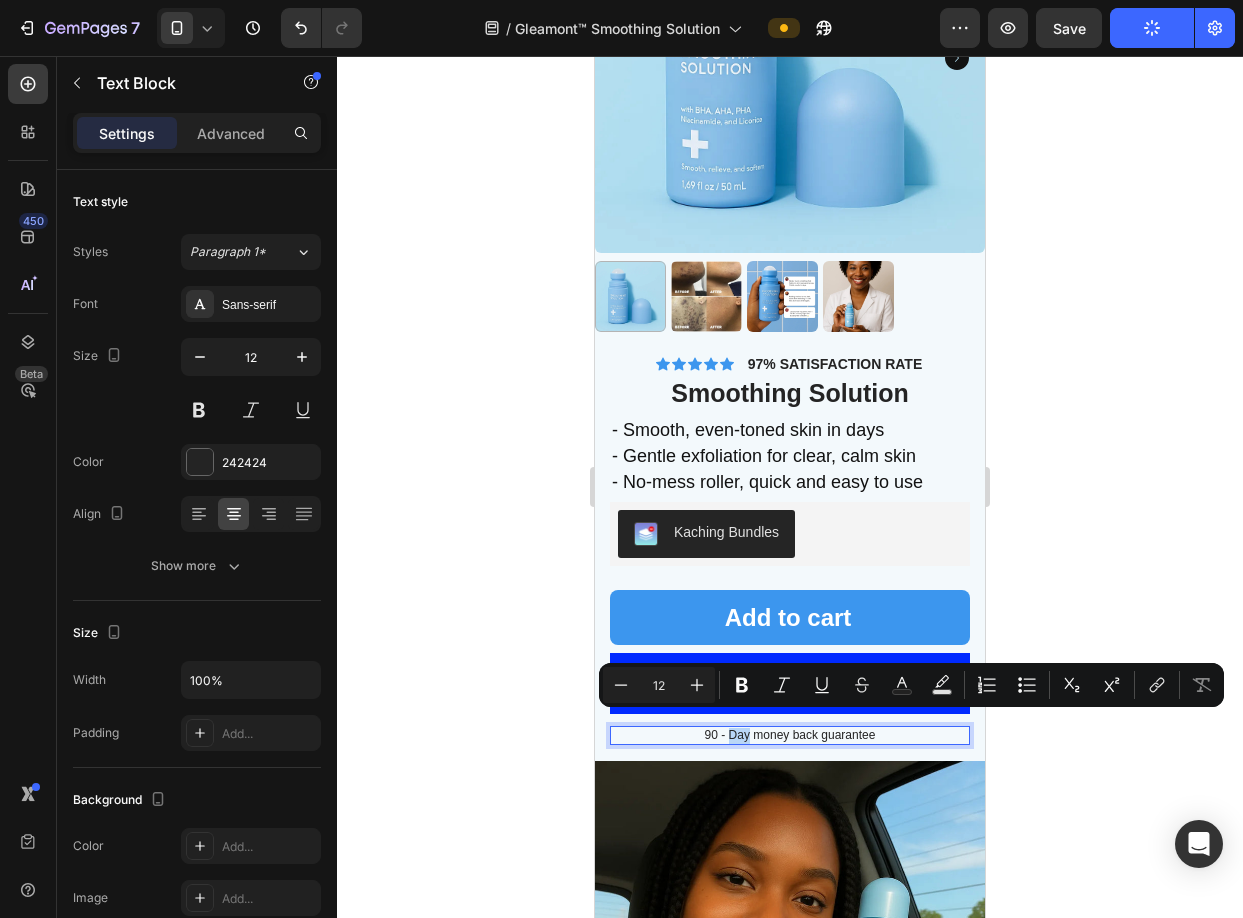 click on "90 - Day money back guarantee" at bounding box center [790, 736] 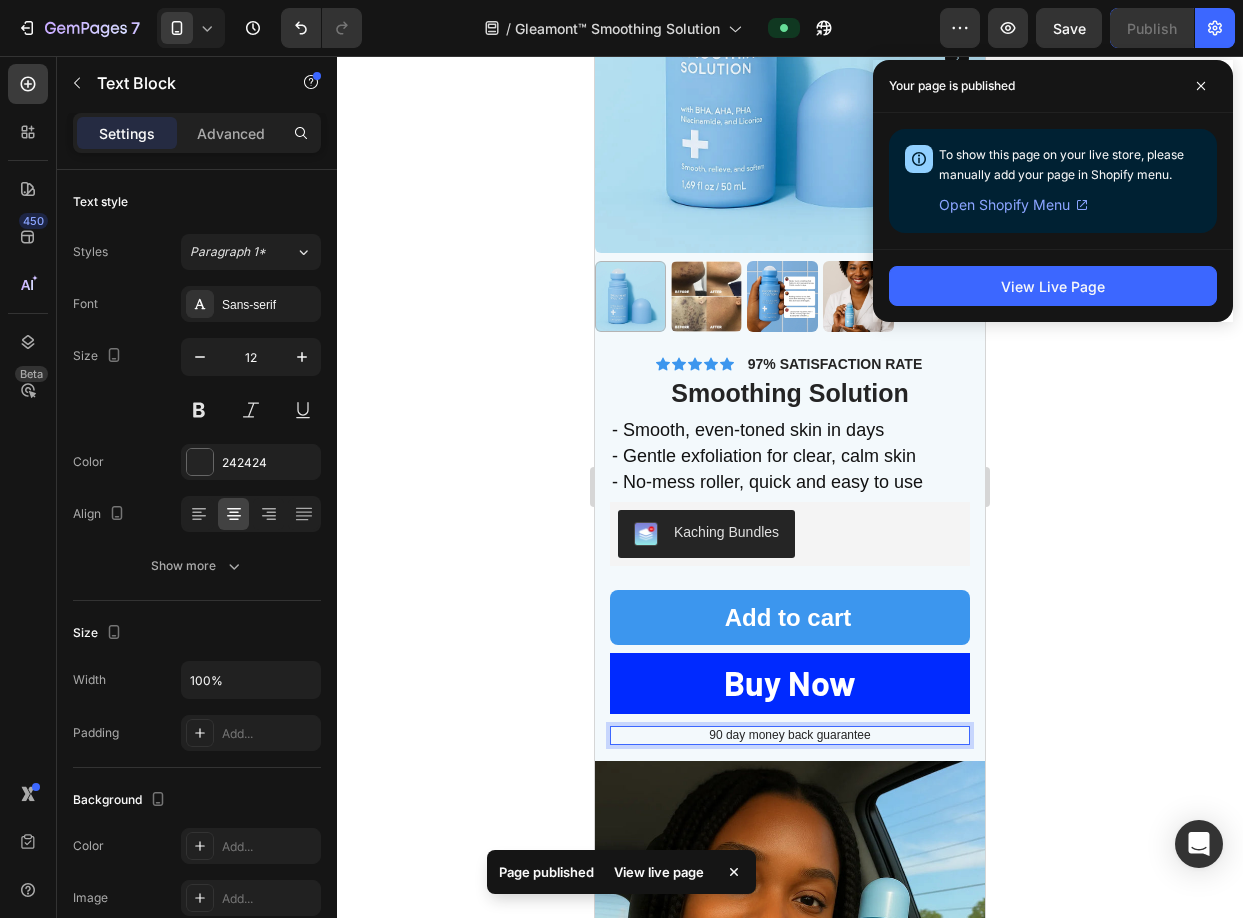 click 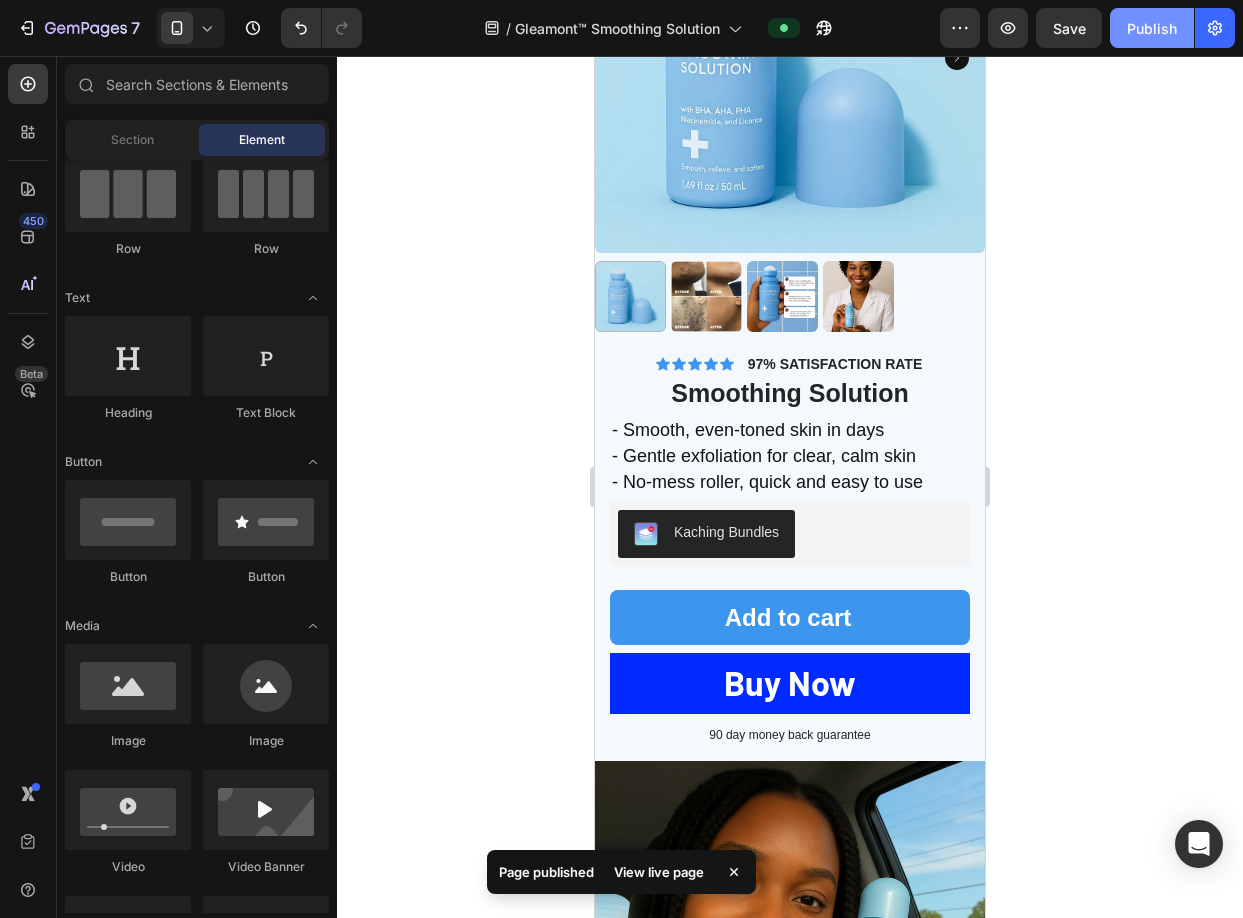 click on "Publish" at bounding box center [1152, 28] 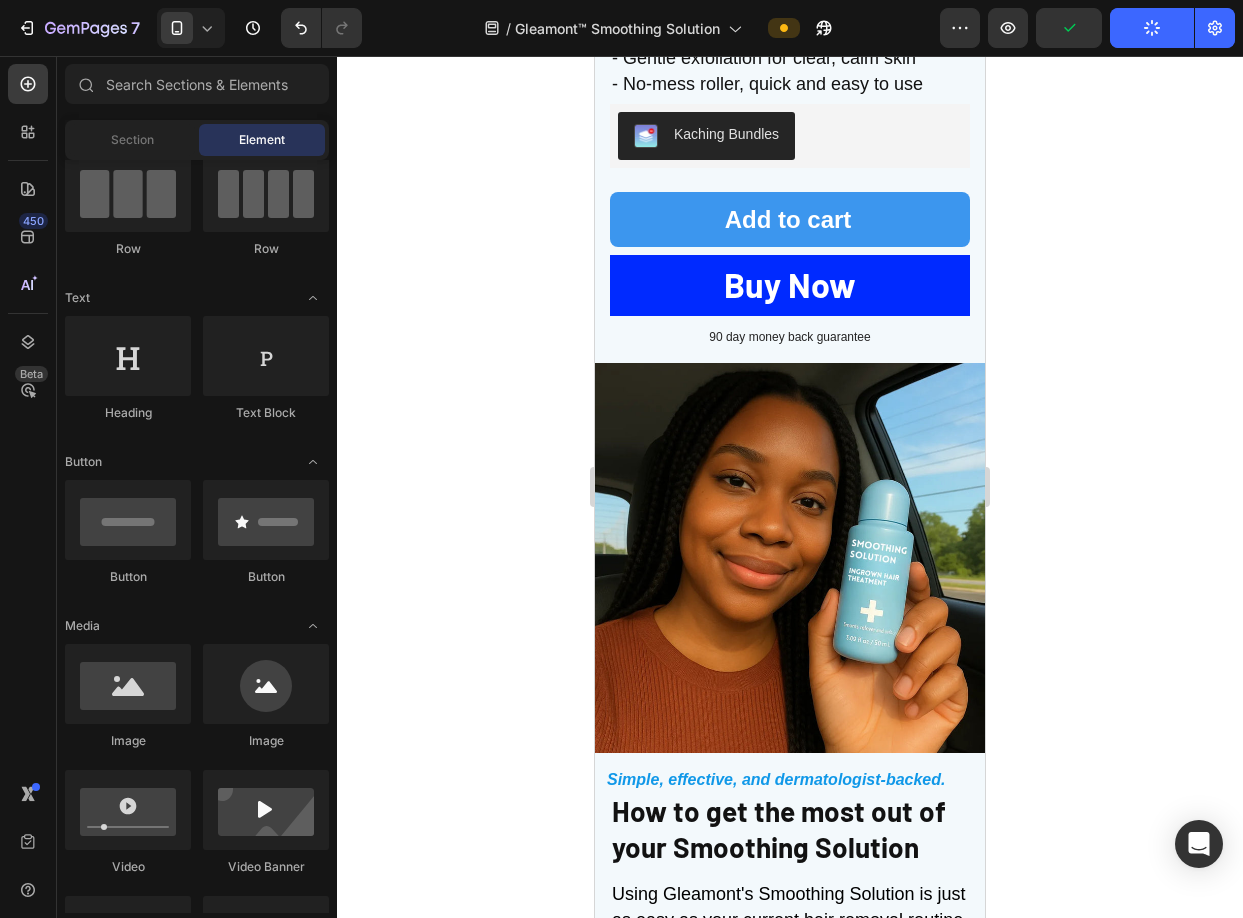 scroll, scrollTop: 5985, scrollLeft: 0, axis: vertical 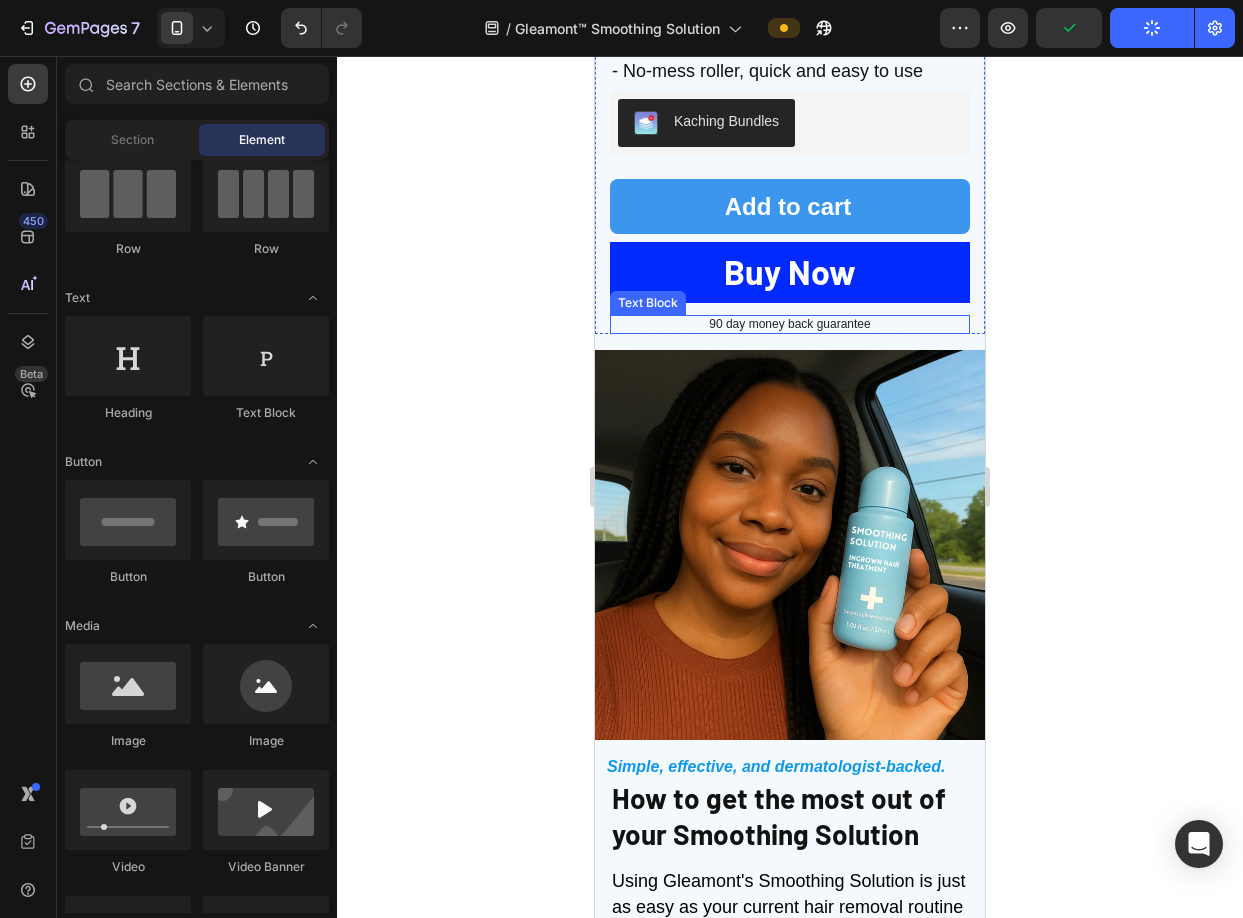 click on "90 day money back guarantee" at bounding box center (790, 325) 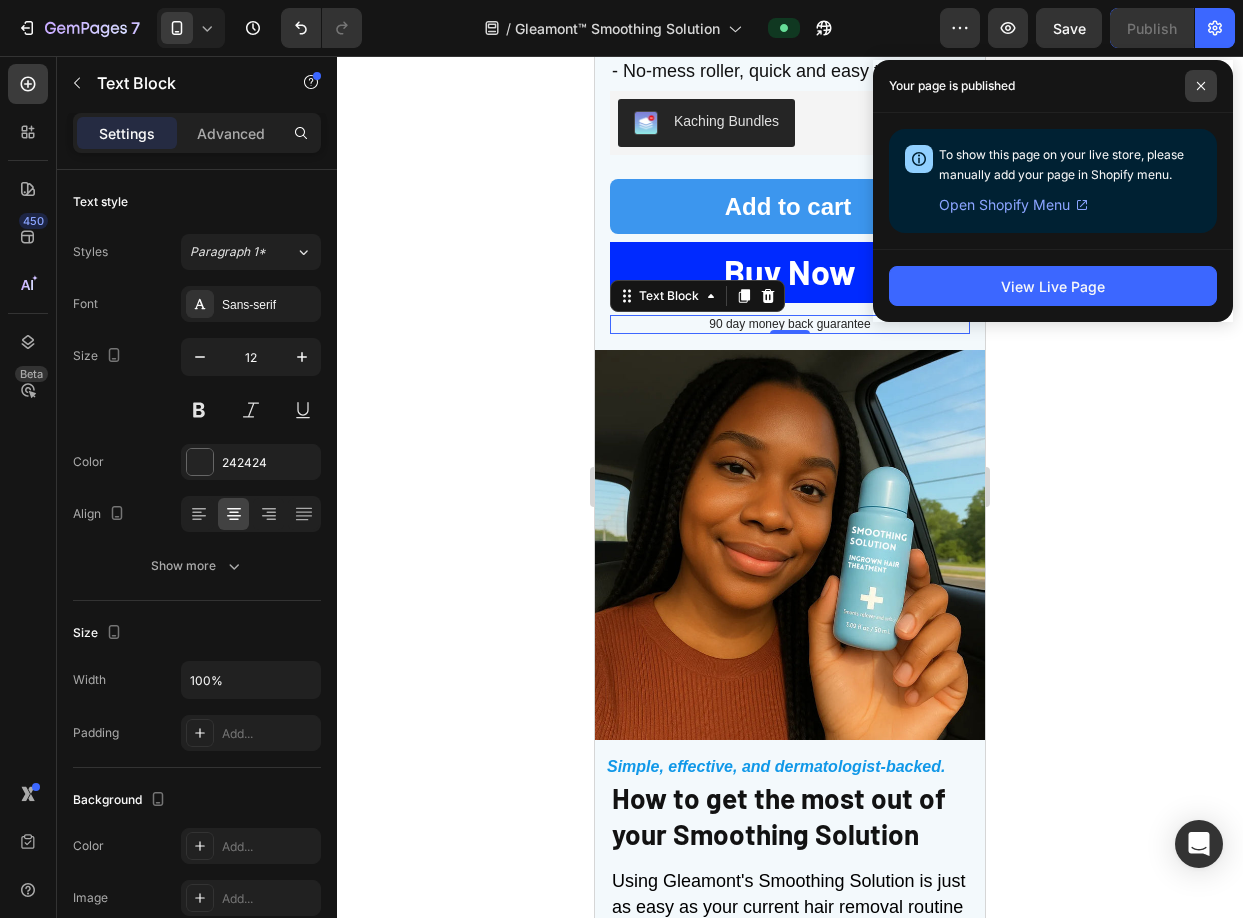 click at bounding box center [1201, 86] 